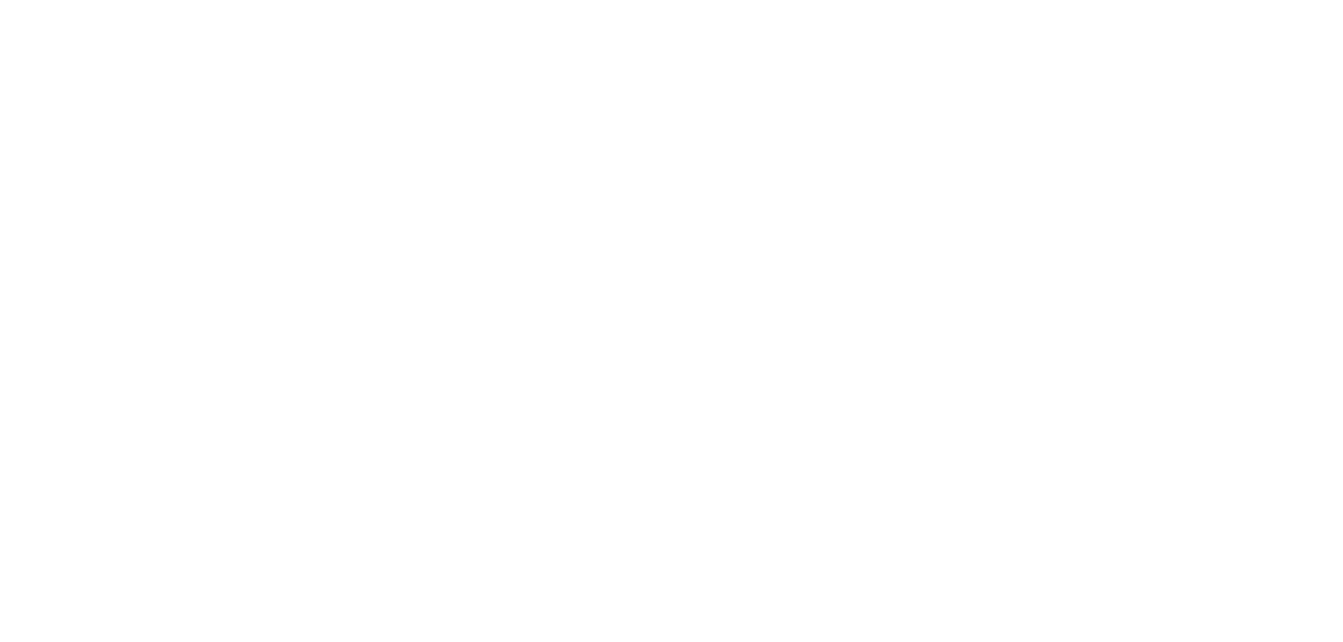 scroll, scrollTop: 0, scrollLeft: 0, axis: both 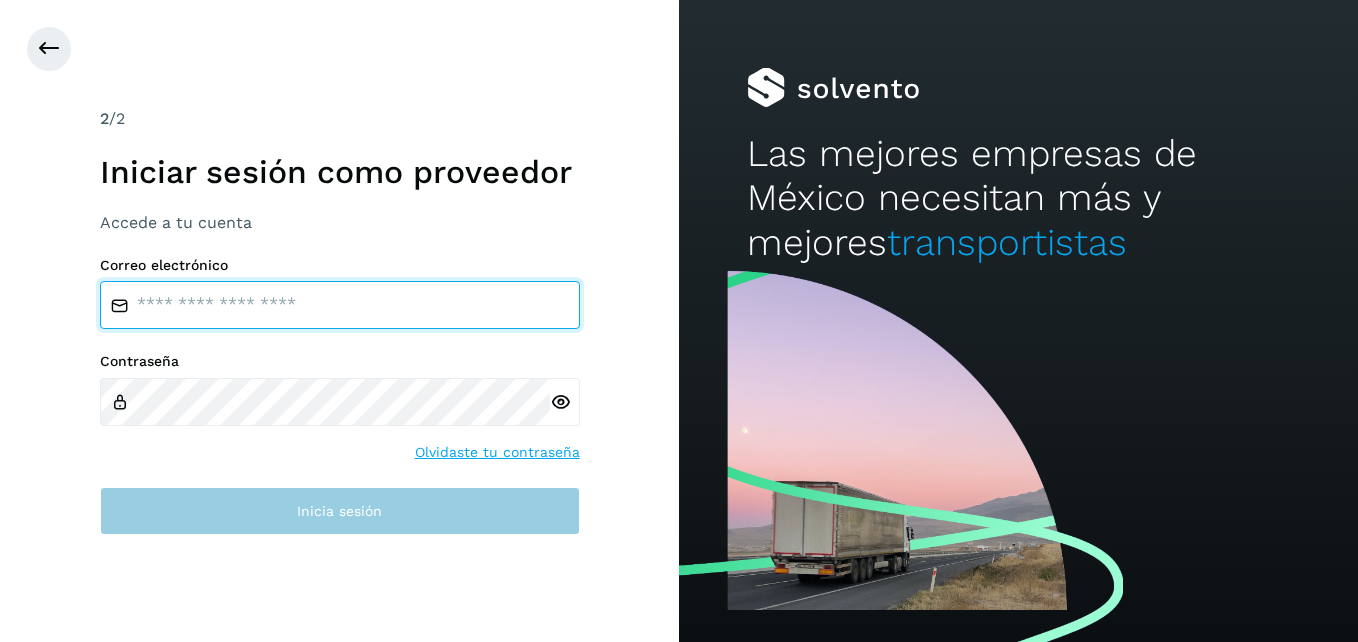 type on "**********" 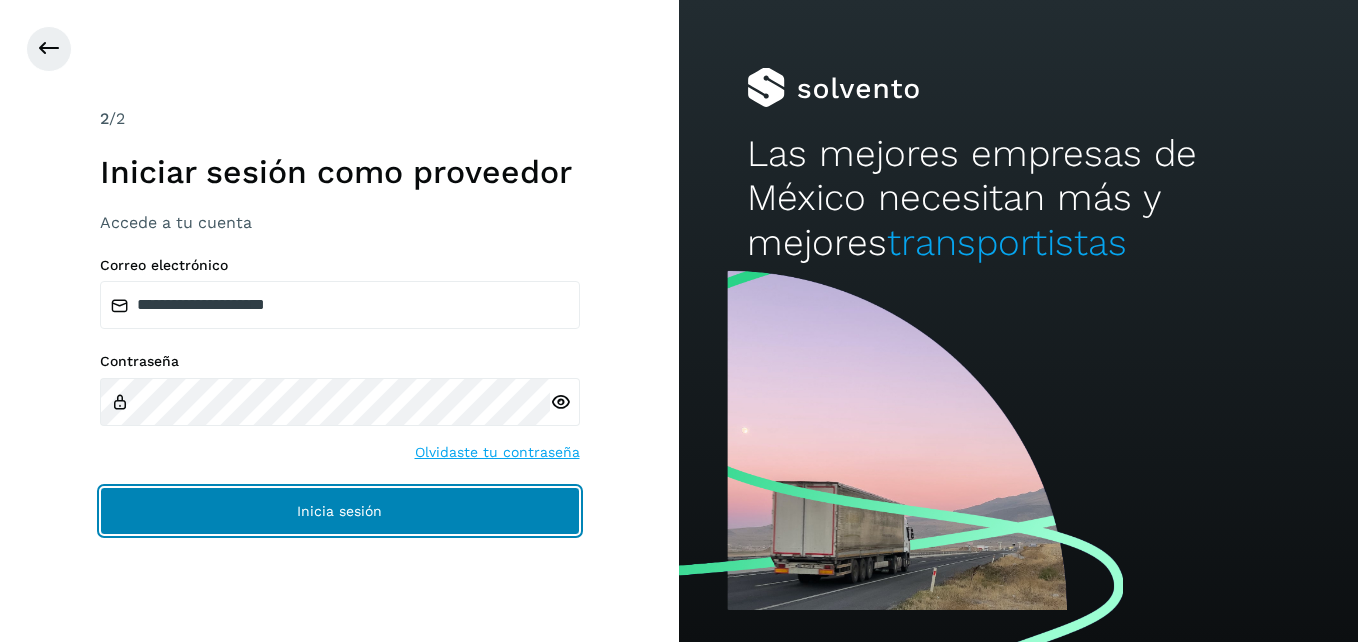 click on "Inicia sesión" at bounding box center [340, 511] 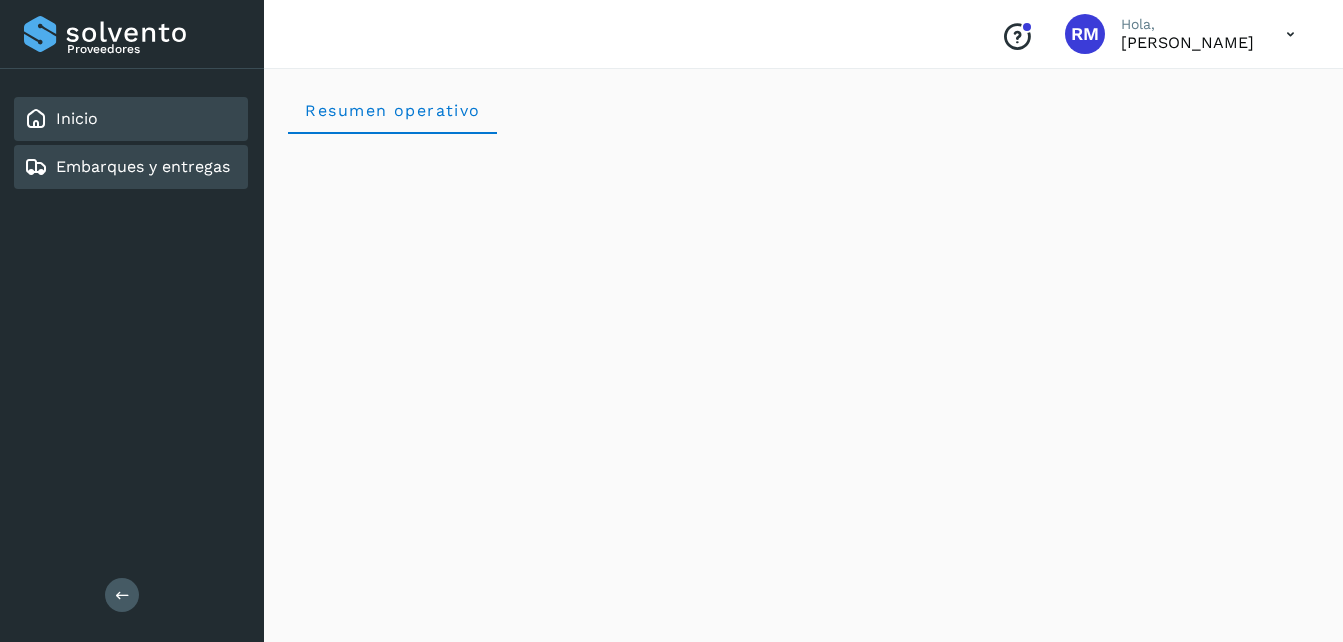 click on "Embarques y entregas" at bounding box center [143, 166] 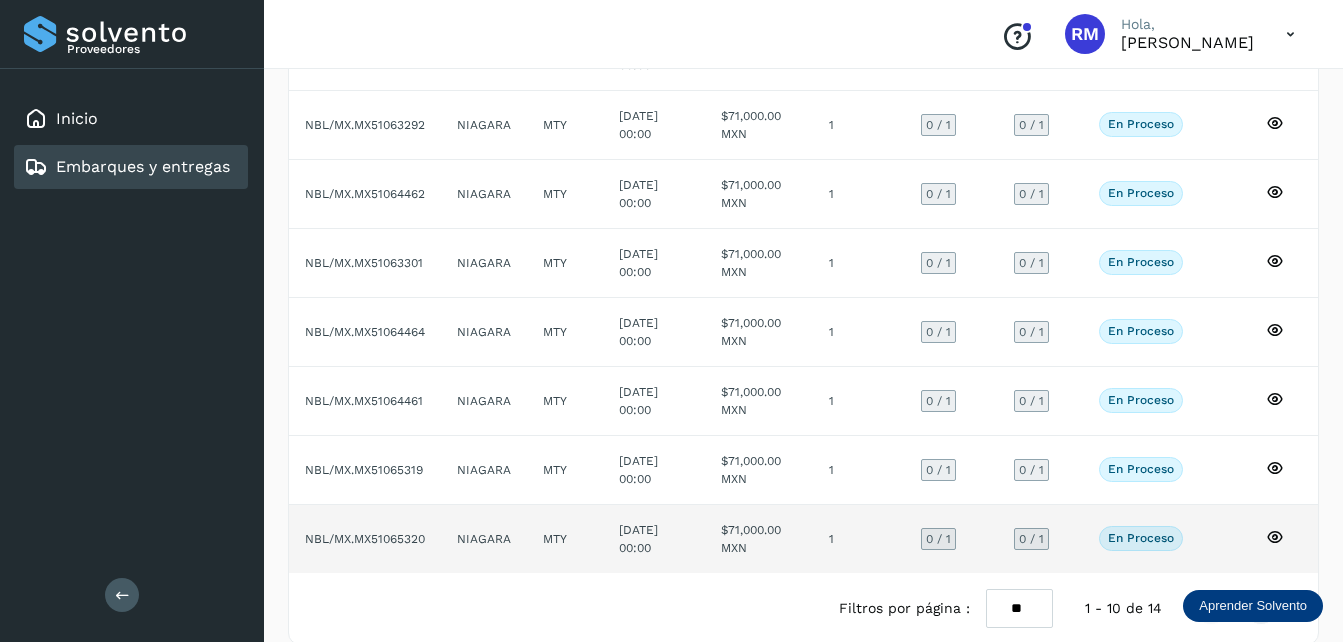 scroll, scrollTop: 400, scrollLeft: 0, axis: vertical 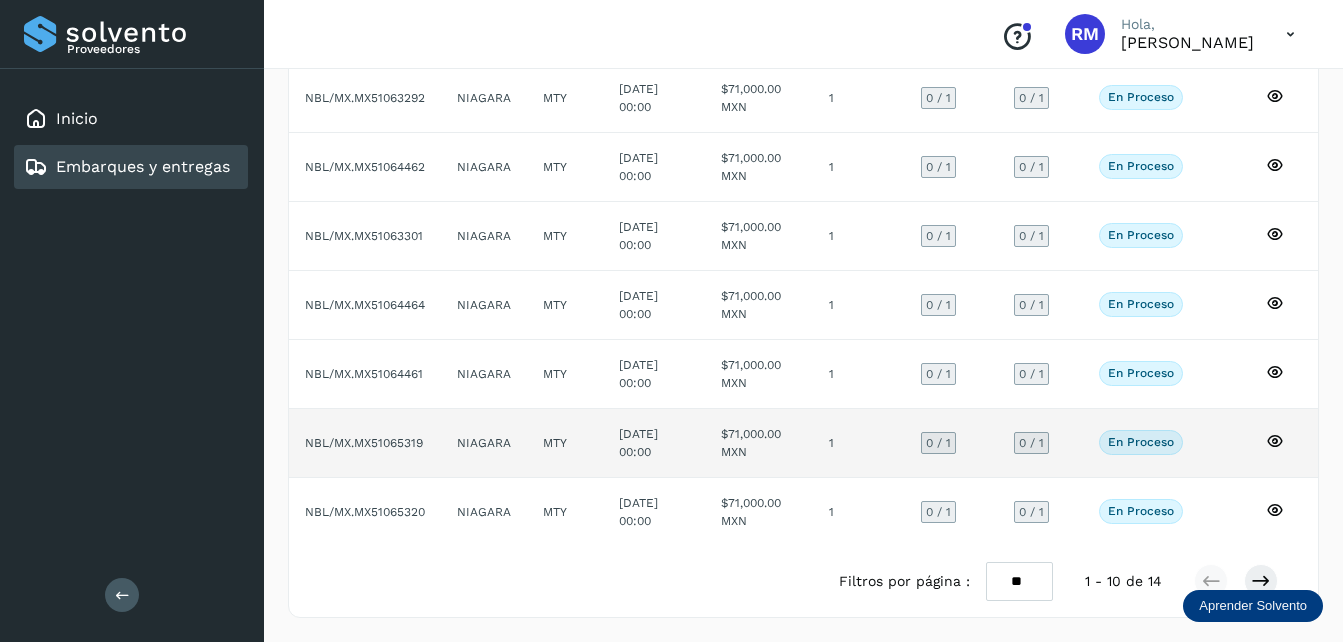 click on "NBL/MX.MX51065319" 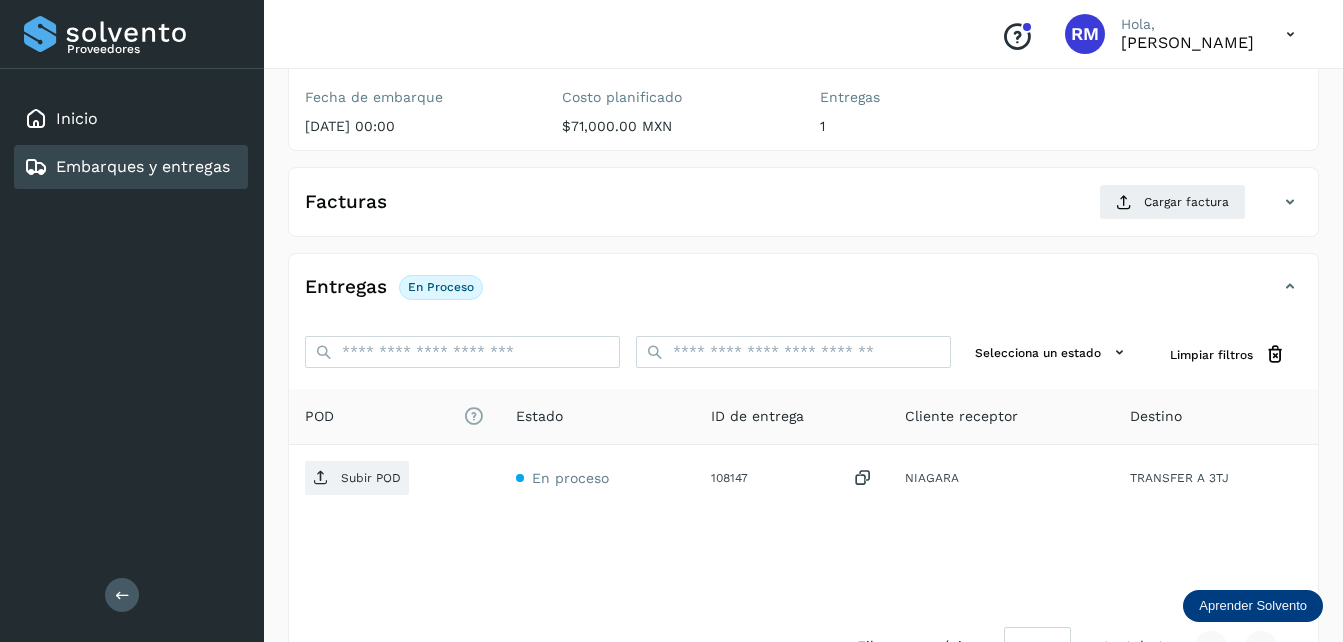 scroll, scrollTop: 207, scrollLeft: 0, axis: vertical 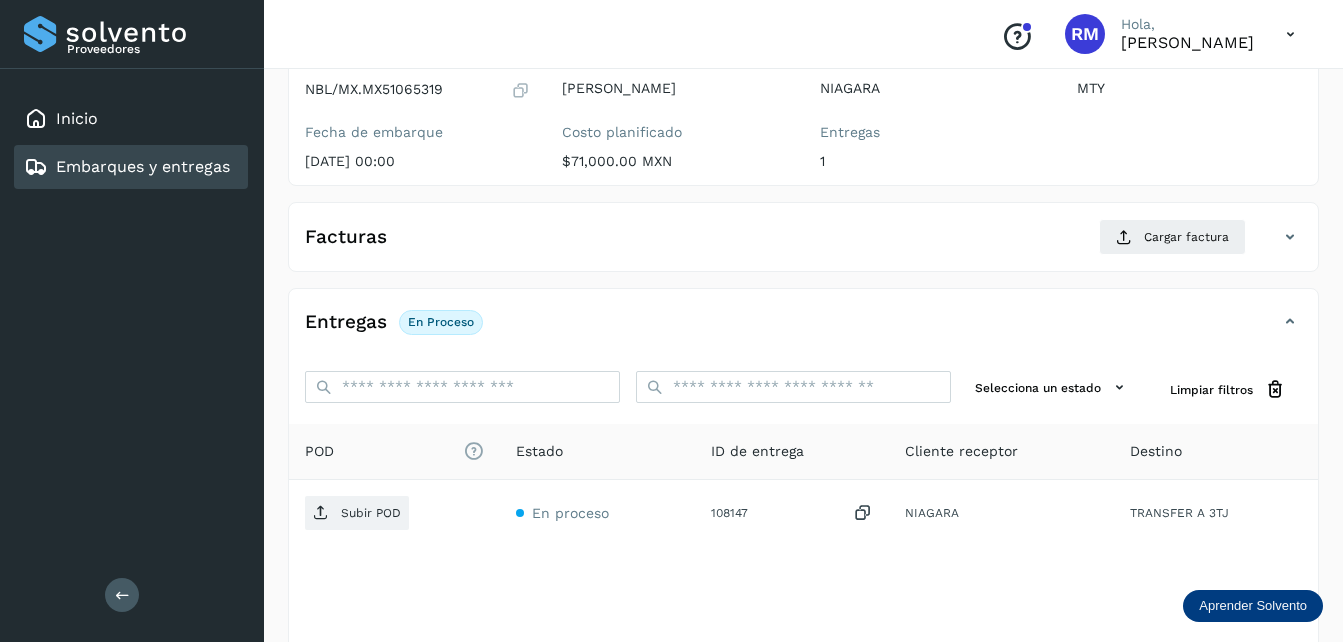click on "Facturas" at bounding box center [346, 237] 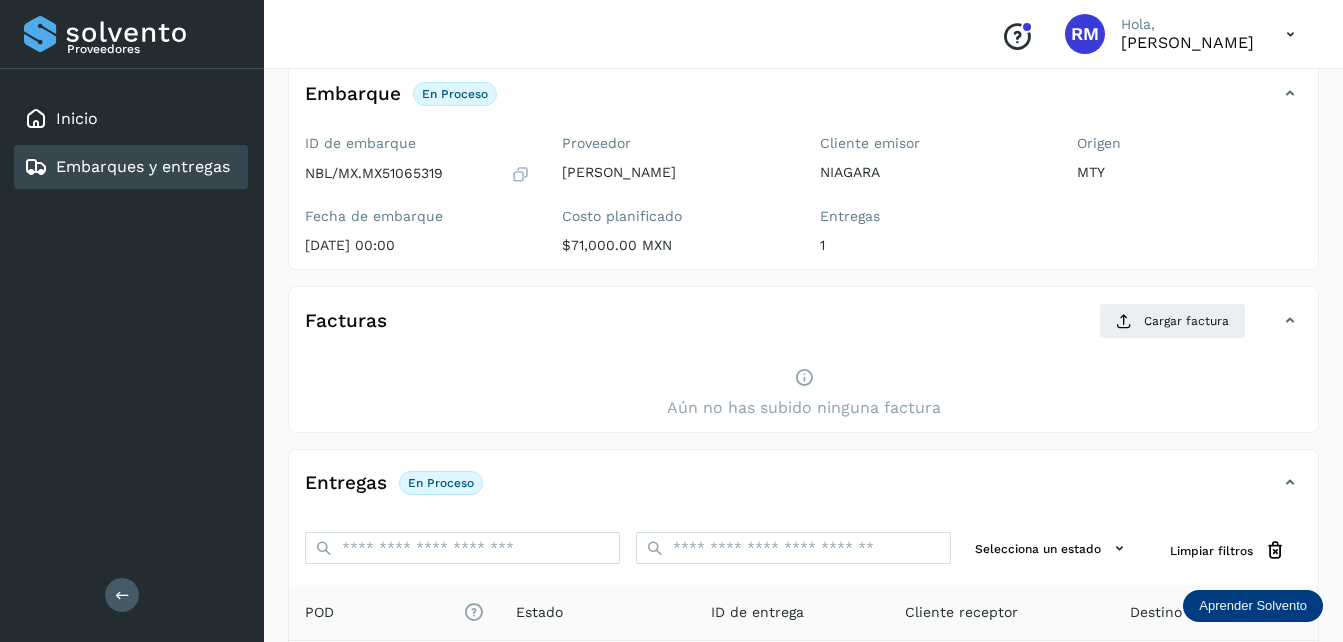 scroll, scrollTop: 107, scrollLeft: 0, axis: vertical 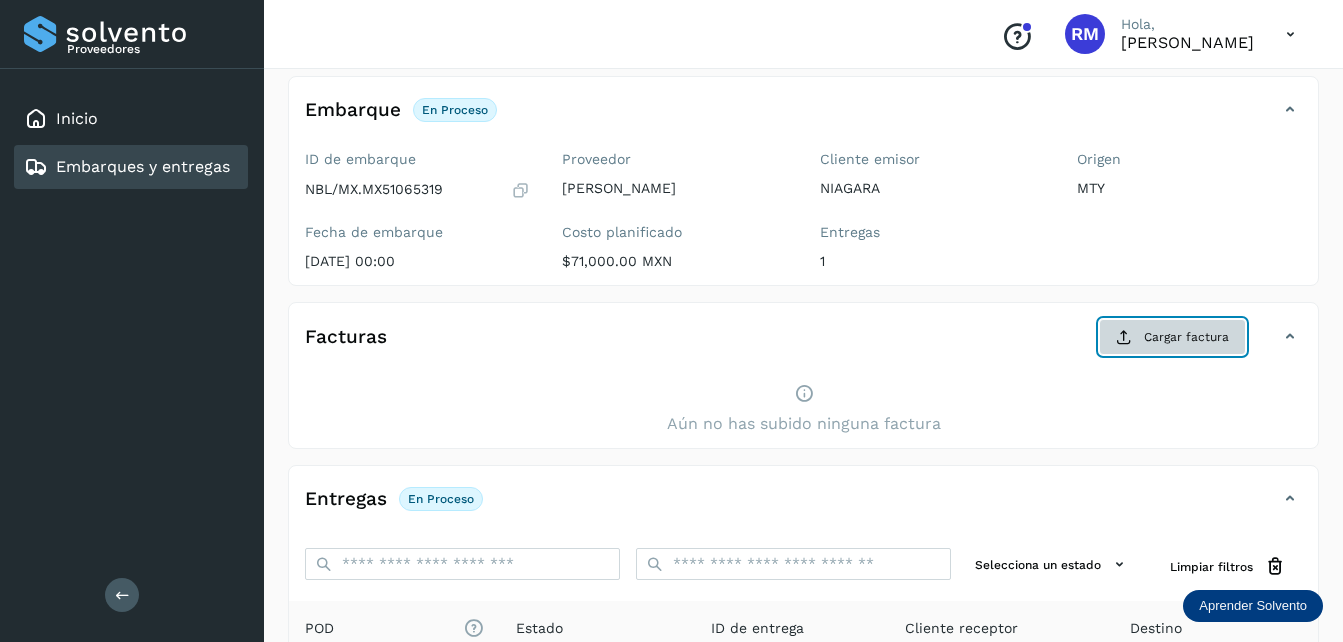 click on "Cargar factura" 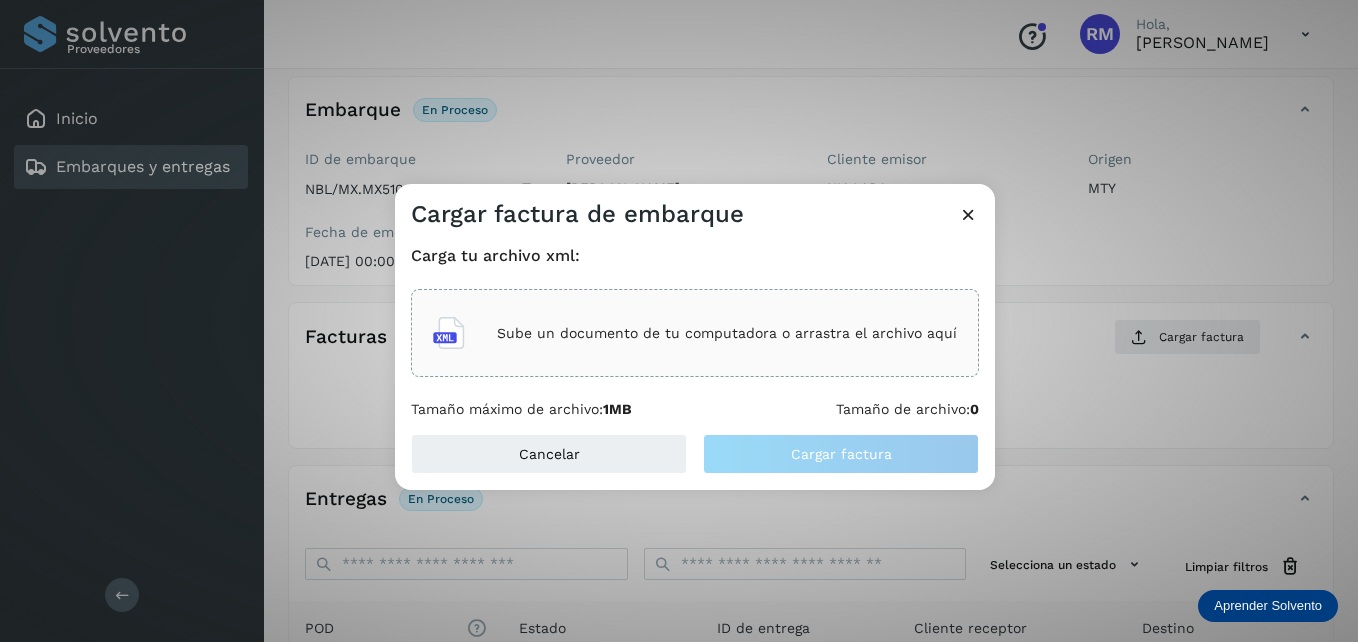 click on "Sube un documento de tu computadora o arrastra el archivo aquí" at bounding box center [727, 333] 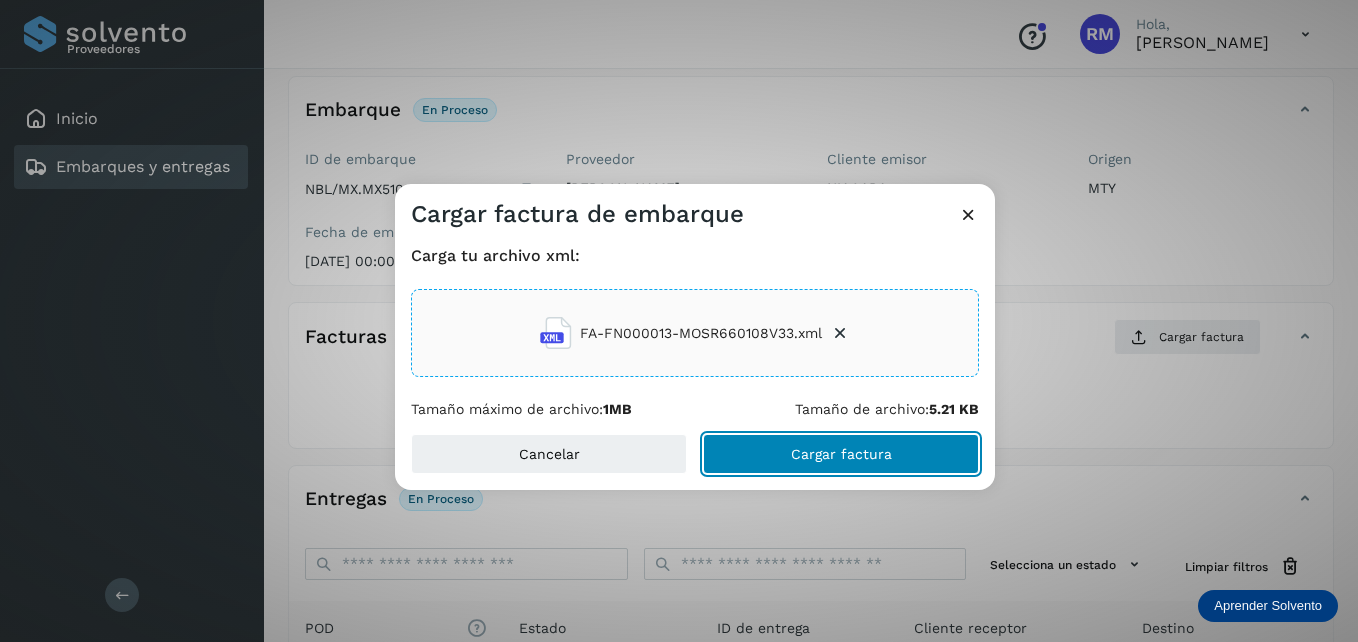 click on "Cargar factura" 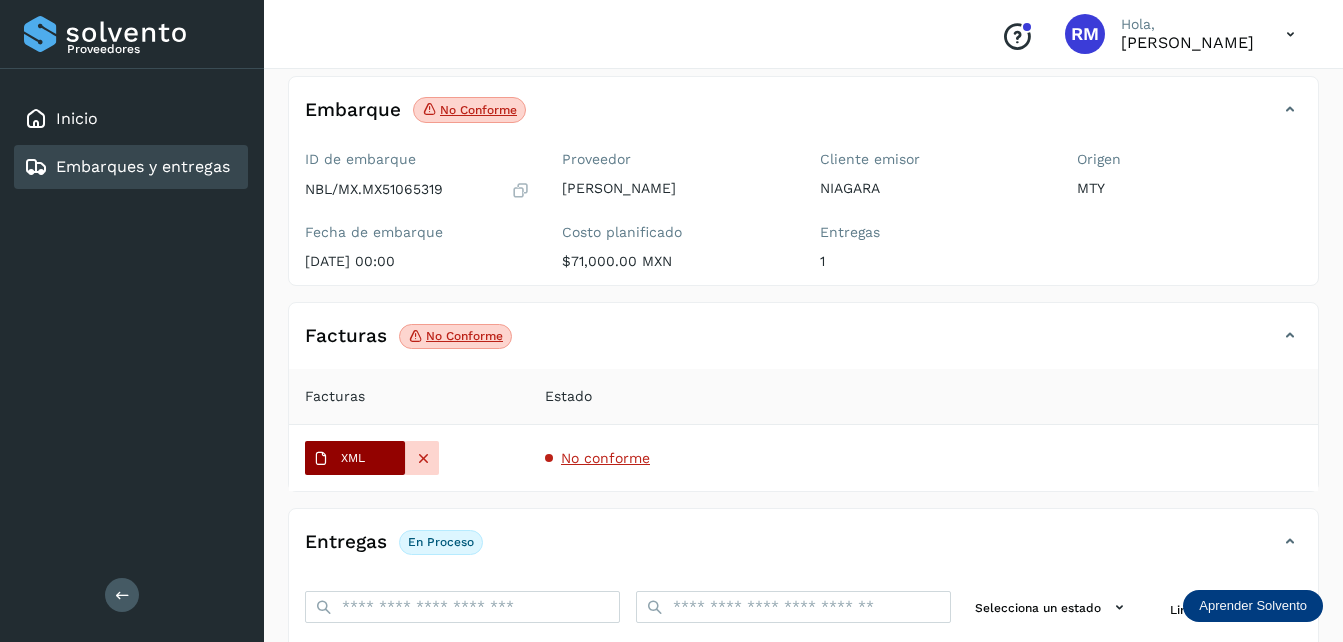click on "XML" at bounding box center [355, 458] 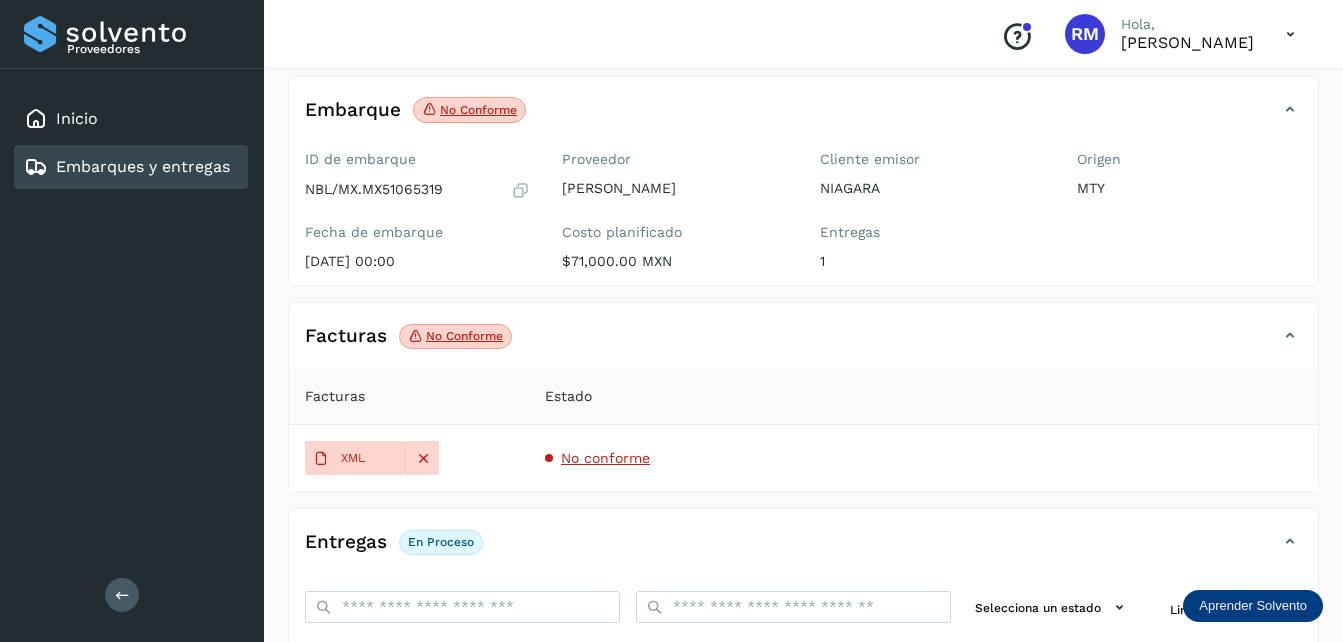 click on "No conforme" 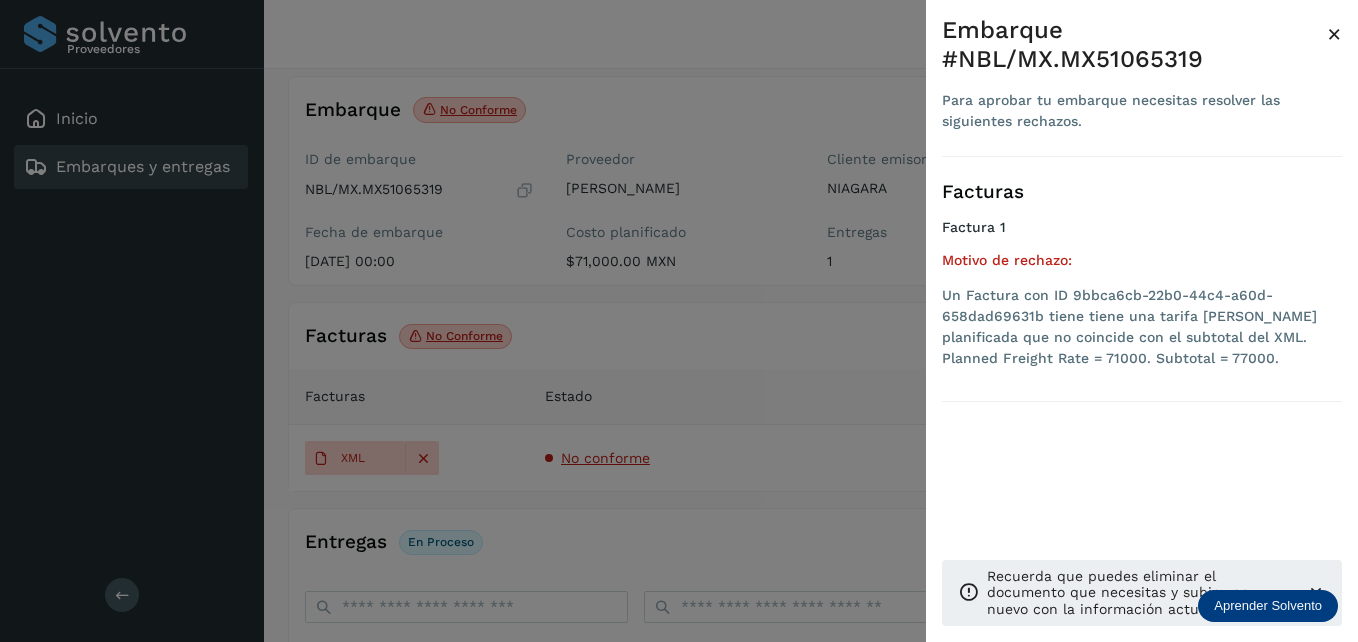 click at bounding box center (679, 321) 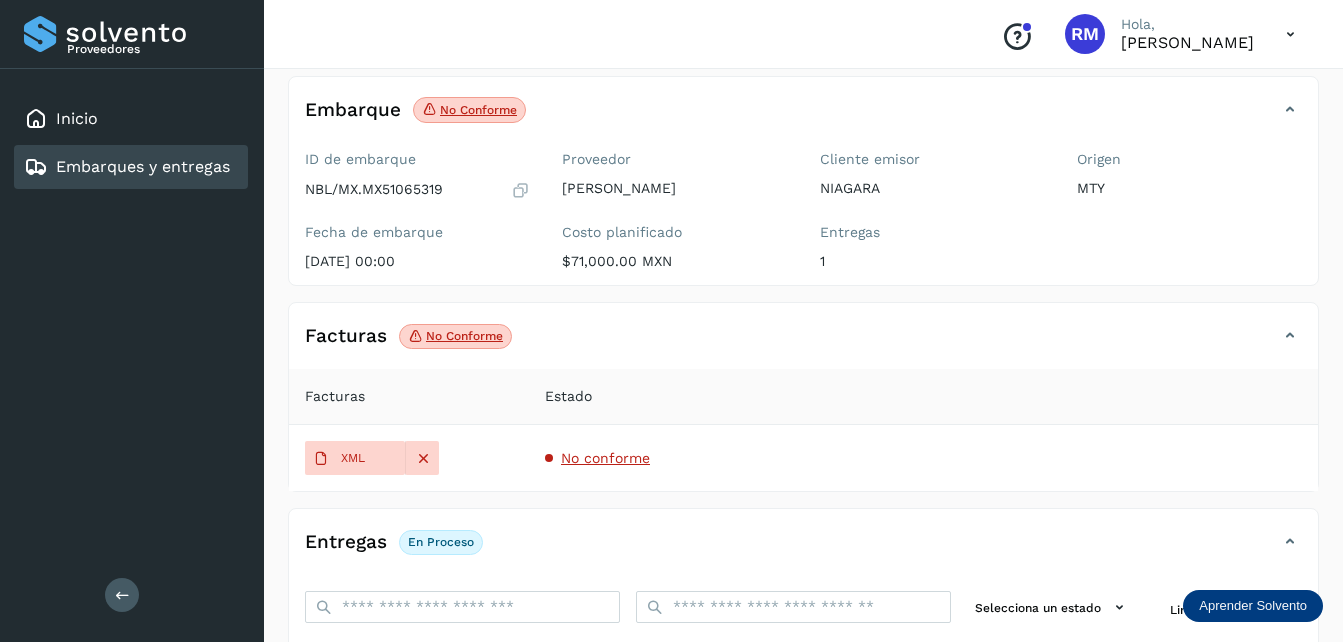 click on "Embarques y entregas" at bounding box center [143, 166] 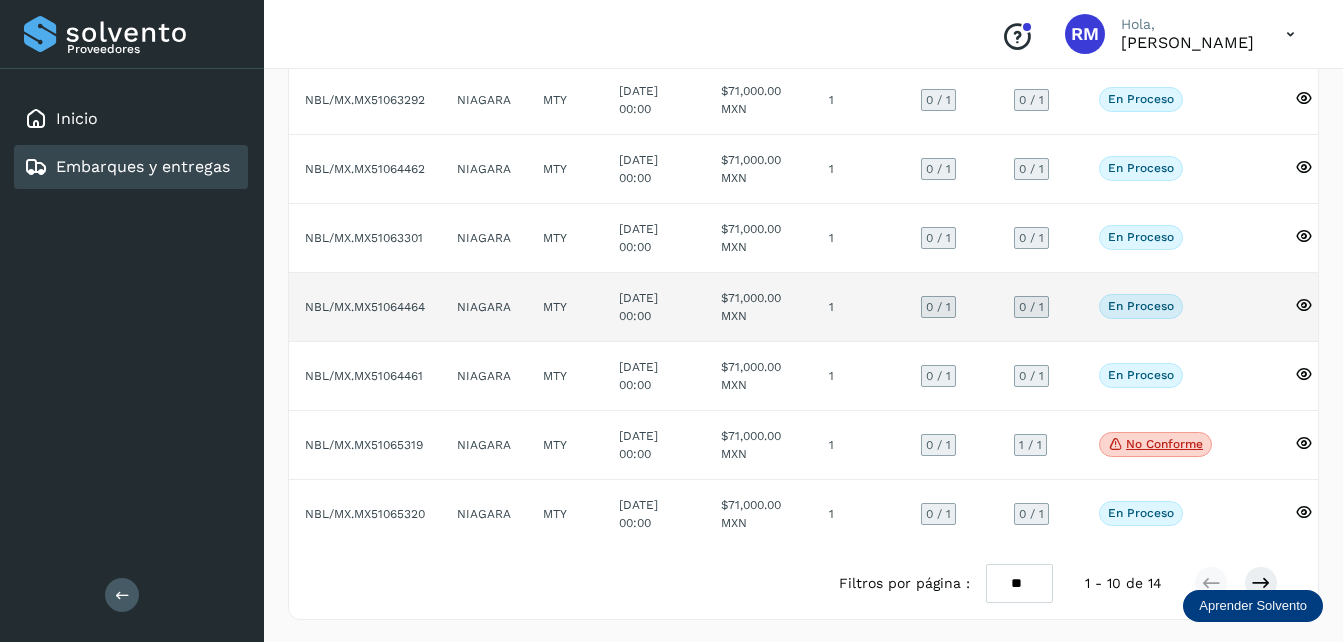 scroll, scrollTop: 400, scrollLeft: 0, axis: vertical 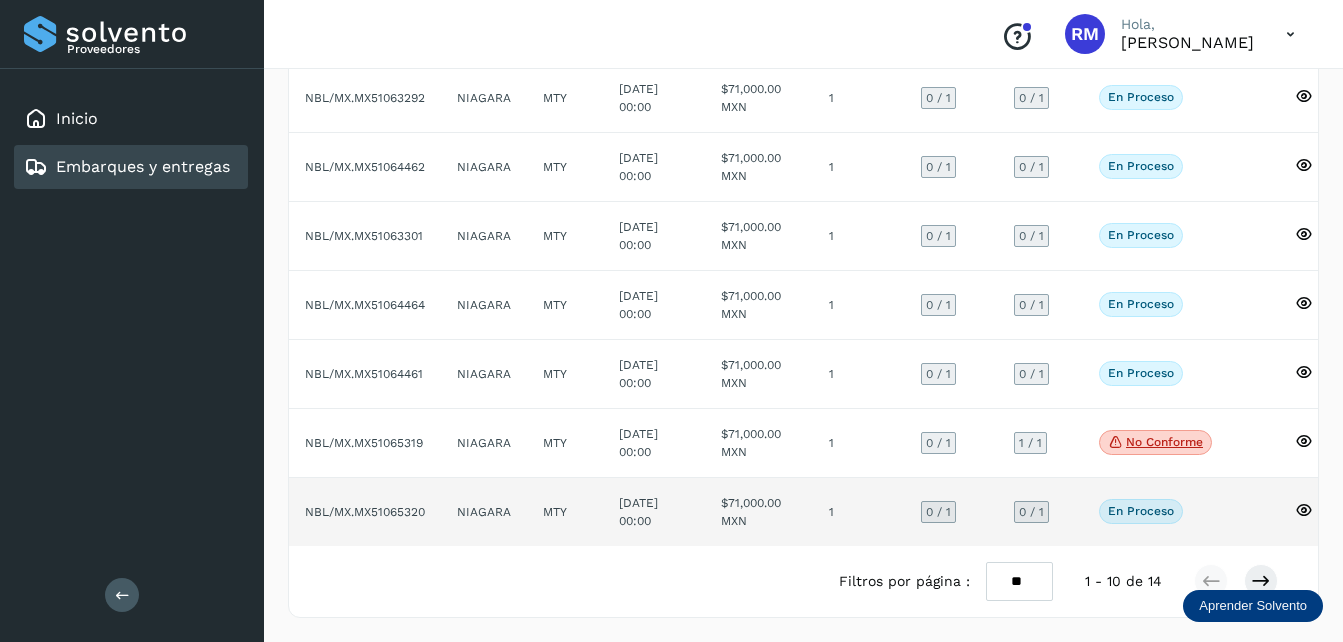 click on "NBL/MX.MX51065320" 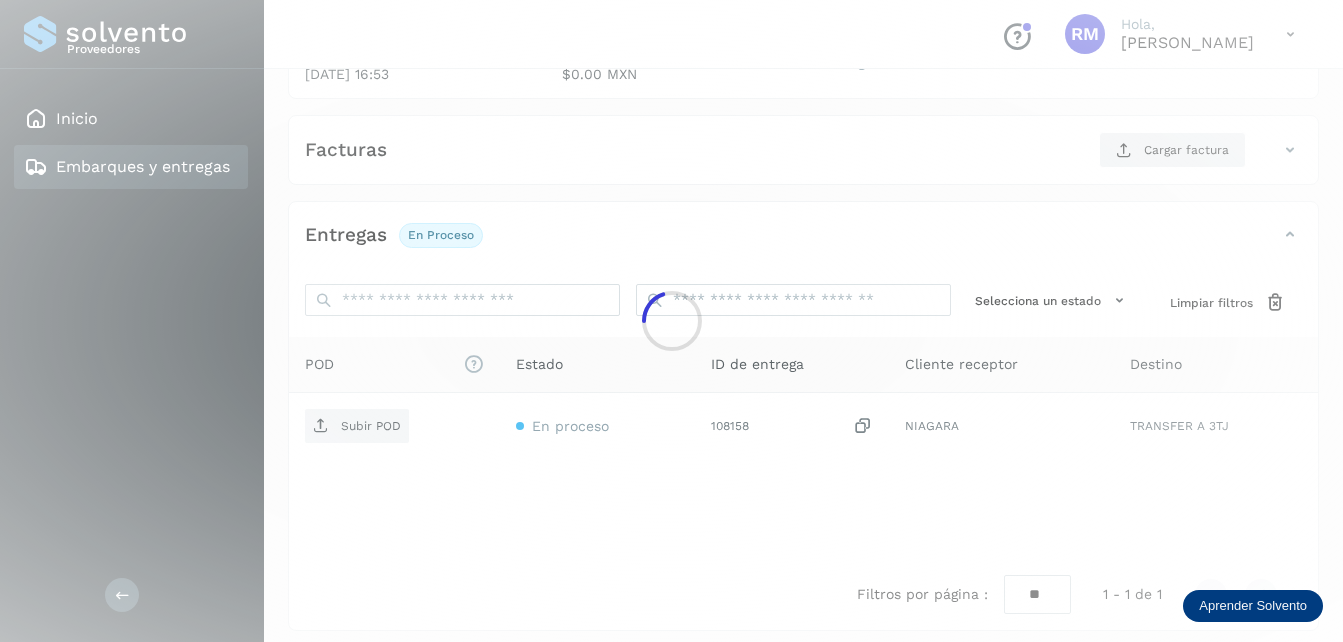 scroll, scrollTop: 307, scrollLeft: 0, axis: vertical 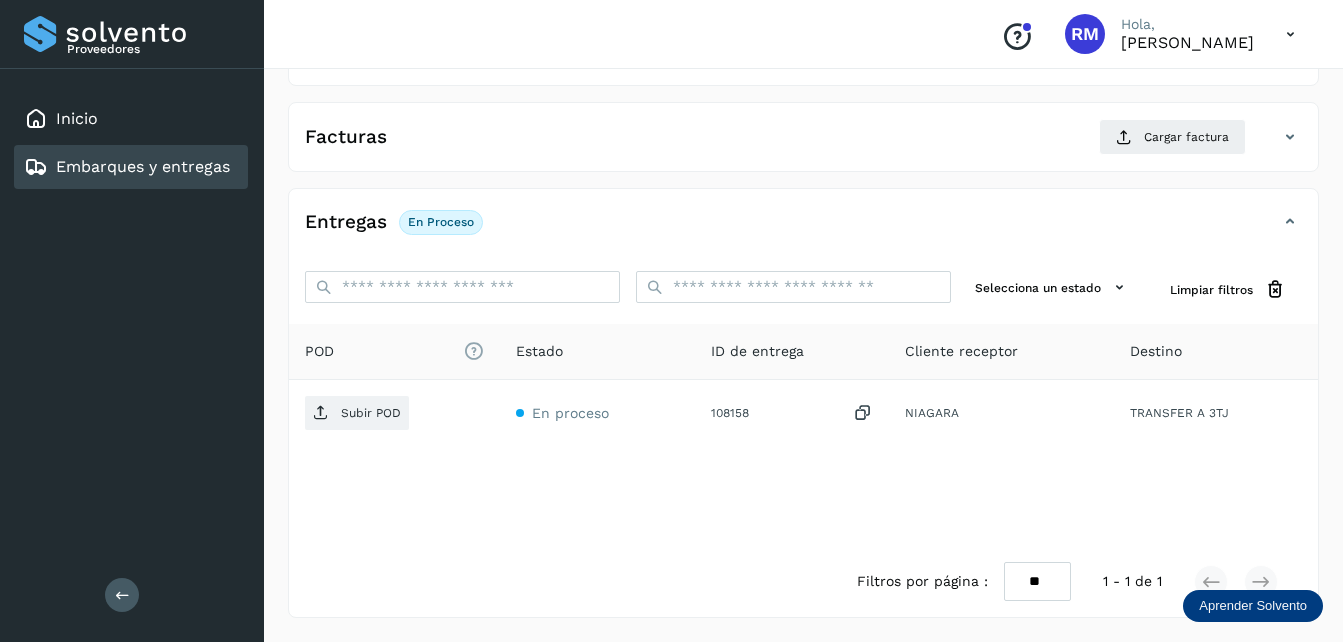 click on "Facturas" at bounding box center (346, 137) 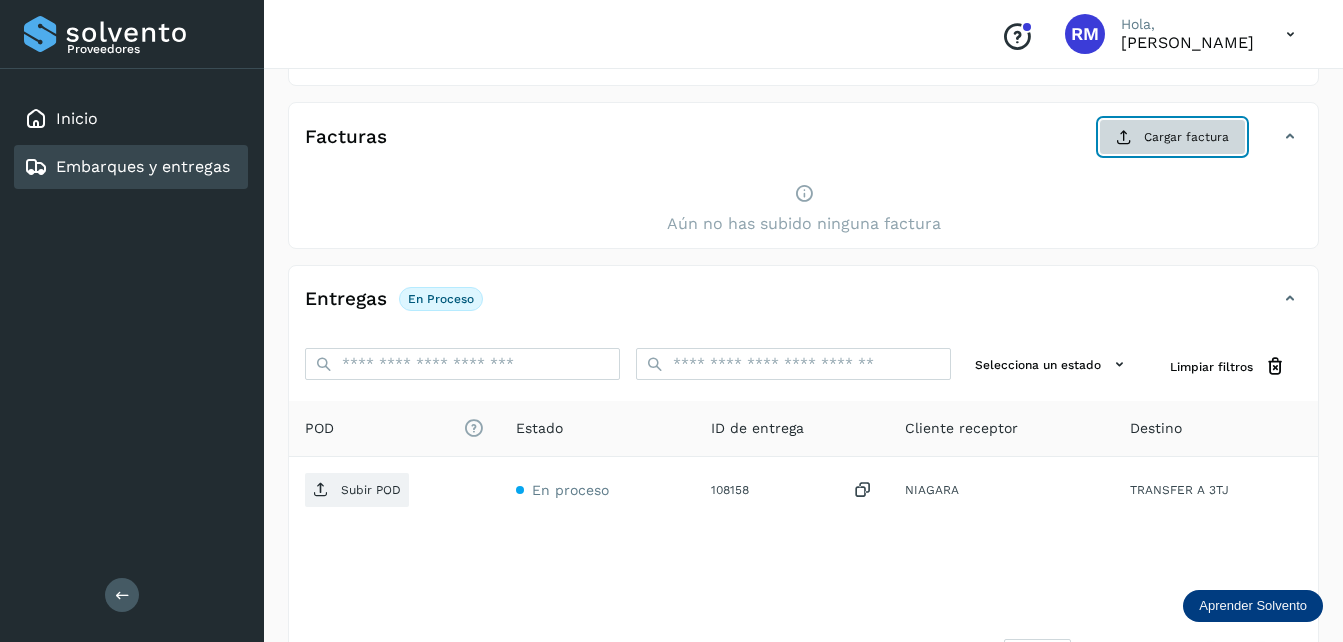 click on "Cargar factura" 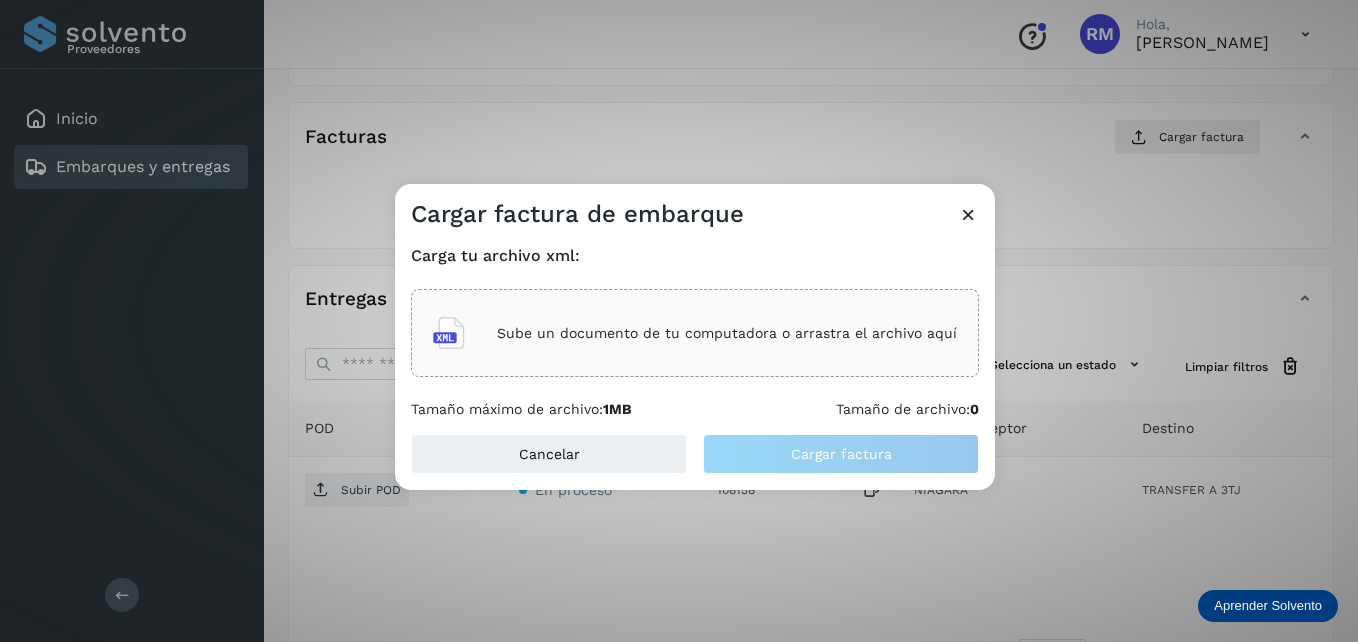 click on "Sube un documento de tu computadora o arrastra el archivo aquí" 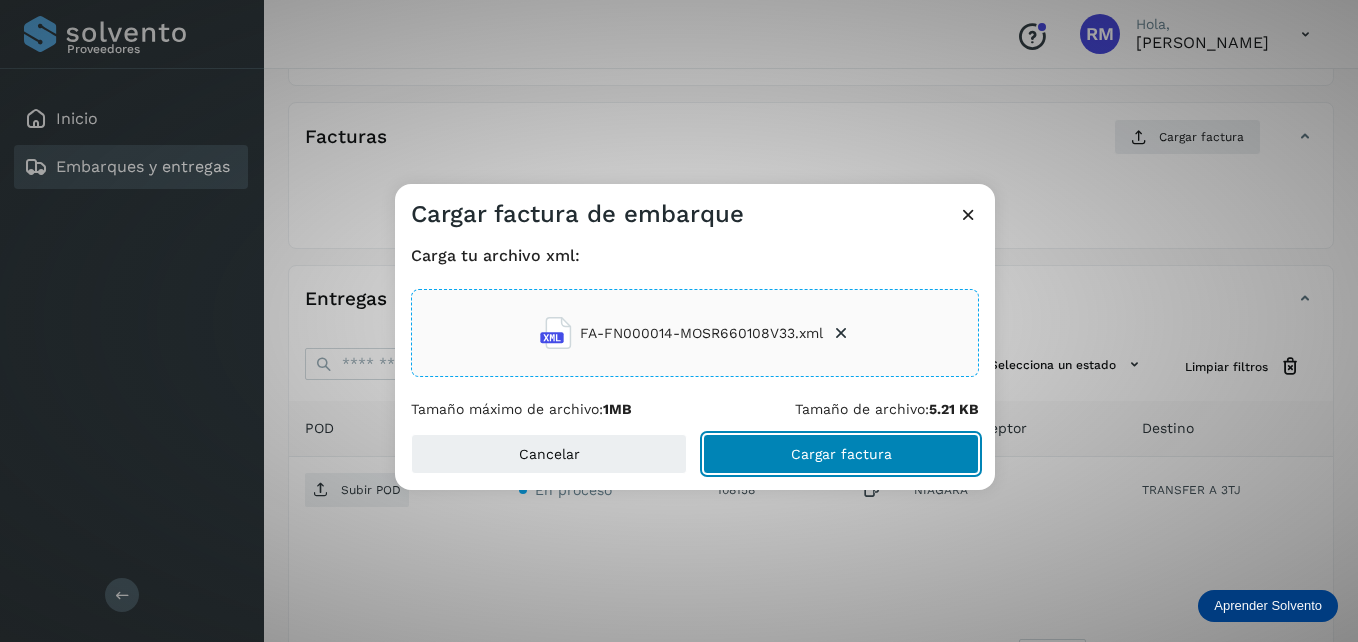 click on "Cargar factura" 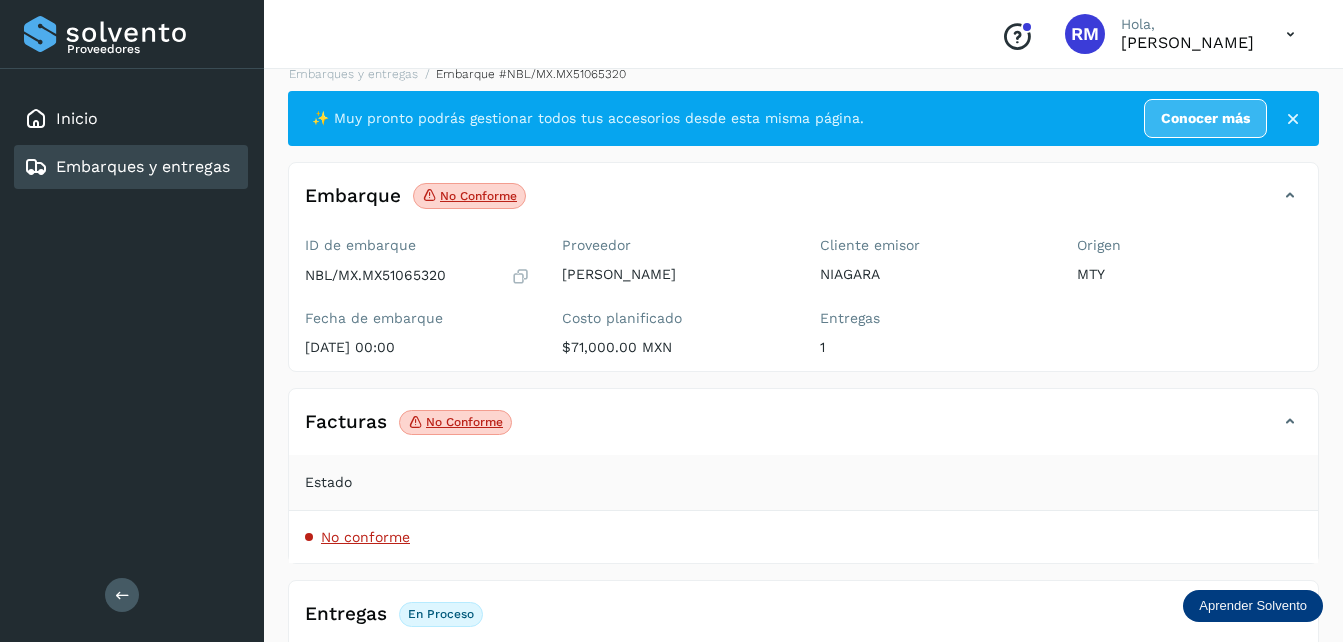 scroll, scrollTop: 13, scrollLeft: 0, axis: vertical 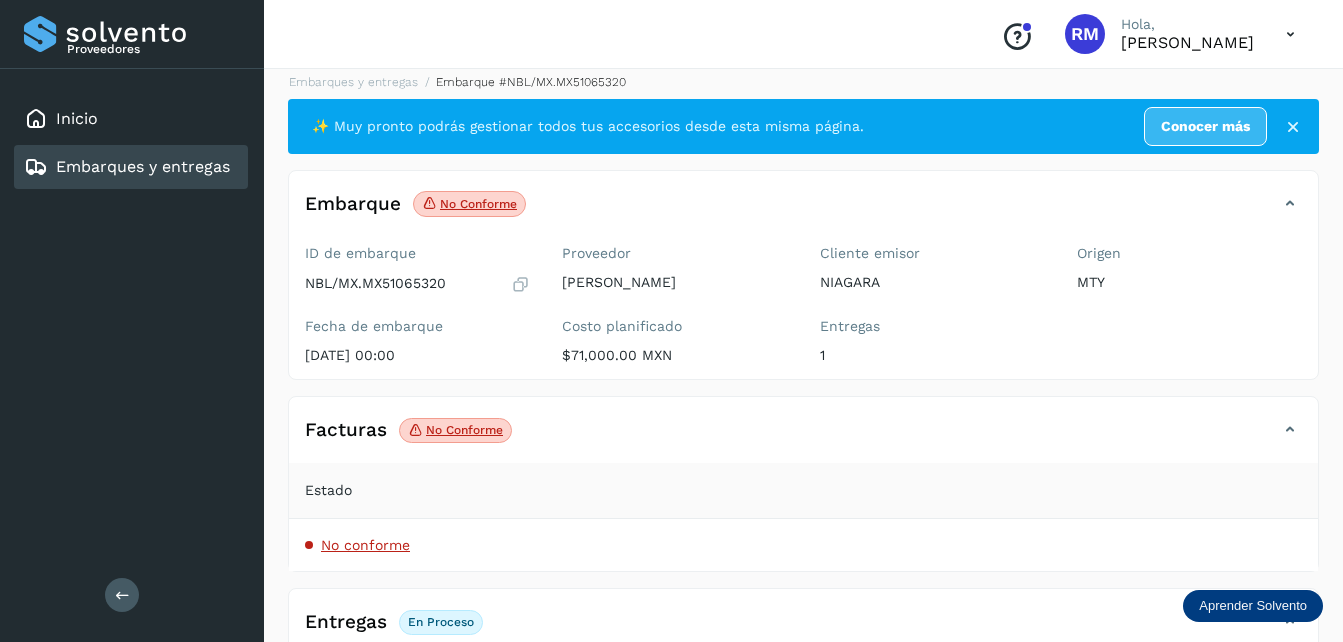 click on "Embarques y entregas" at bounding box center [143, 166] 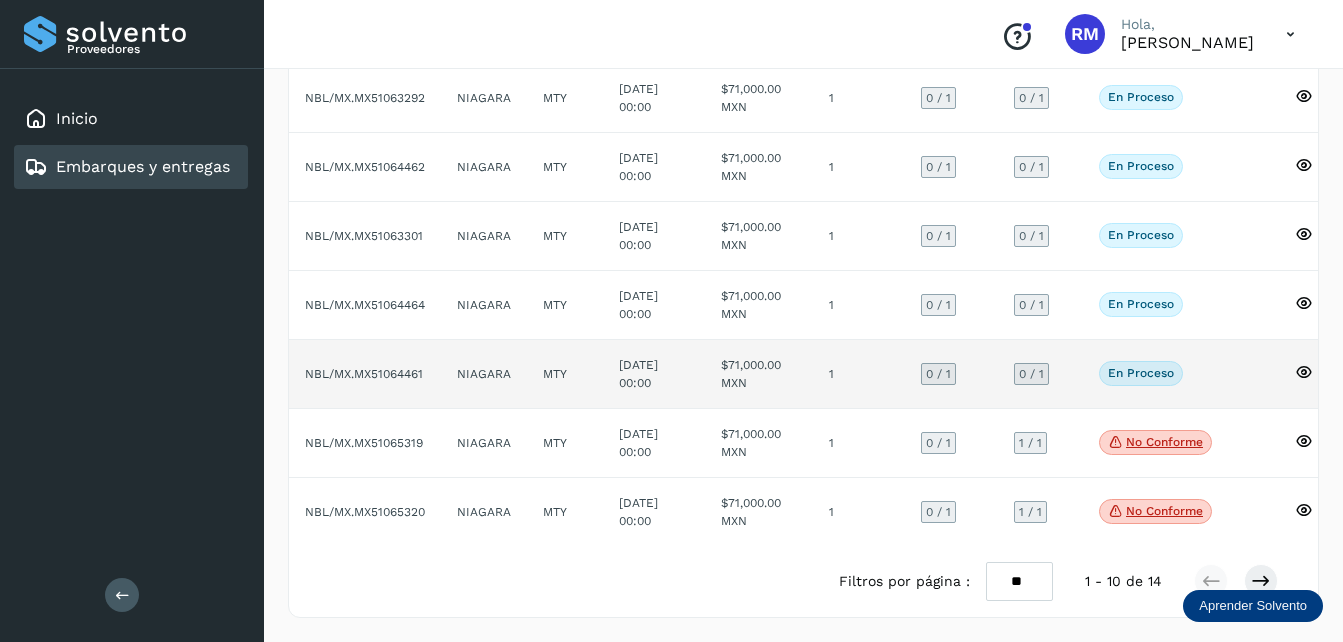 scroll, scrollTop: 415, scrollLeft: 0, axis: vertical 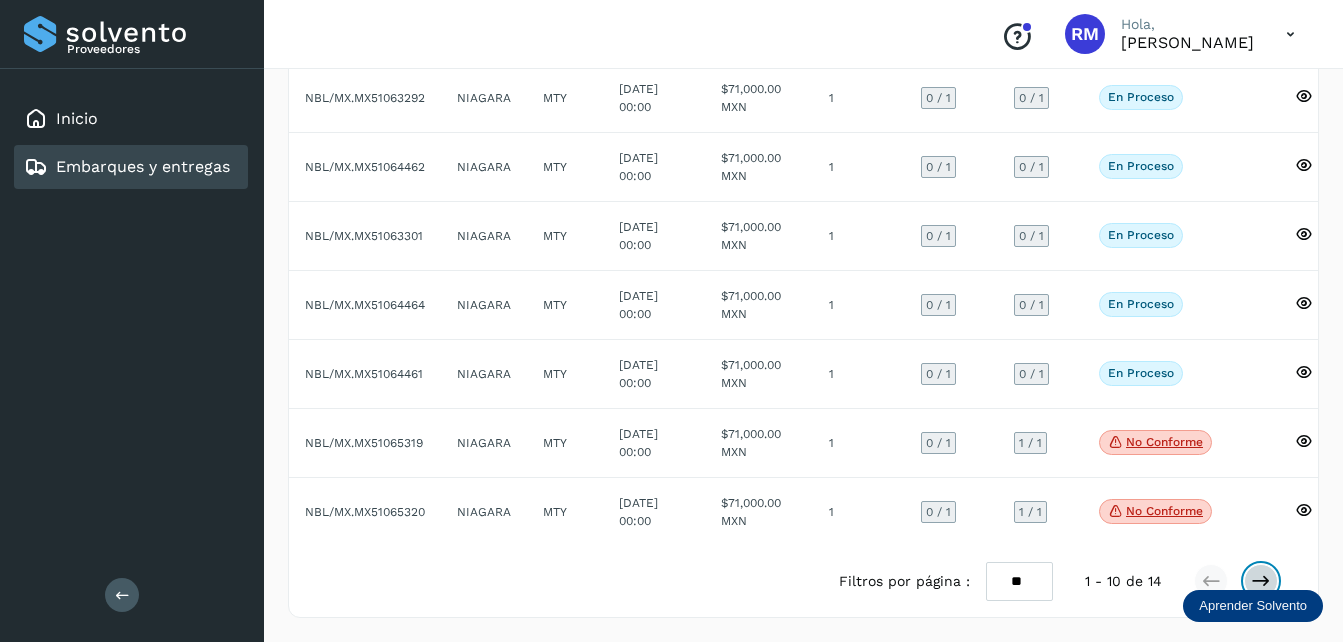 click at bounding box center (1261, 581) 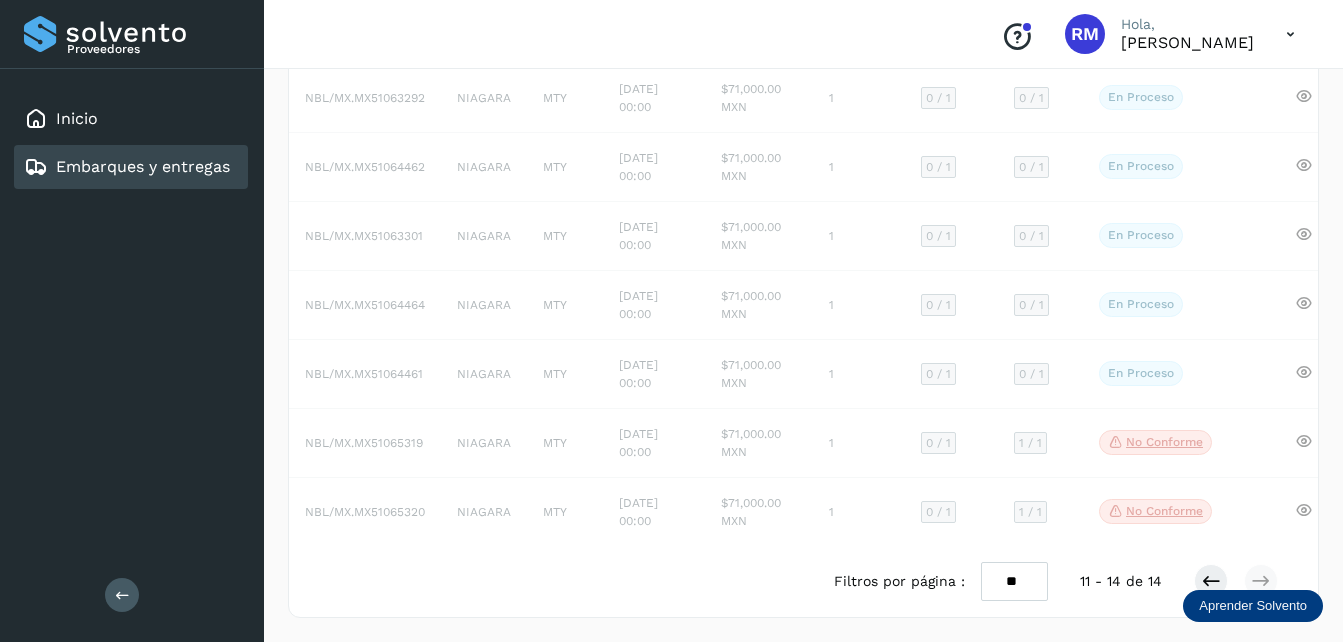 scroll, scrollTop: 0, scrollLeft: 0, axis: both 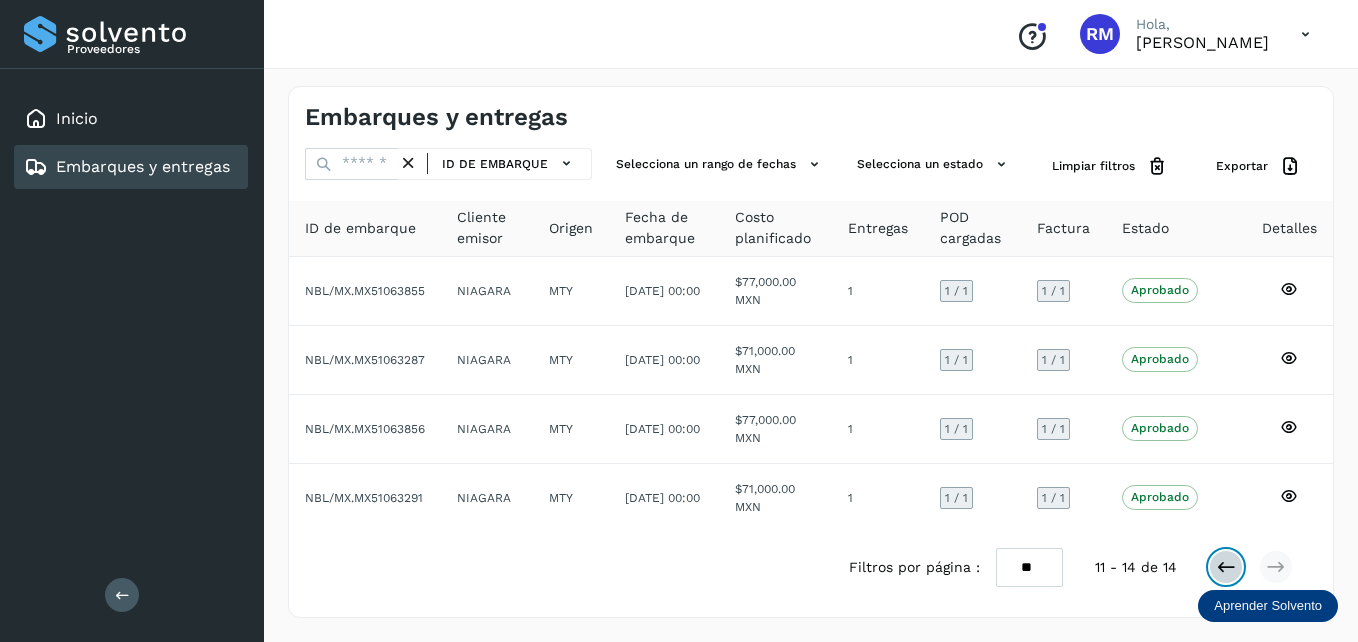 click at bounding box center (1226, 567) 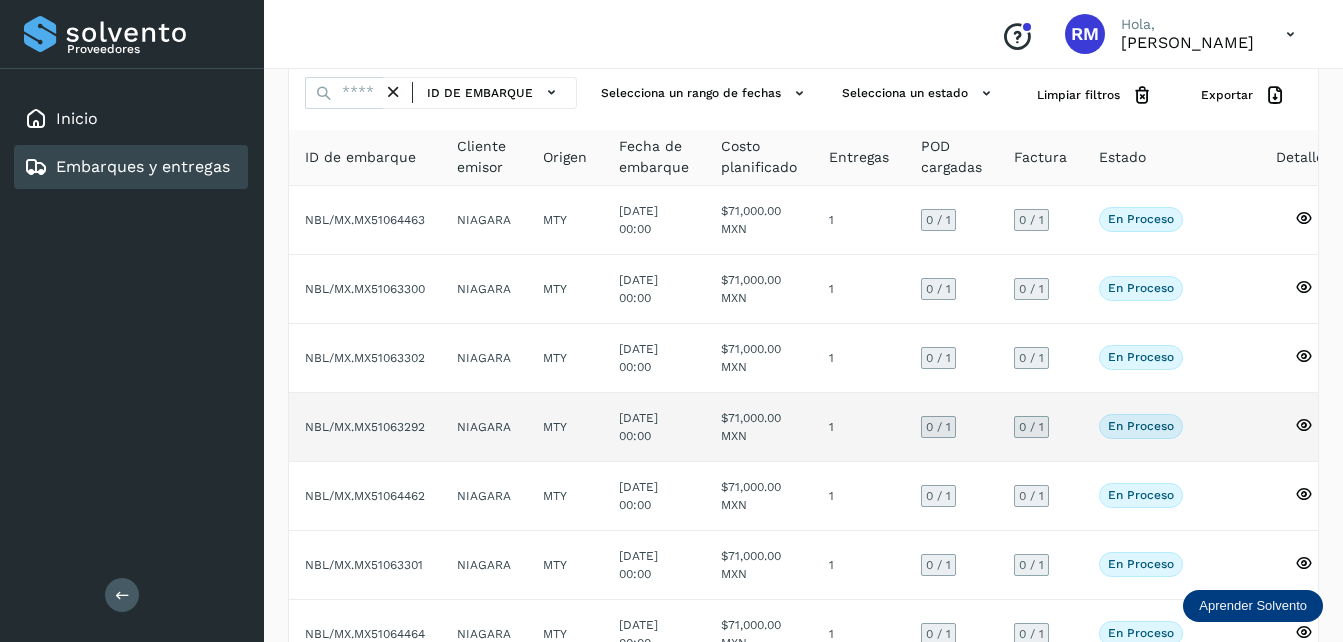 scroll, scrollTop: 100, scrollLeft: 0, axis: vertical 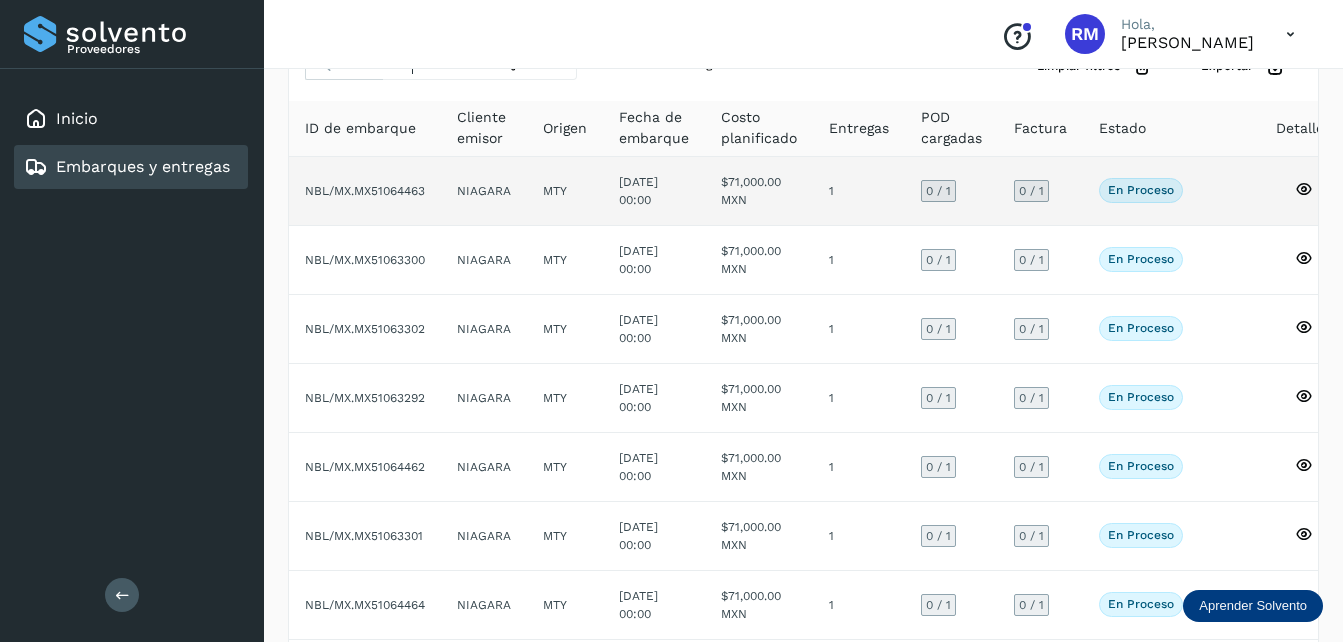 click on "NBL/MX.MX51064463" 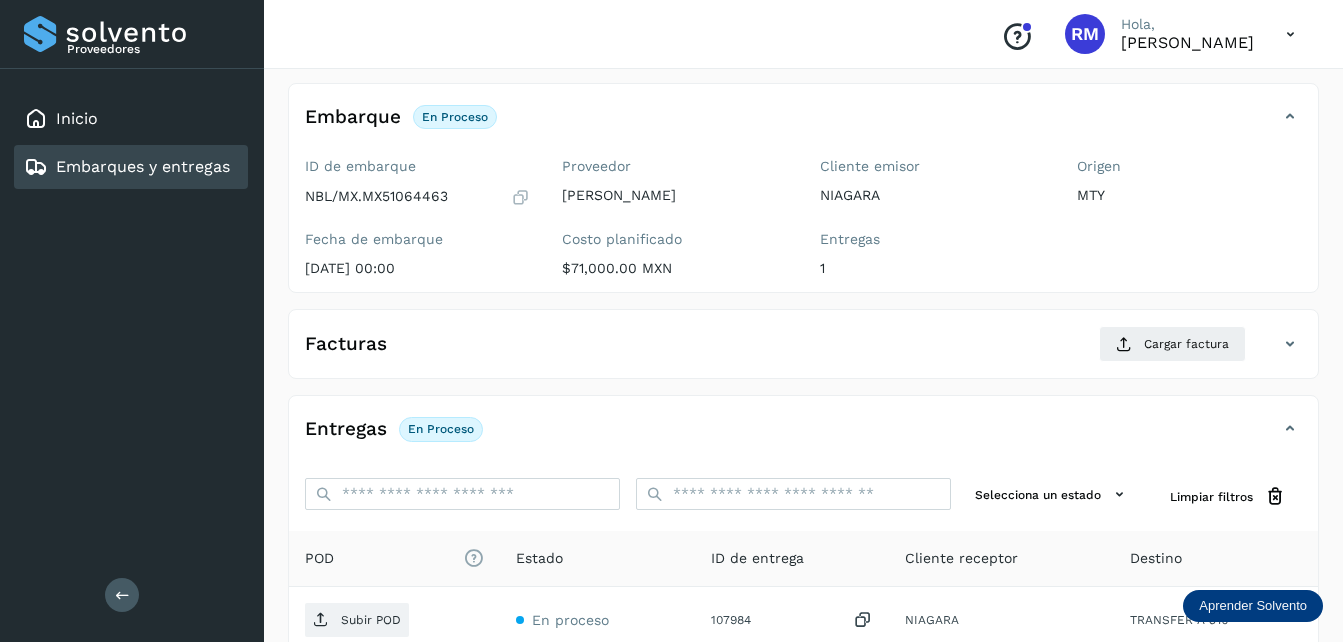 scroll, scrollTop: 200, scrollLeft: 0, axis: vertical 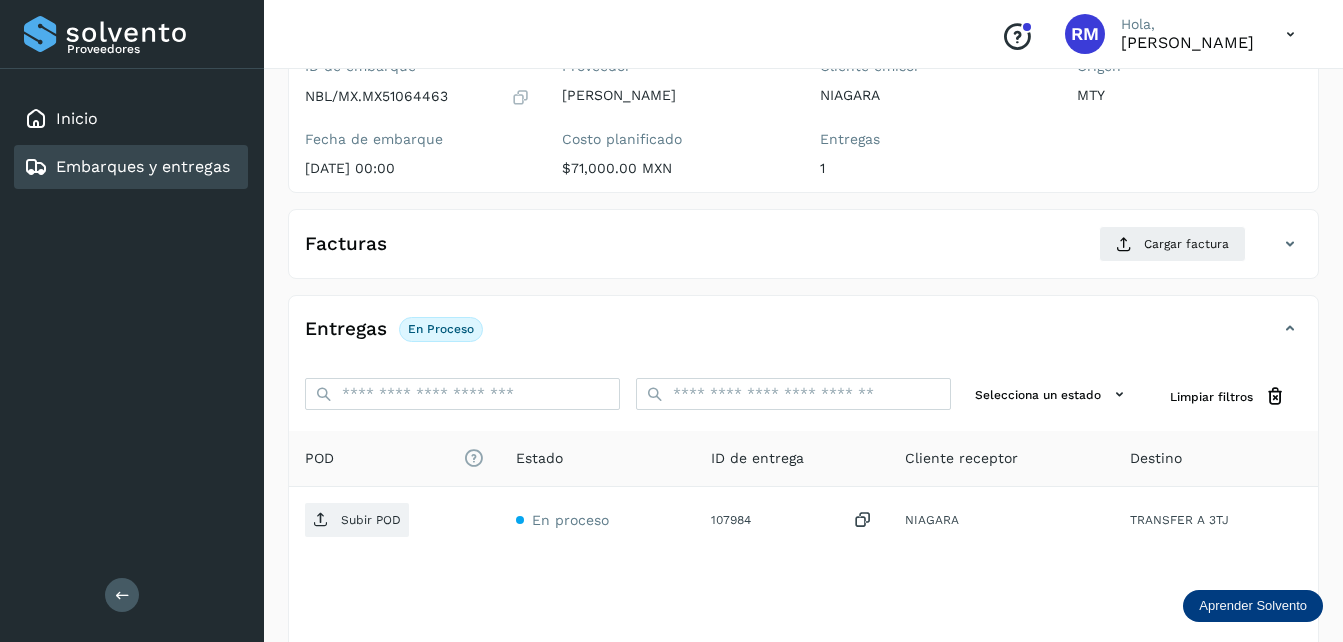 click on "Facturas" at bounding box center (346, 244) 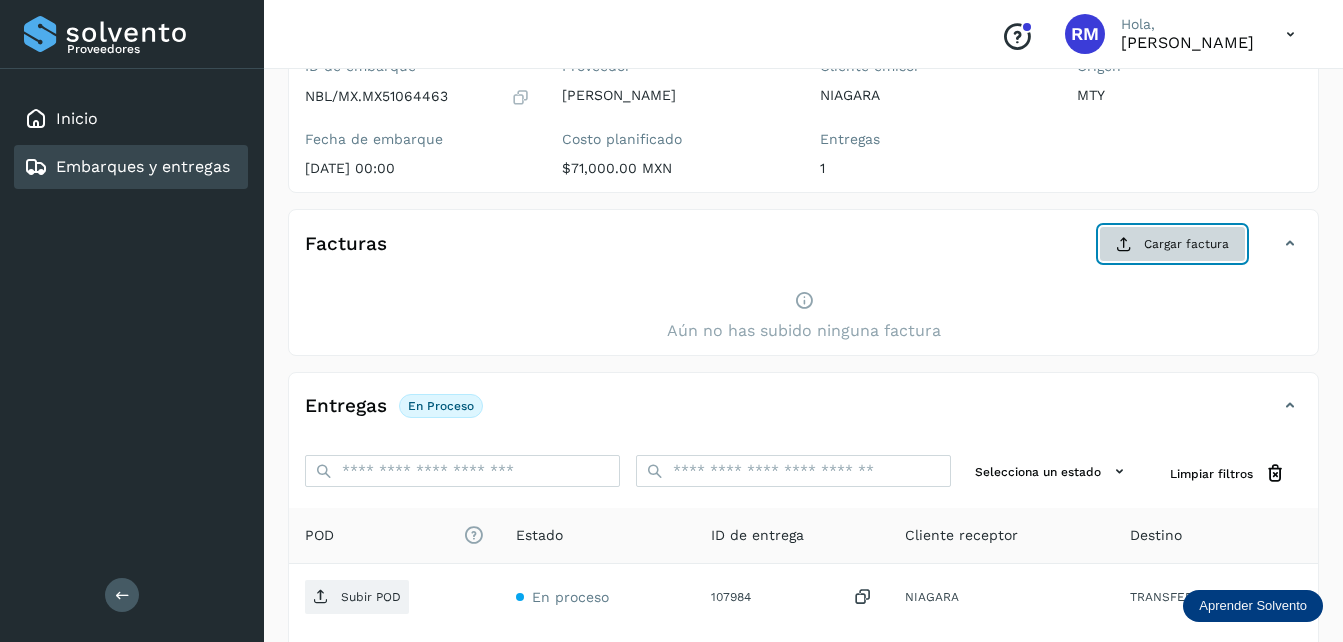 click on "Cargar factura" 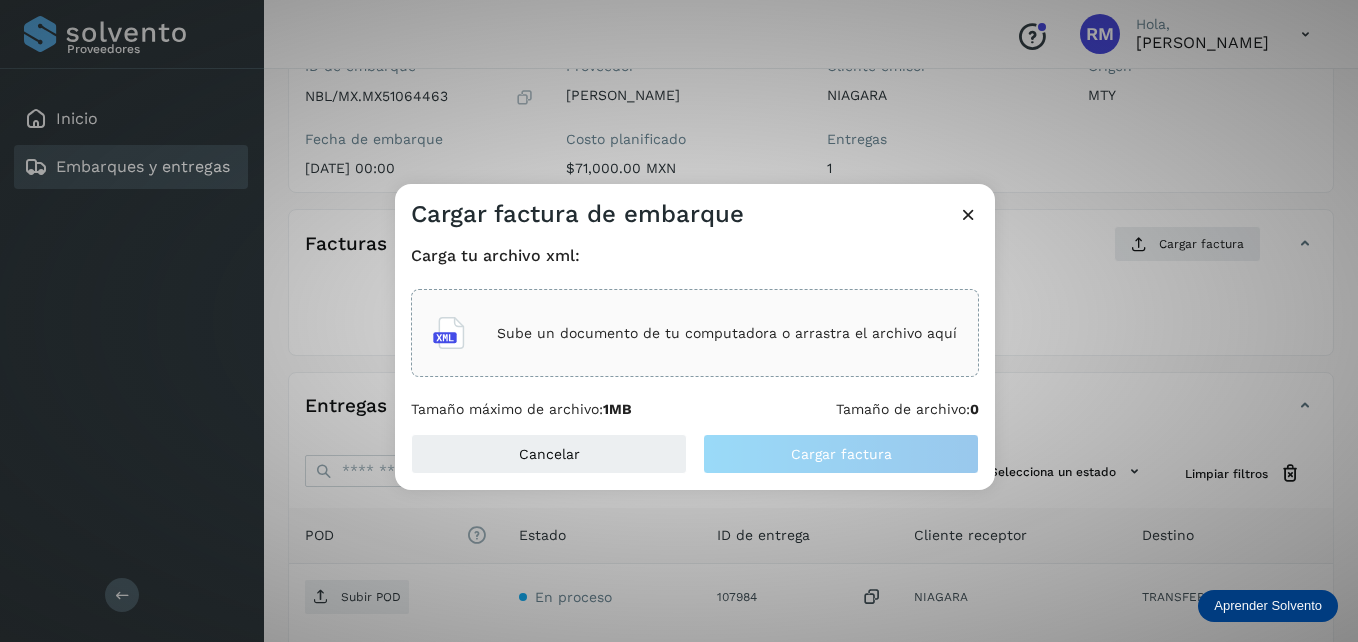 click on "Sube un documento de tu computadora o arrastra el archivo aquí" 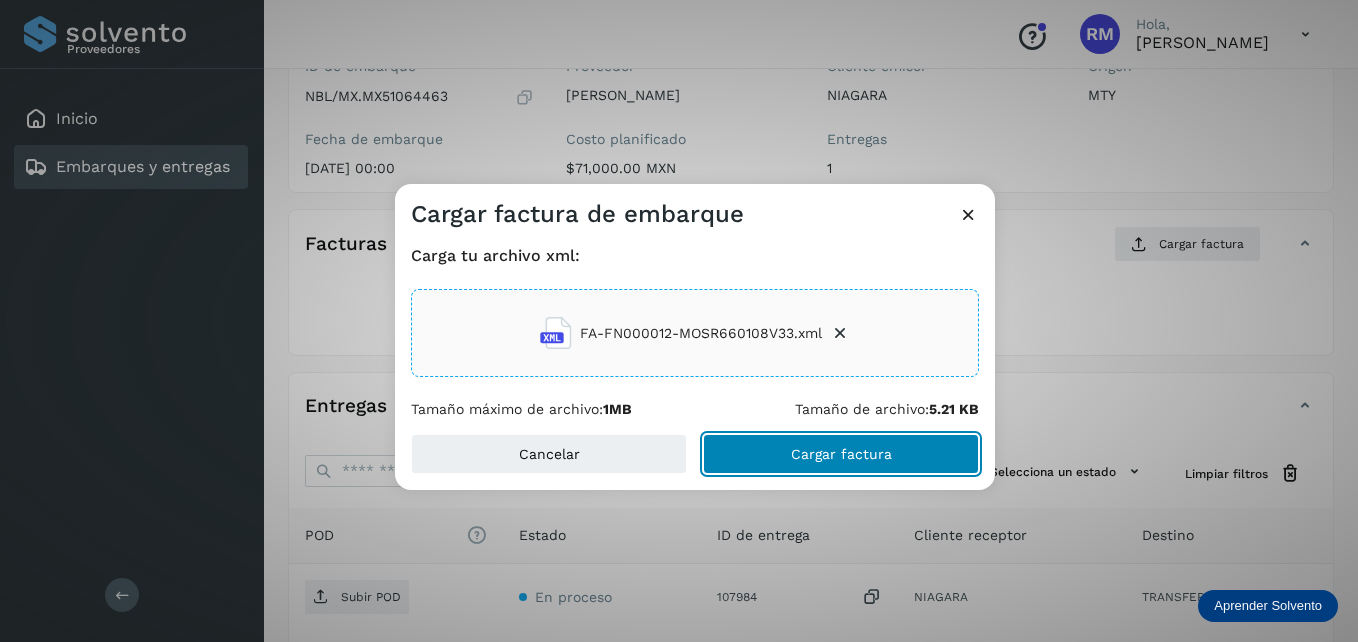 click on "Cargar factura" 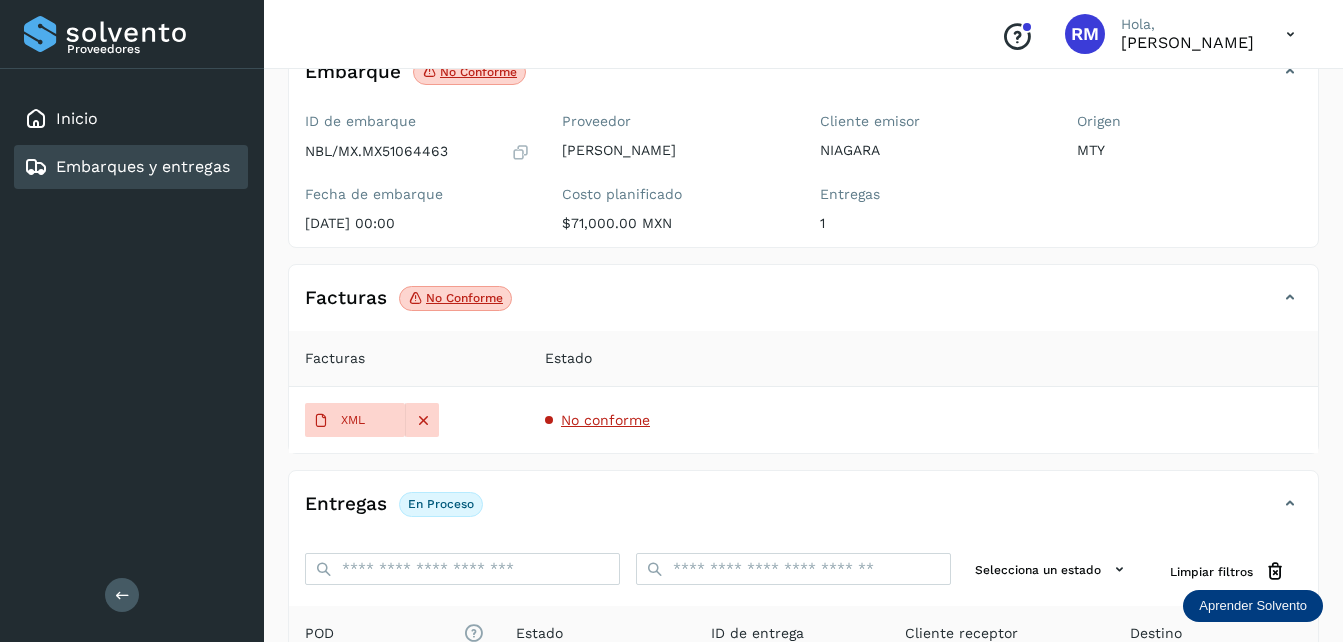 scroll, scrollTop: 127, scrollLeft: 0, axis: vertical 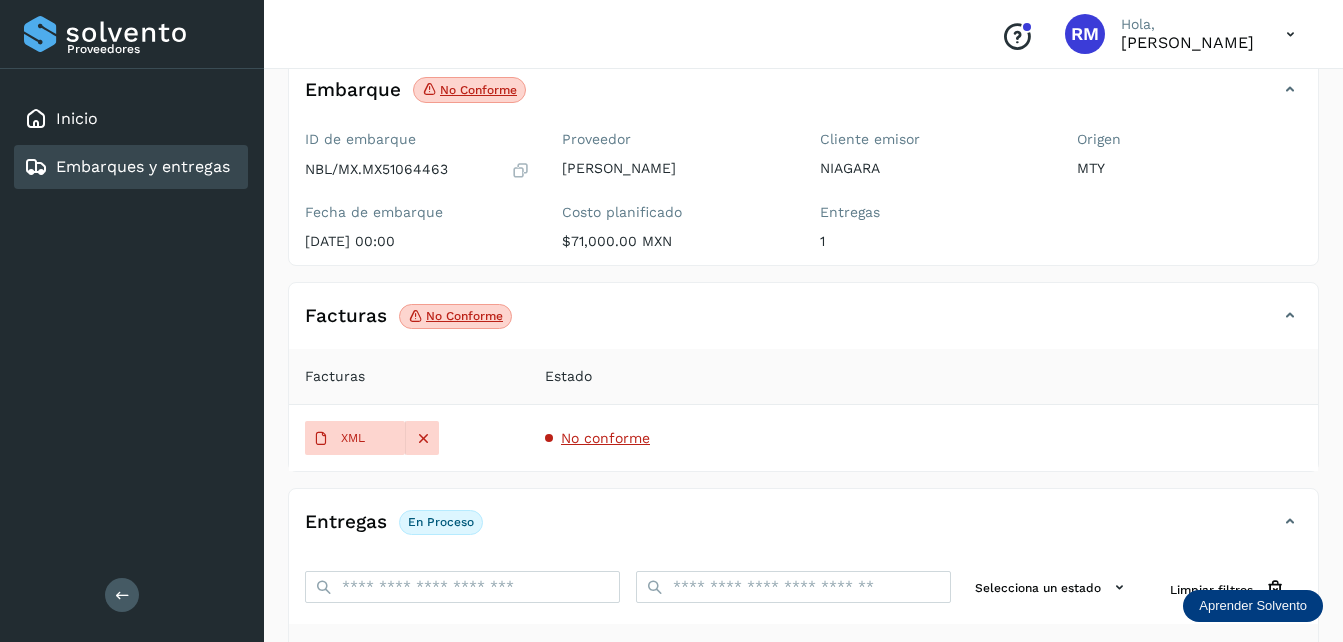 click on "Embarques y entregas" at bounding box center (143, 166) 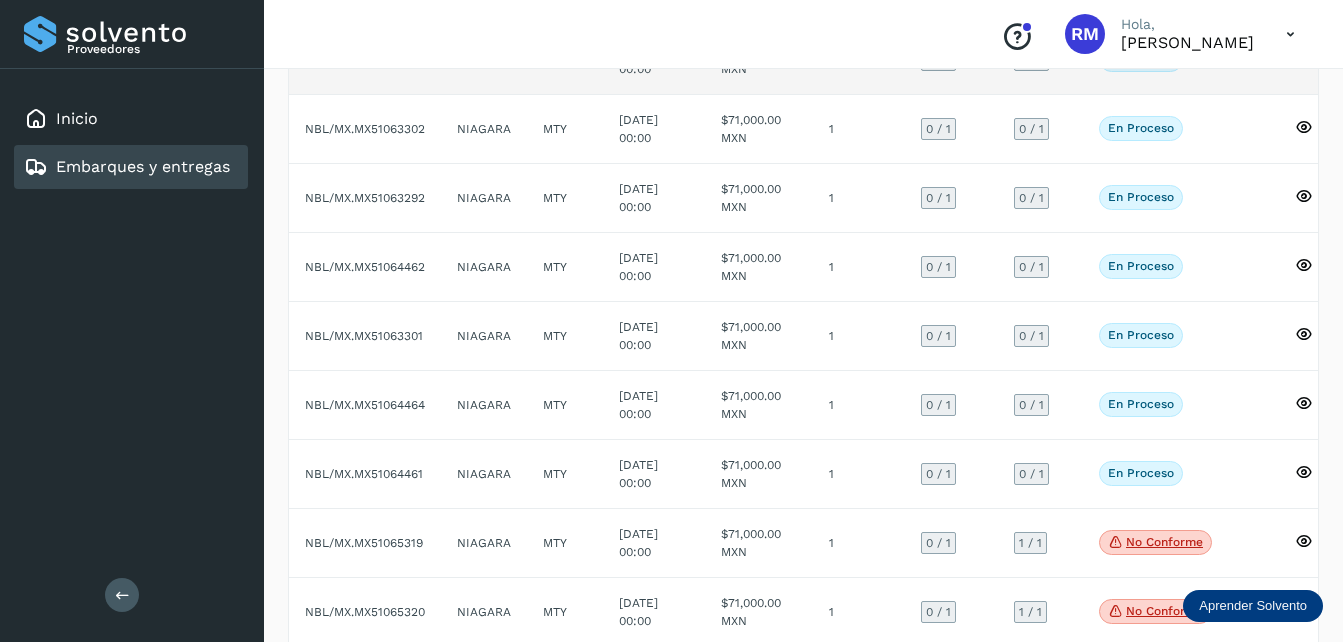 scroll, scrollTop: 400, scrollLeft: 0, axis: vertical 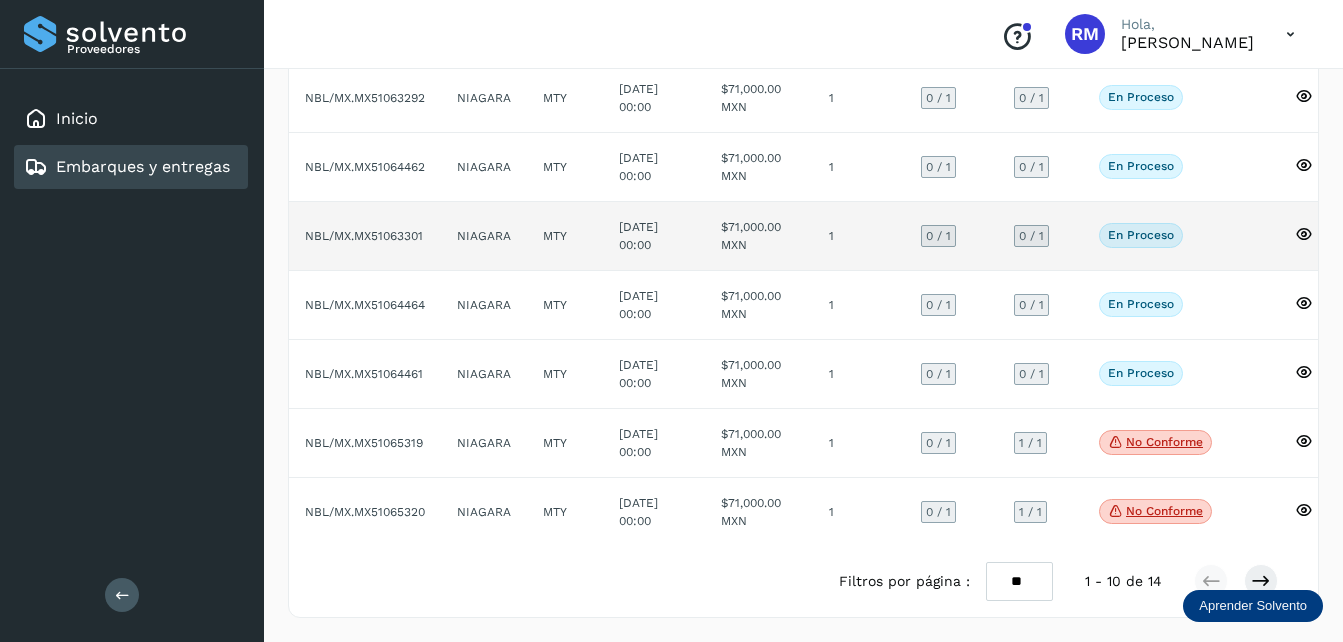 click on "NBL/MX.MX51063301" 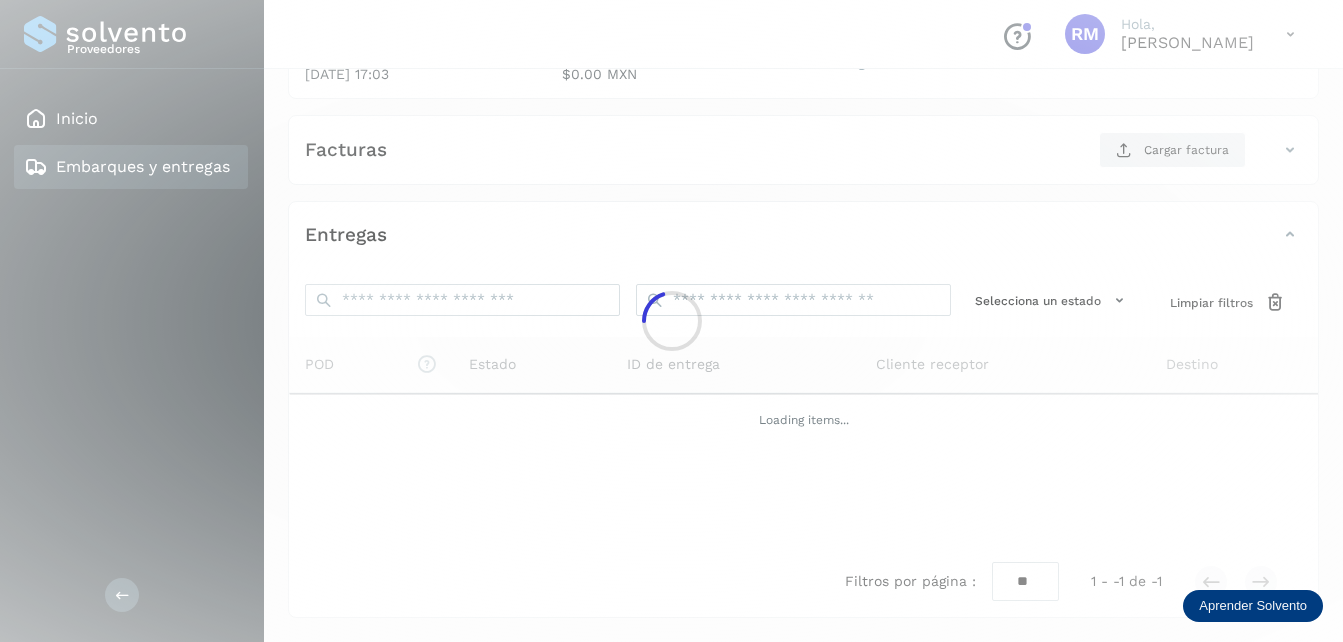 scroll, scrollTop: 307, scrollLeft: 0, axis: vertical 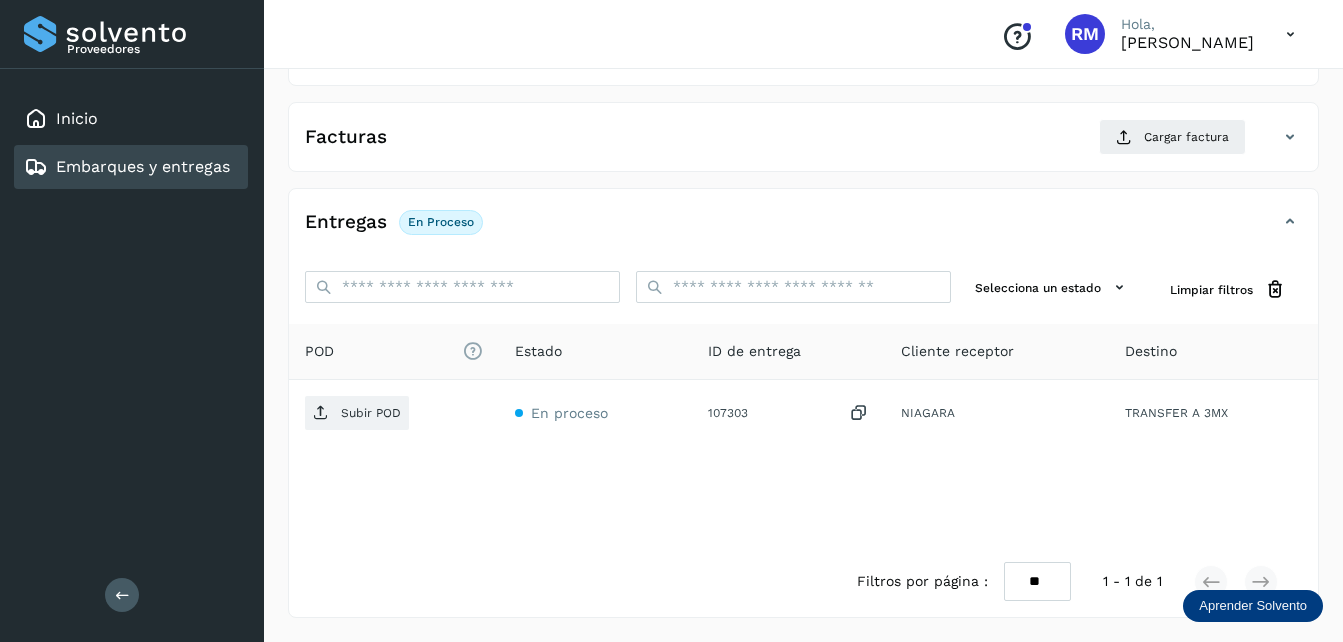 click on "Facturas" at bounding box center [346, 137] 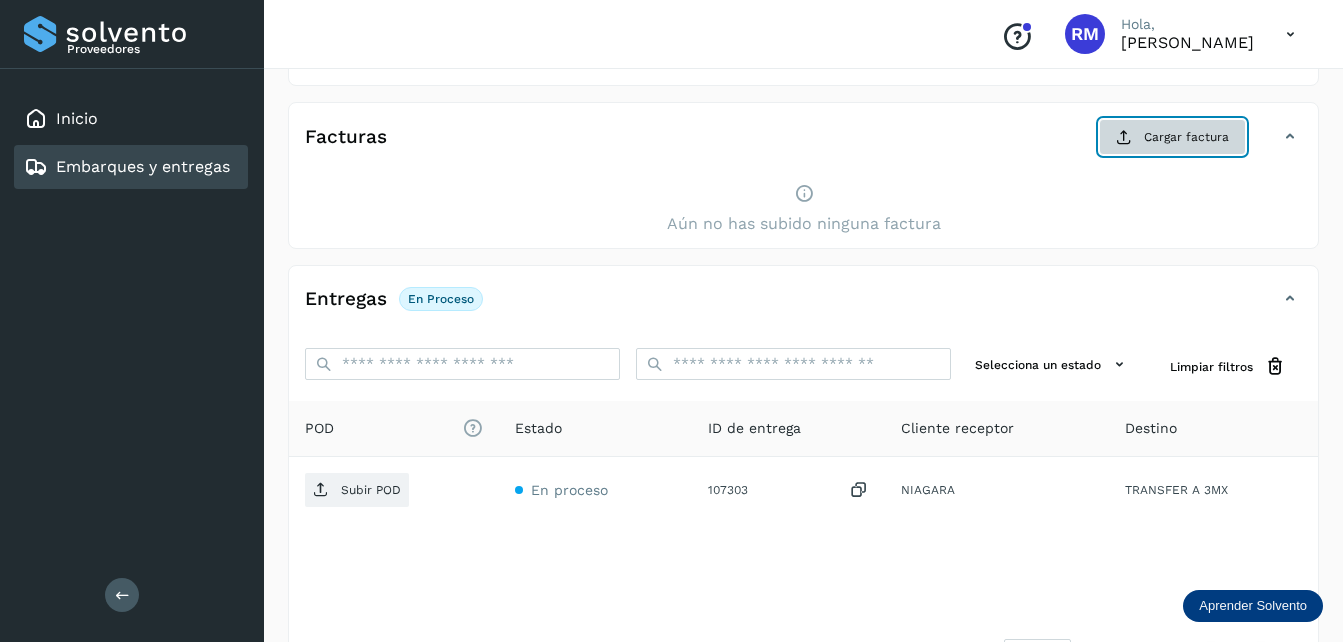 click on "Cargar factura" 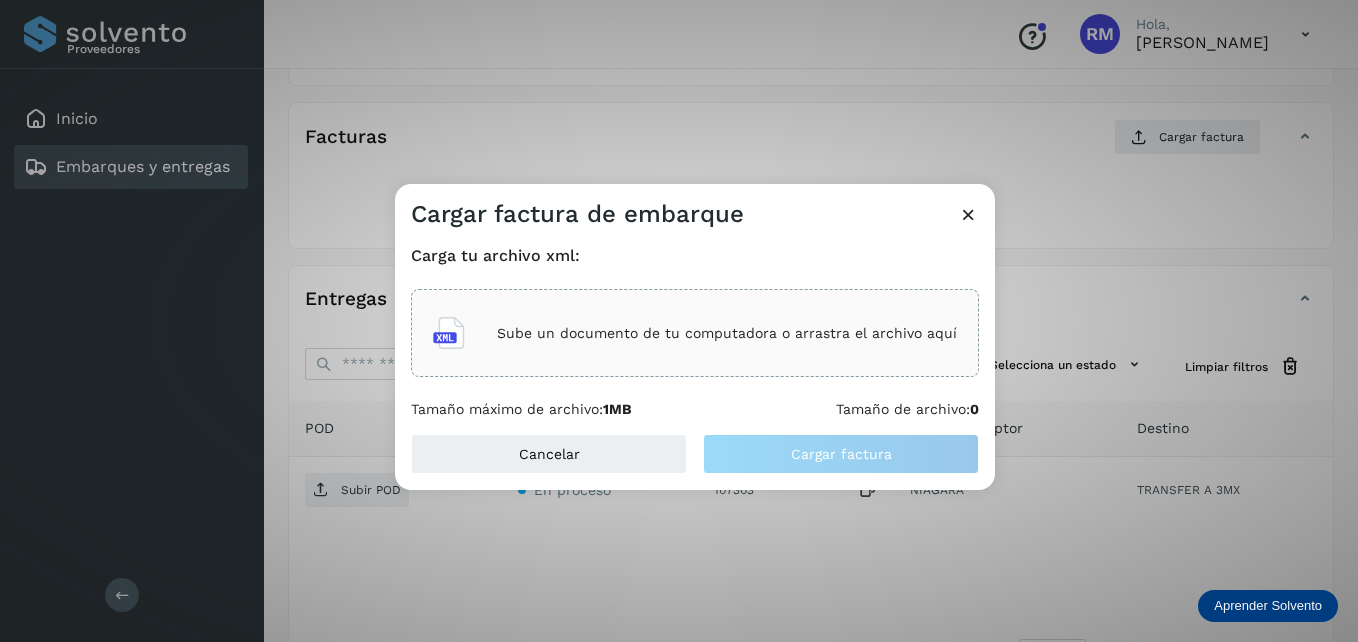 click on "Sube un documento de tu computadora o arrastra el archivo aquí" 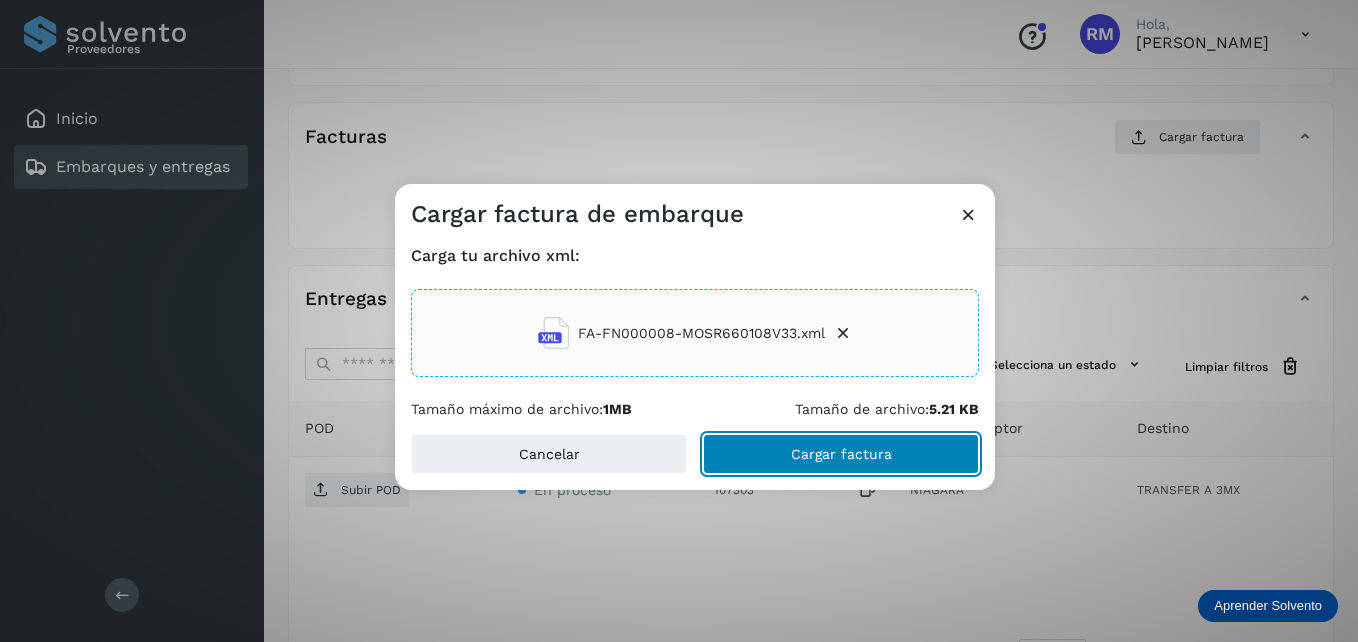 click on "Cargar factura" 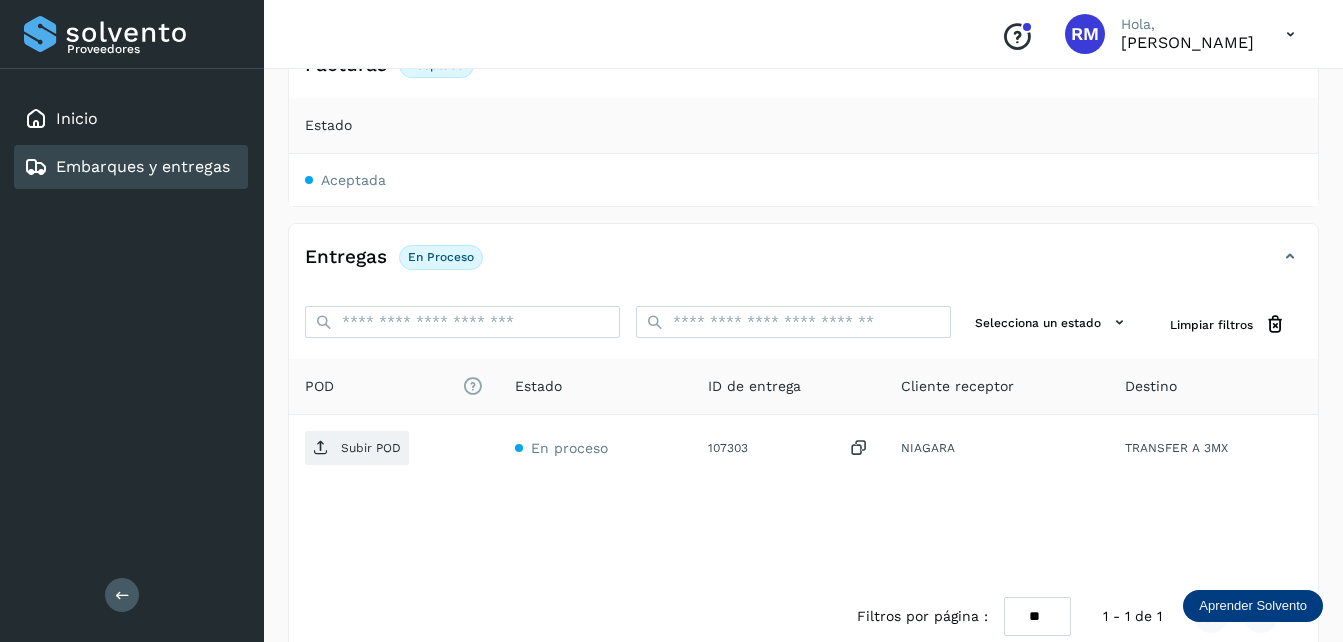 scroll, scrollTop: 407, scrollLeft: 0, axis: vertical 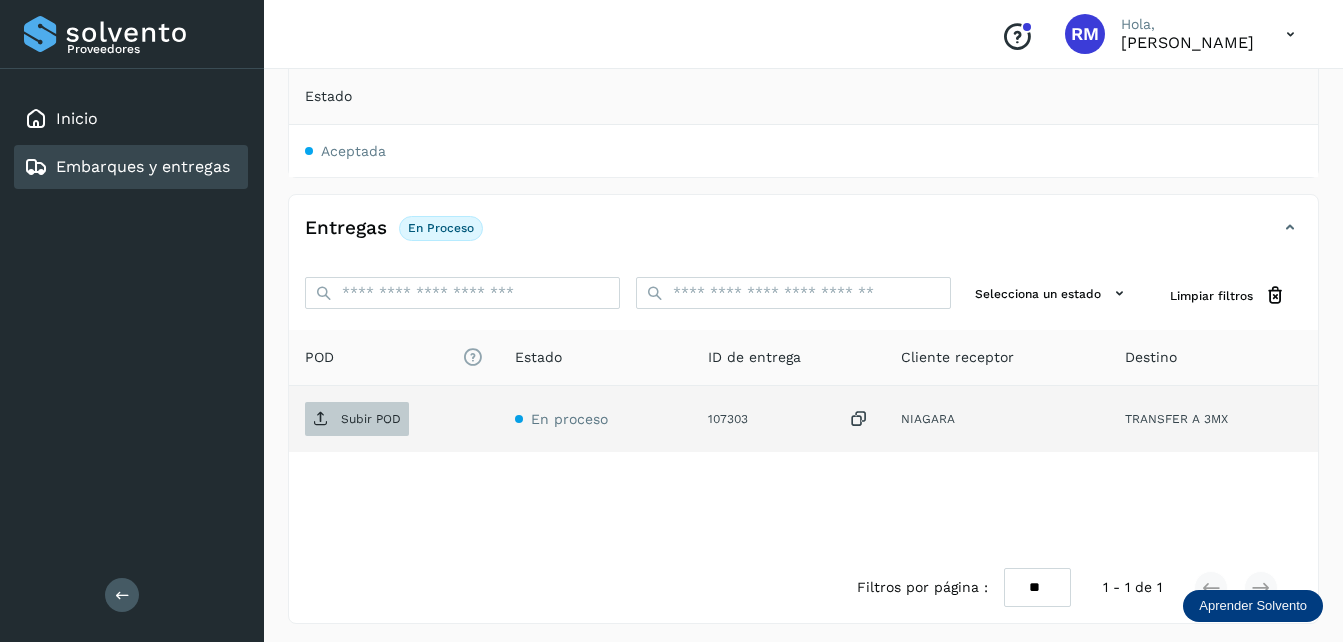 click on "Subir POD" at bounding box center (371, 419) 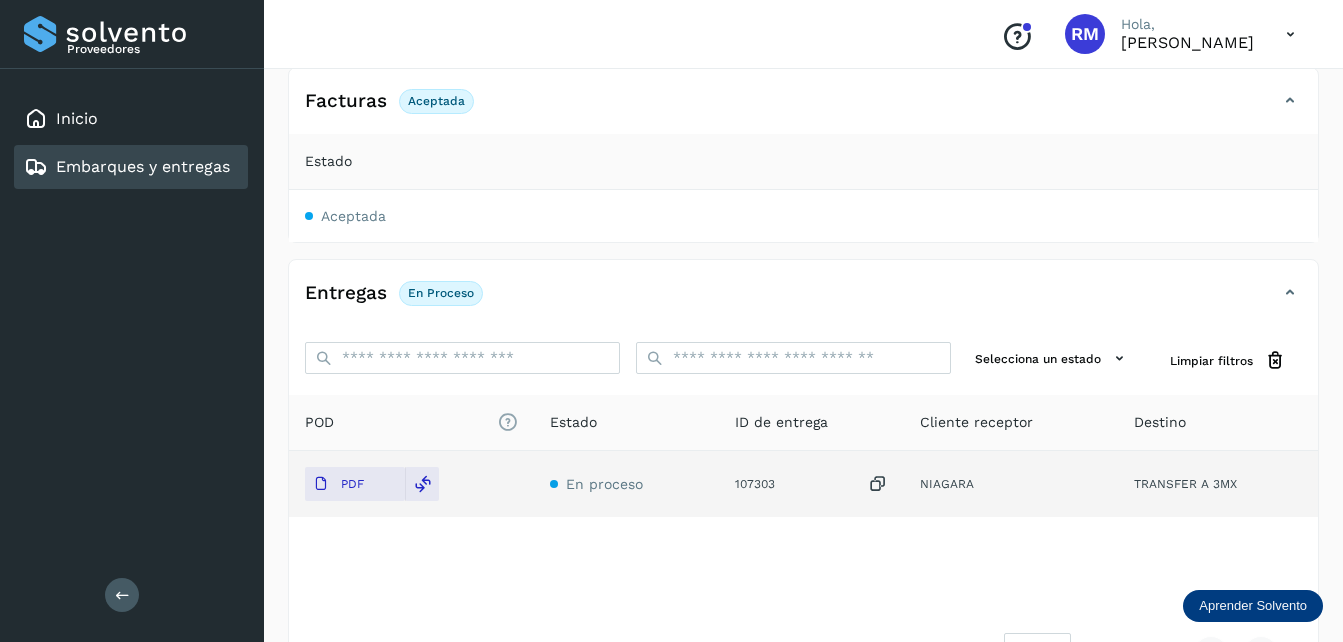 scroll, scrollTop: 307, scrollLeft: 0, axis: vertical 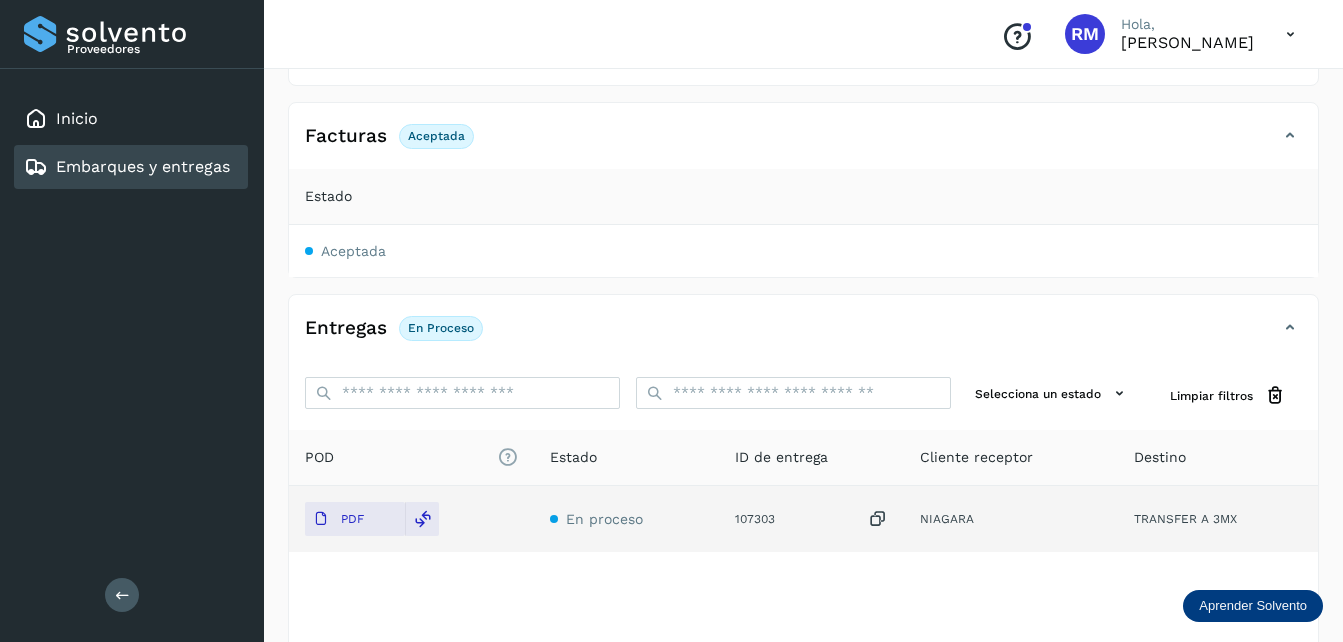 click on "Embarques y entregas" at bounding box center (143, 166) 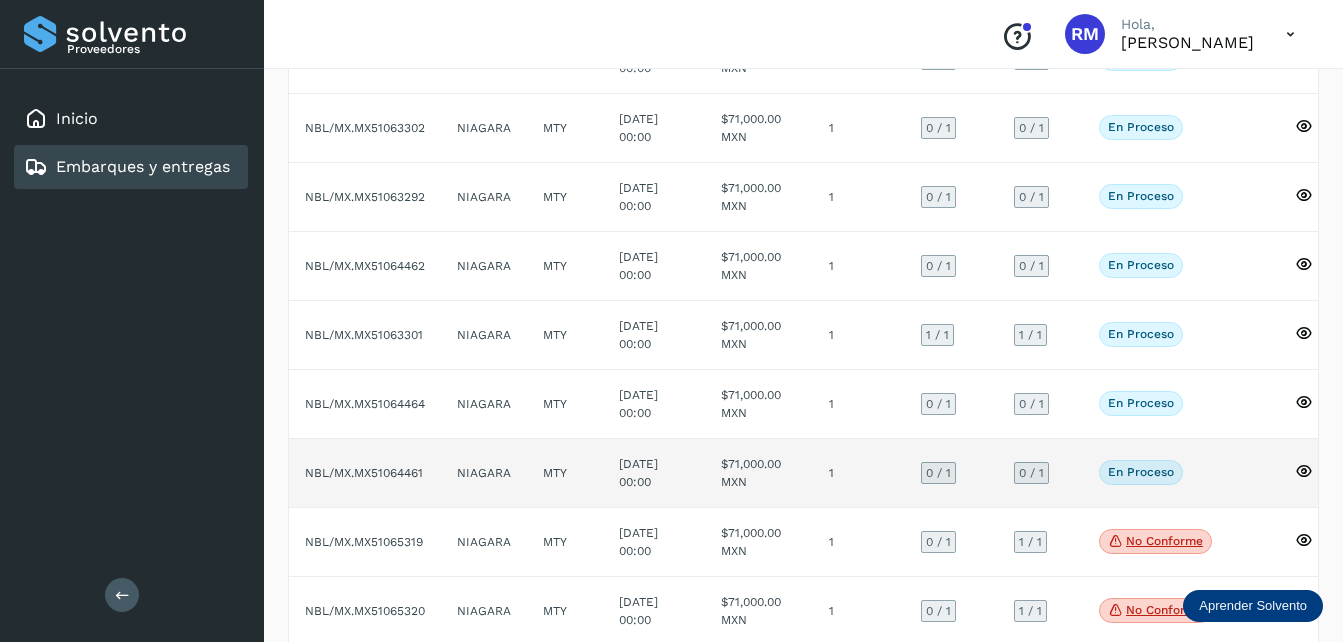 scroll, scrollTop: 300, scrollLeft: 0, axis: vertical 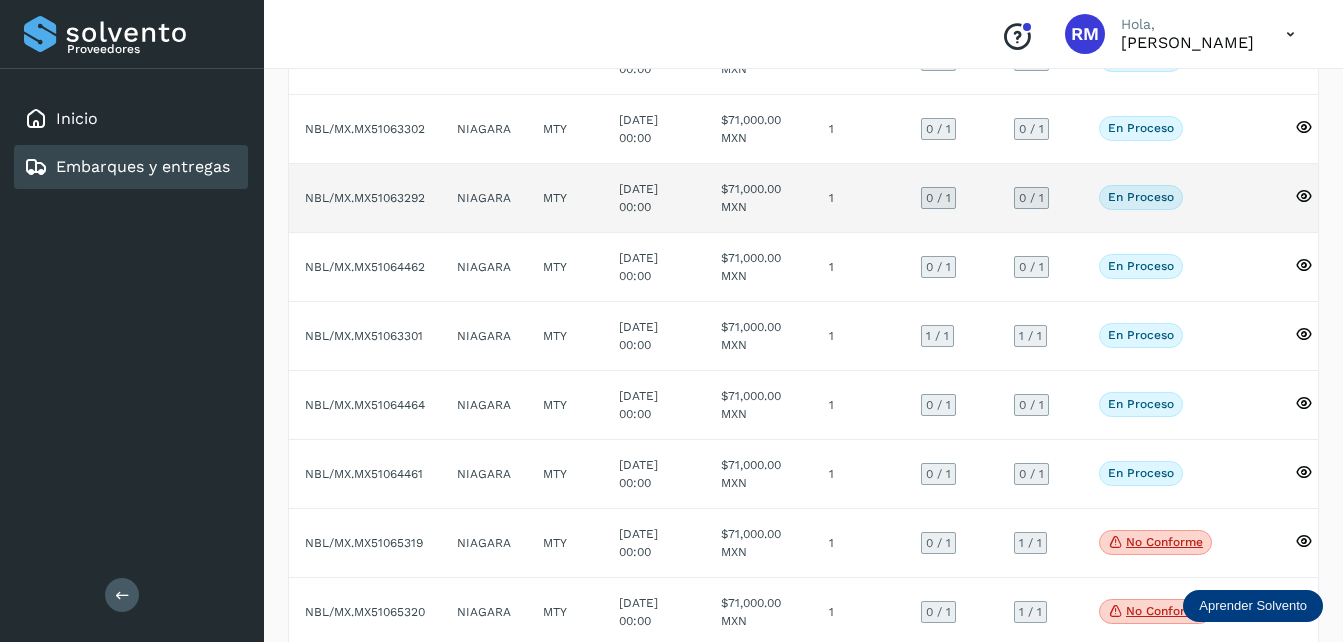 click on "NBL/MX.MX51063292" 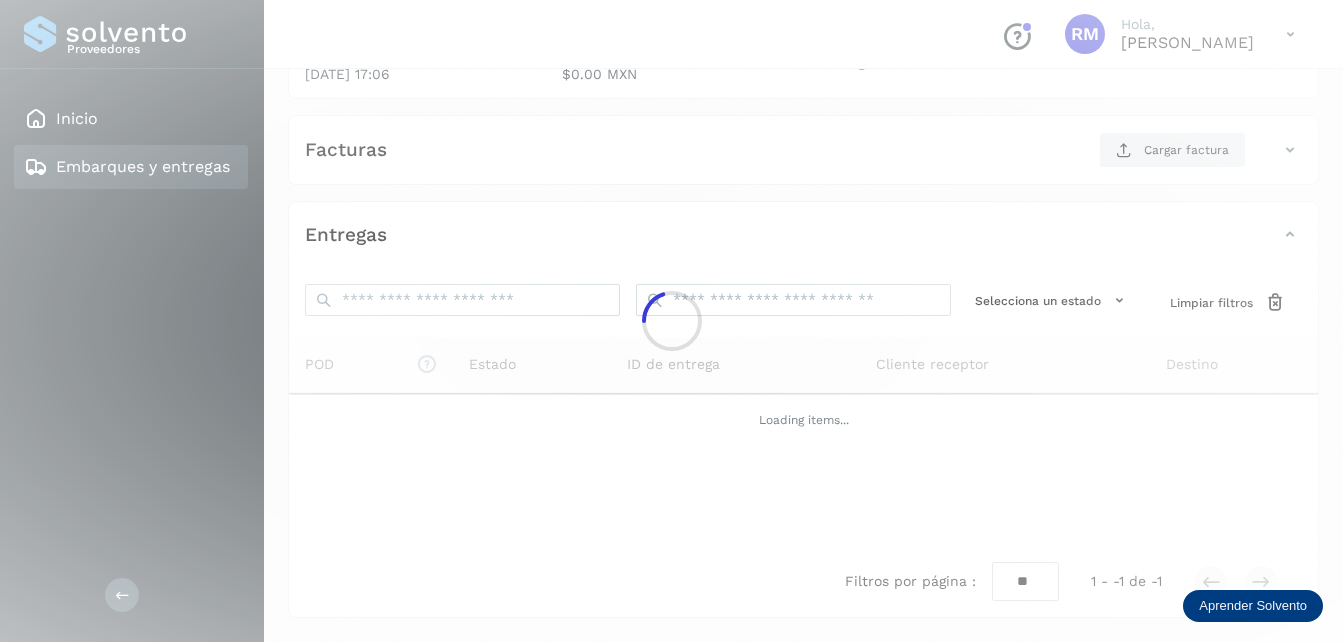 scroll, scrollTop: 300, scrollLeft: 0, axis: vertical 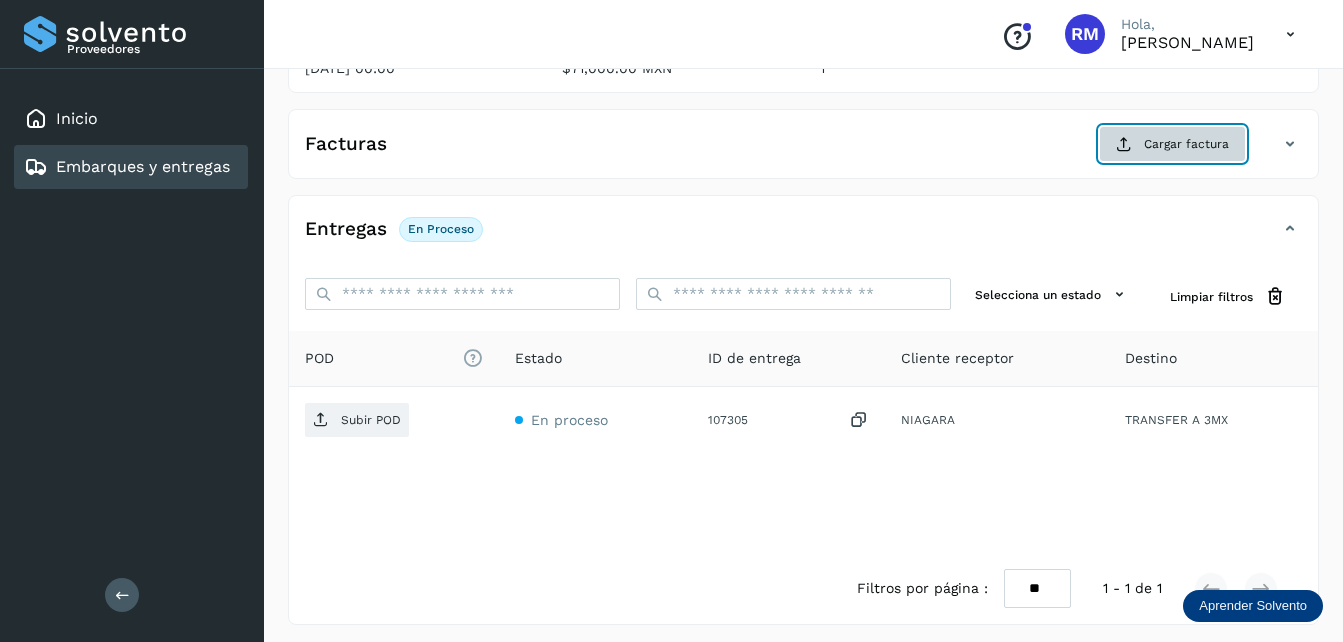 click on "Cargar factura" 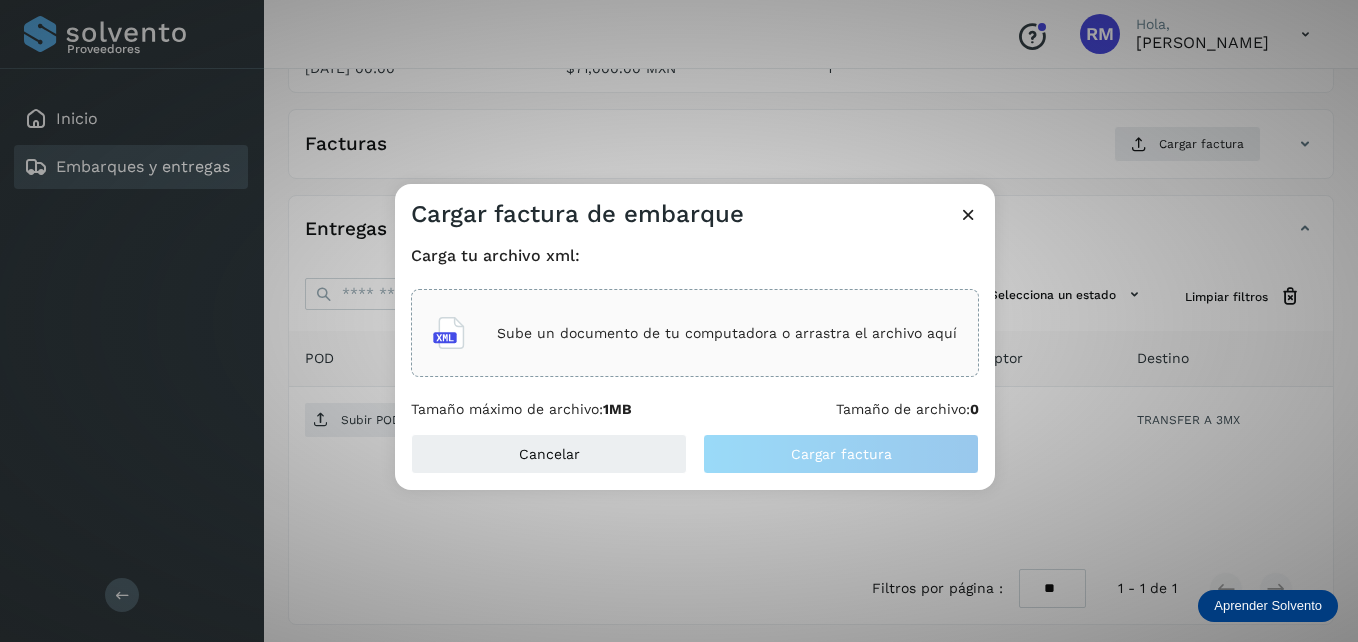 click on "Sube un documento de tu computadora o arrastra el archivo aquí" at bounding box center (727, 333) 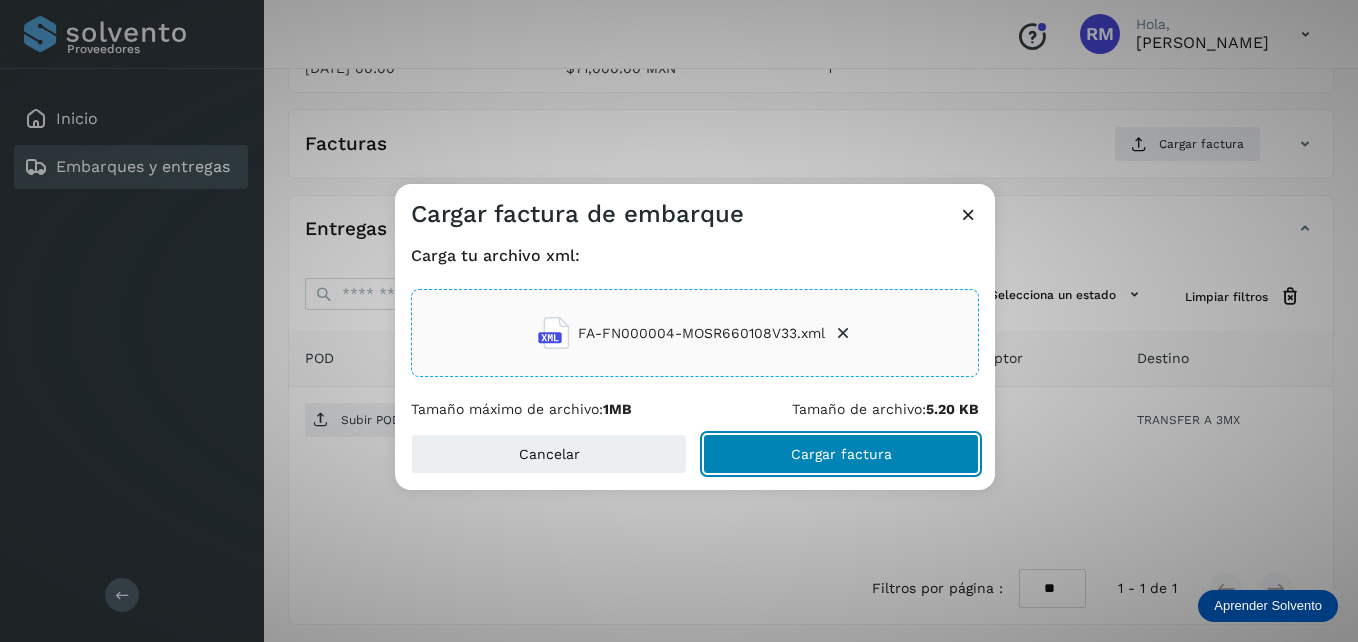 click on "Cargar factura" 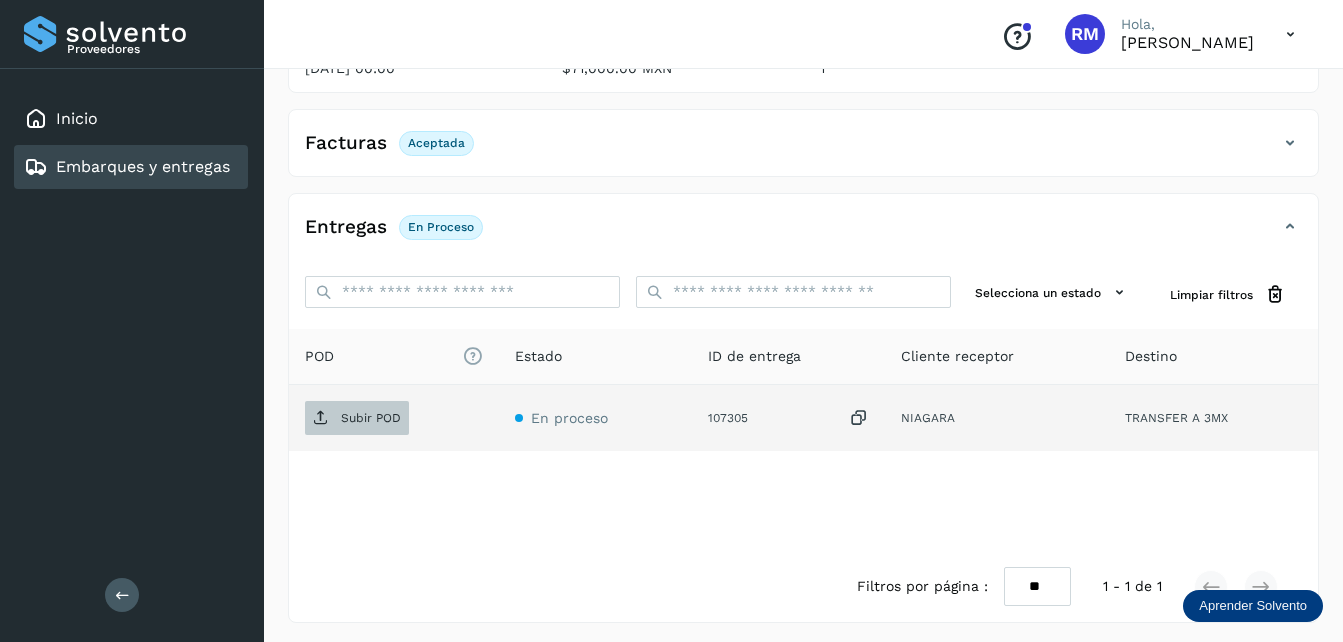 click on "Subir POD" at bounding box center (371, 418) 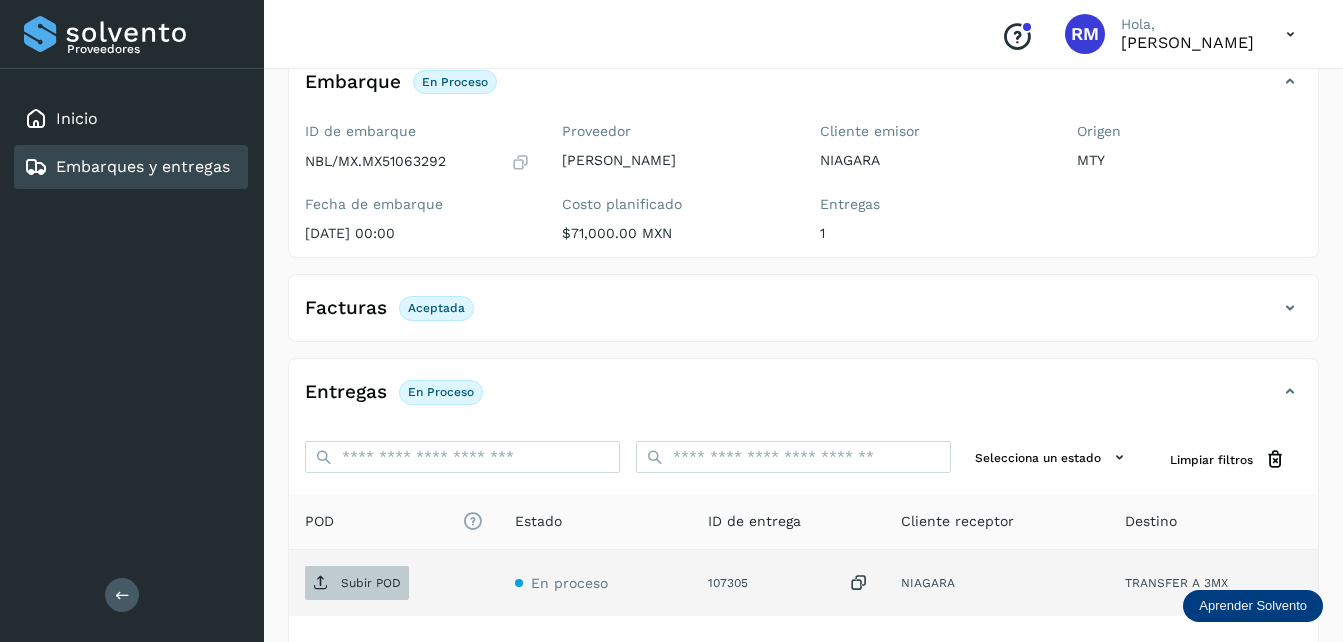 scroll, scrollTop: 100, scrollLeft: 0, axis: vertical 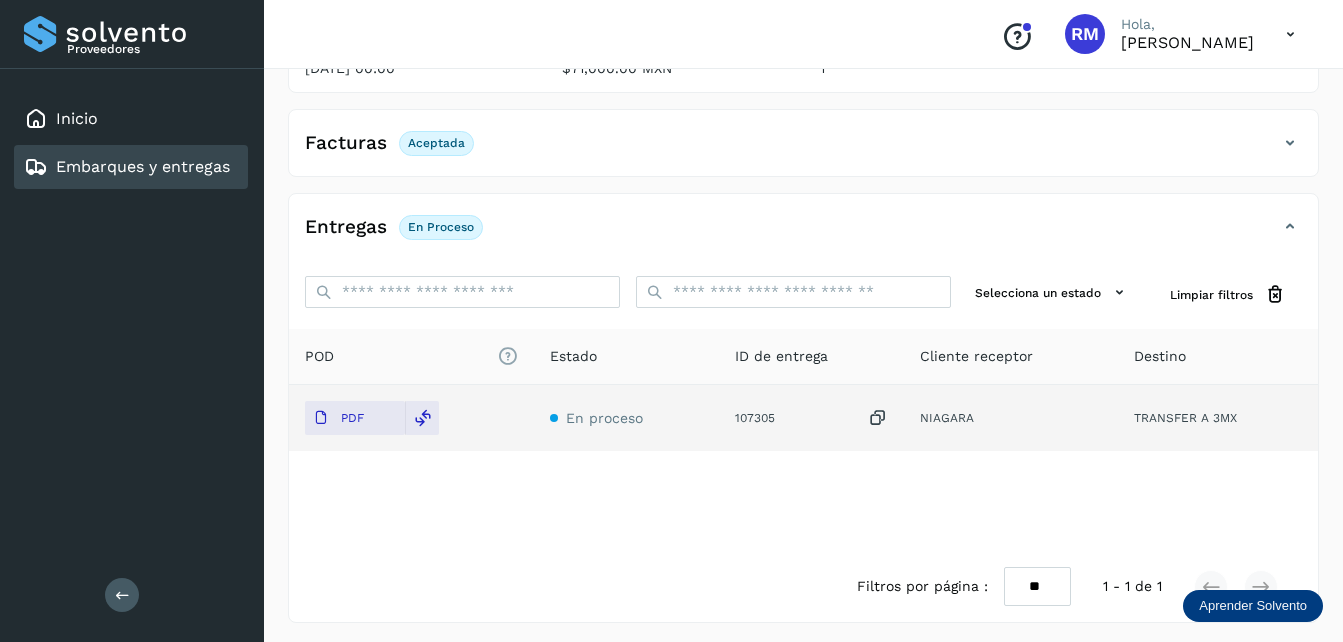 click on "Embarques y entregas" at bounding box center (143, 166) 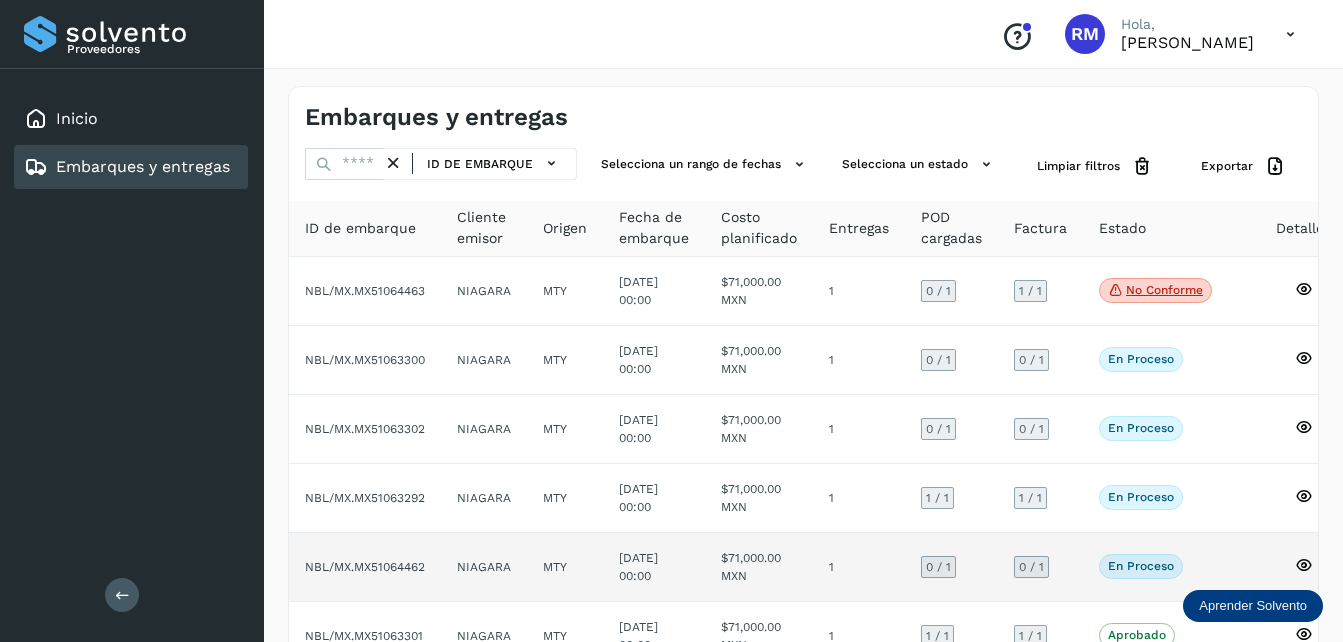scroll, scrollTop: 100, scrollLeft: 0, axis: vertical 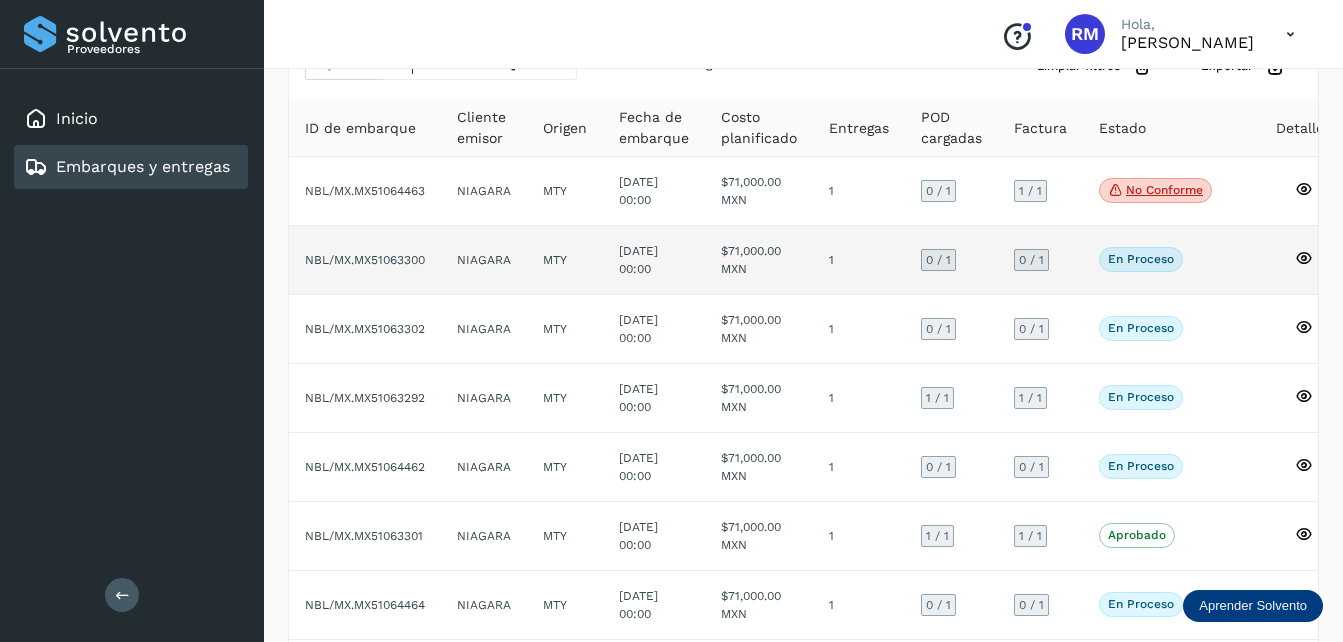 click on "NBL/MX.MX51063300" 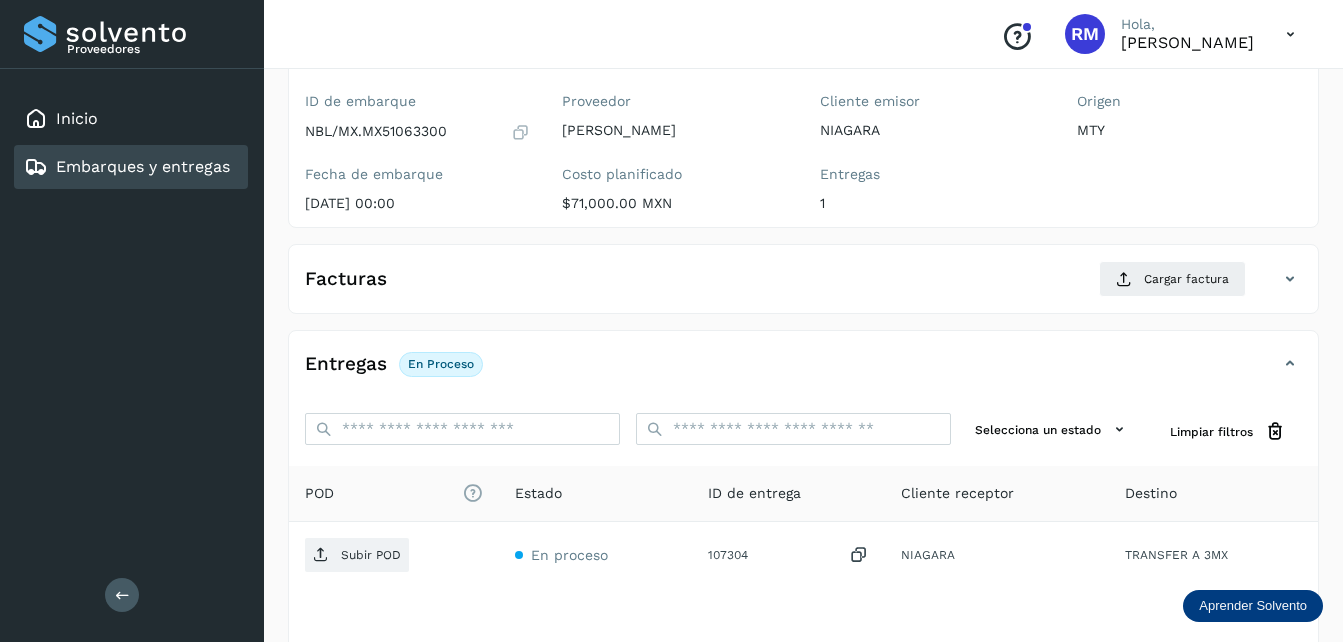 scroll, scrollTop: 200, scrollLeft: 0, axis: vertical 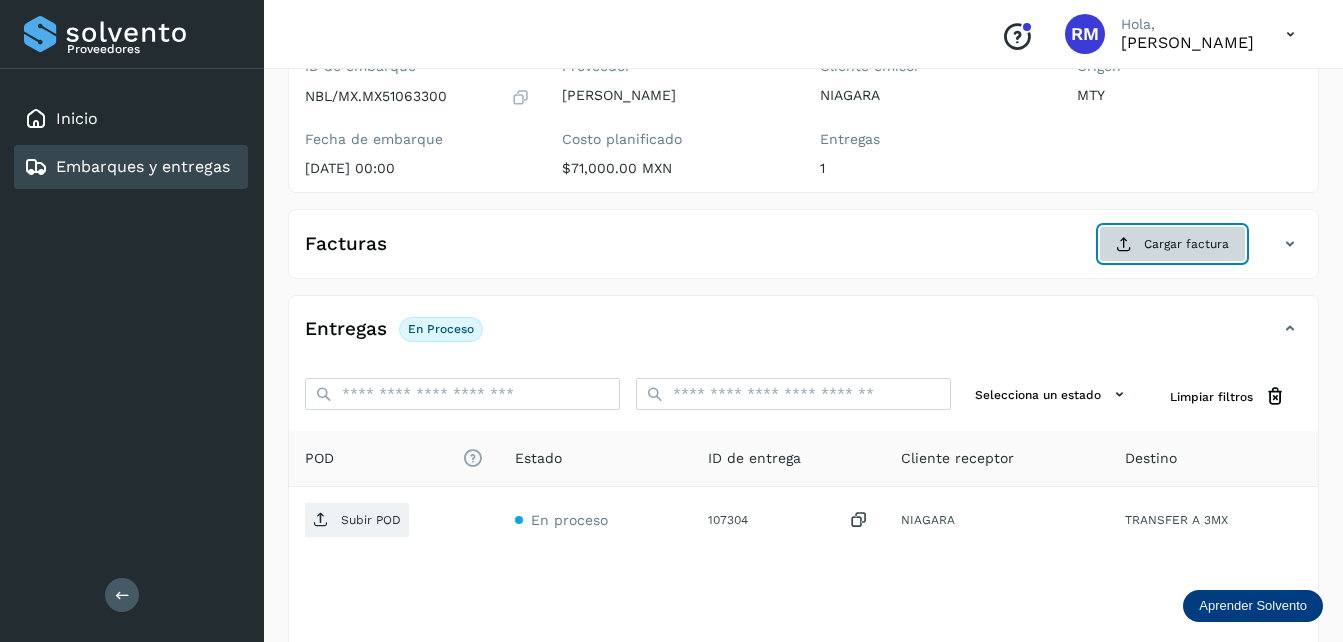 click on "Cargar factura" 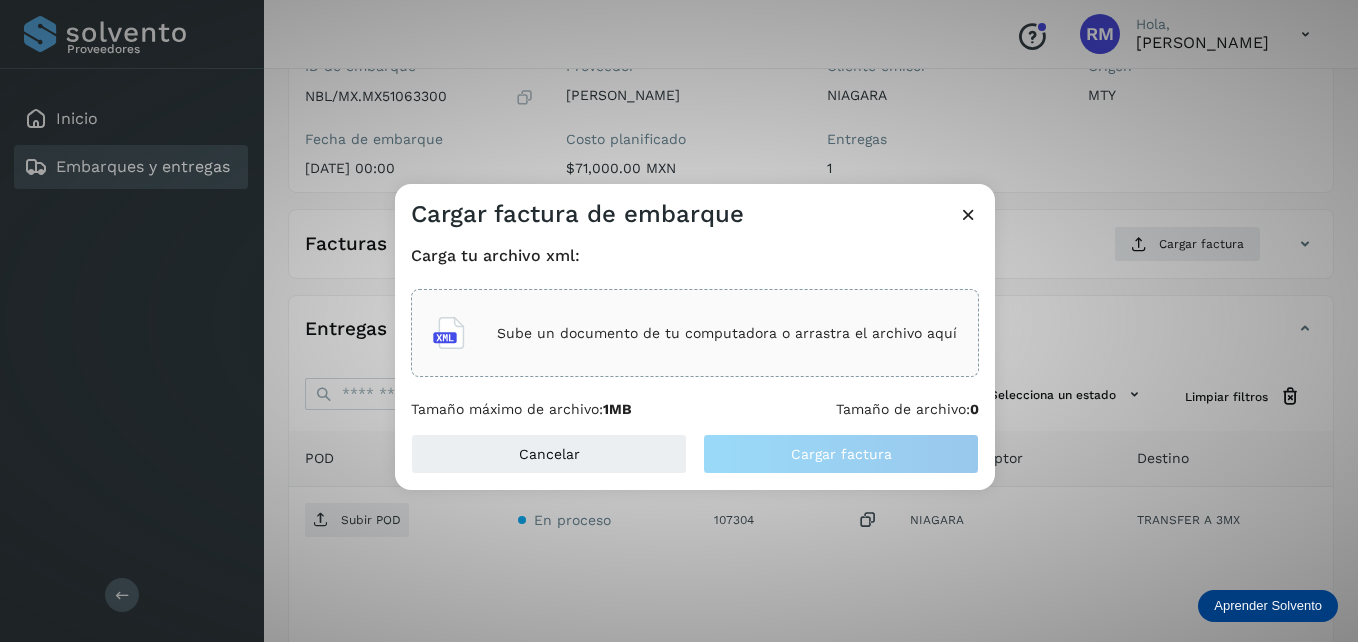 click on "Sube un documento de tu computadora o arrastra el archivo aquí" 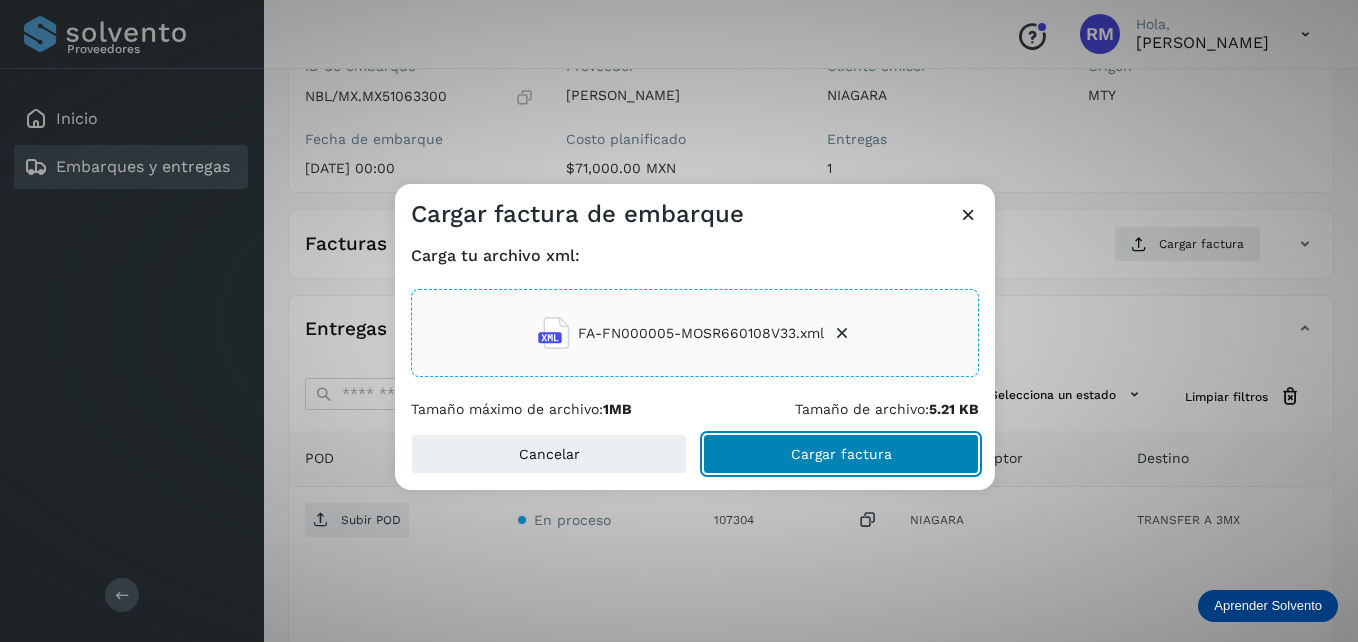click on "Cargar factura" 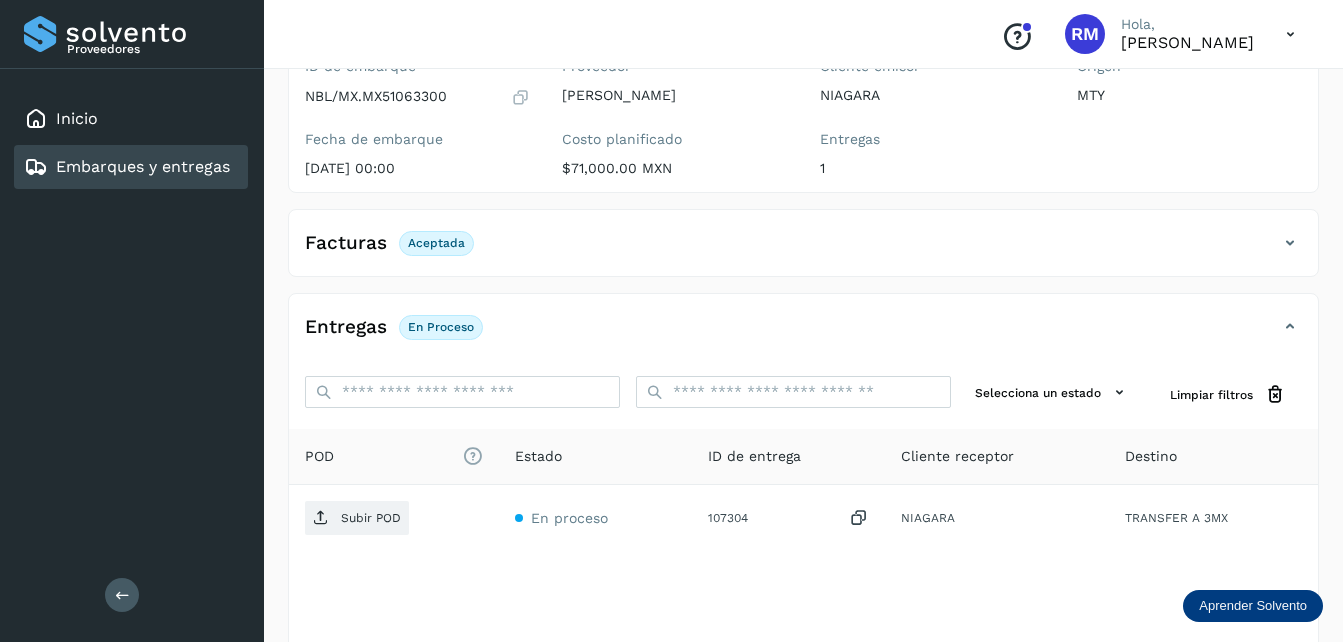 click on "En proceso" 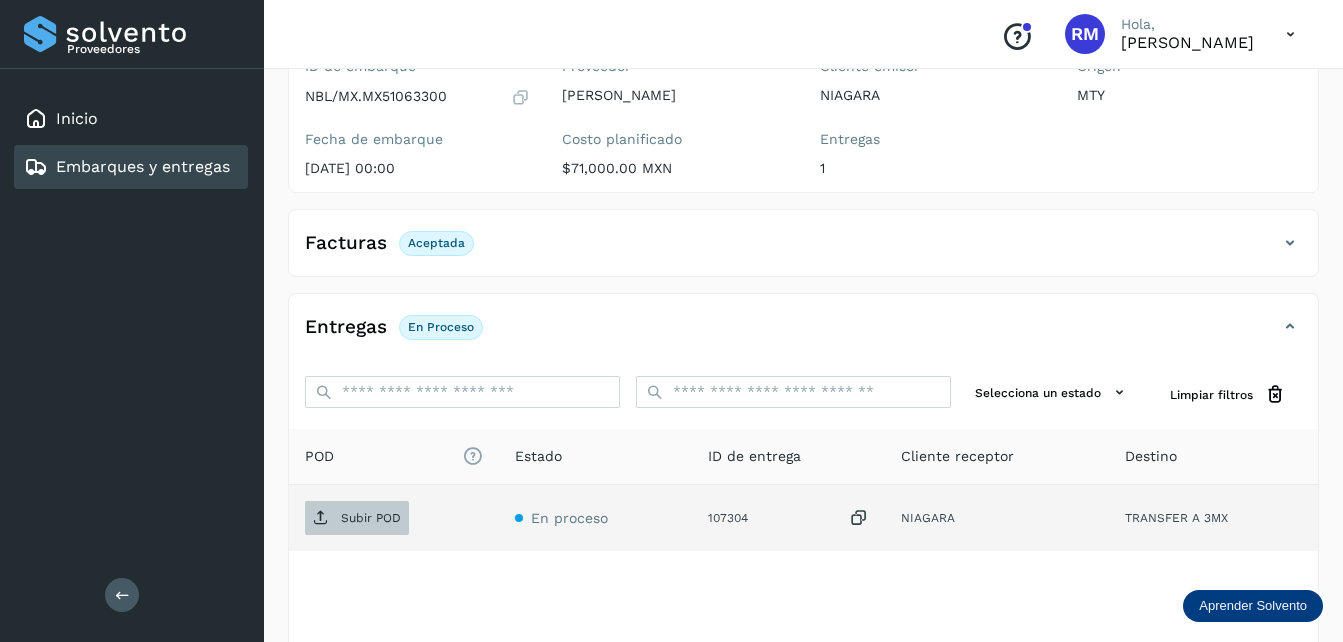 click on "Subir POD" at bounding box center (371, 518) 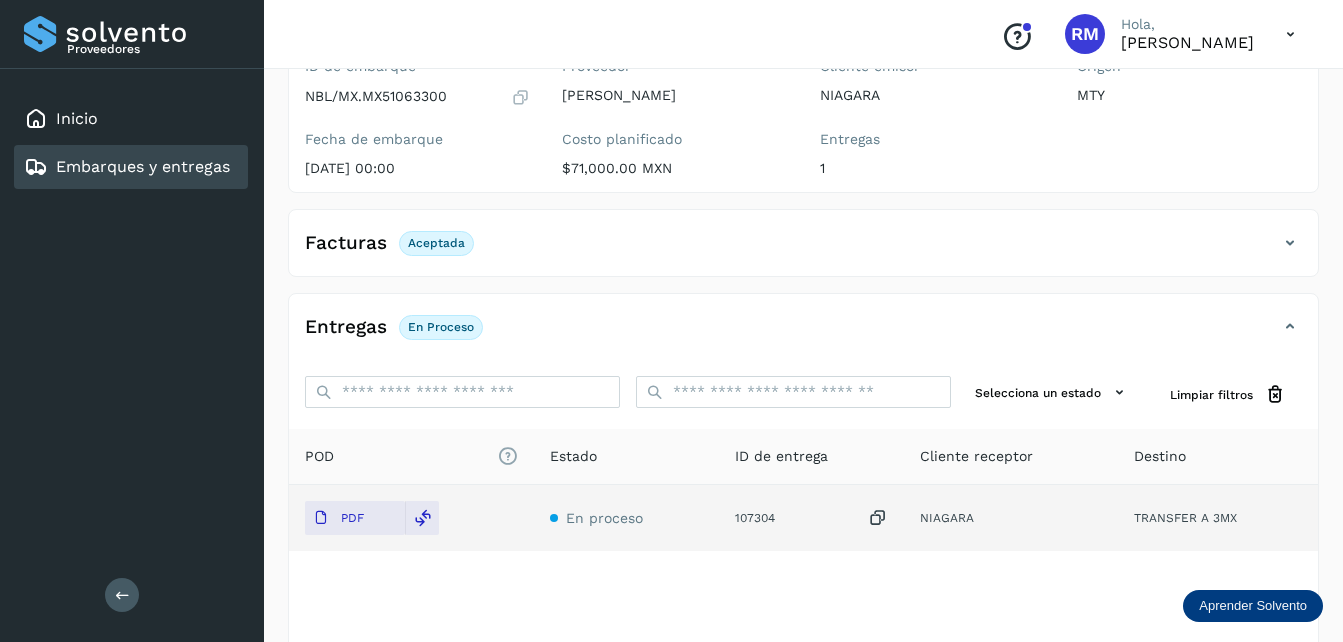 click on "Embarques y entregas" at bounding box center (143, 166) 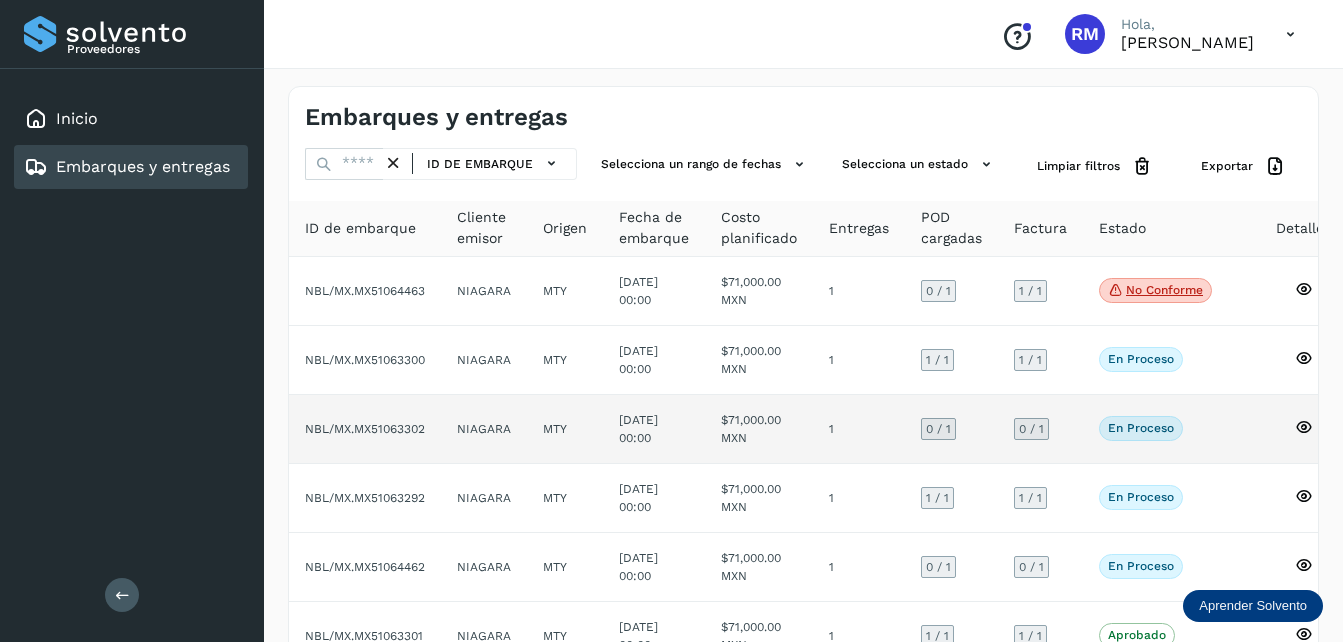 click on "NBL/MX.MX51063302" 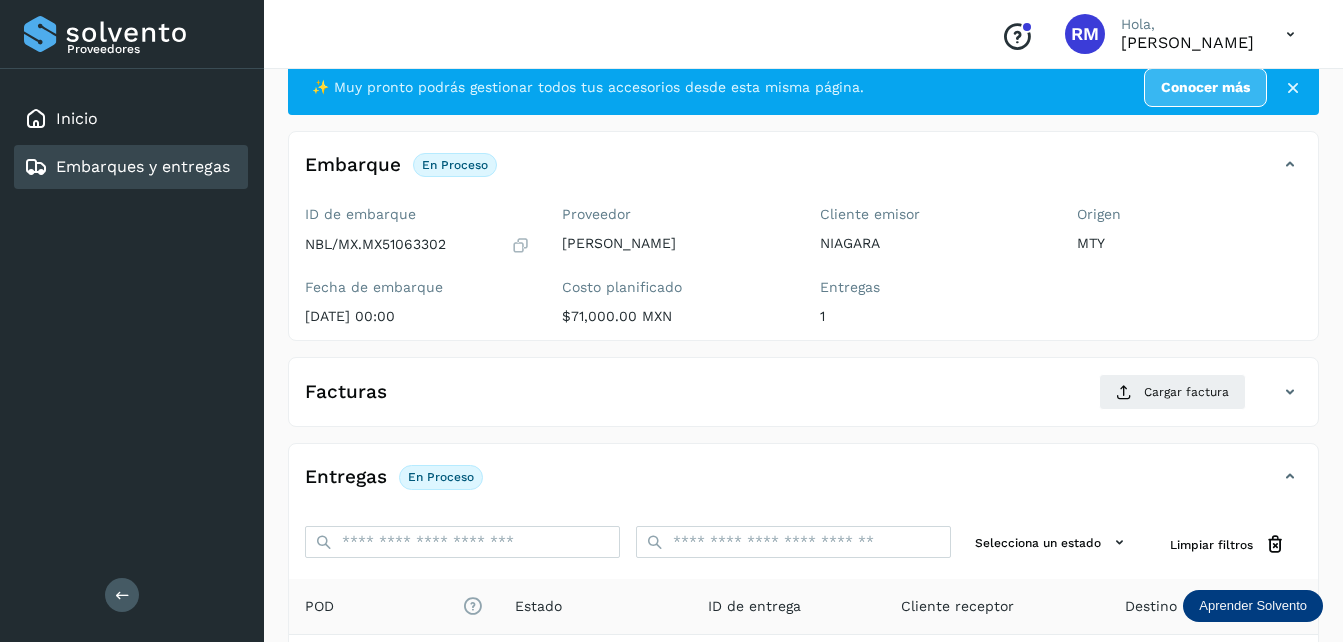 scroll, scrollTop: 100, scrollLeft: 0, axis: vertical 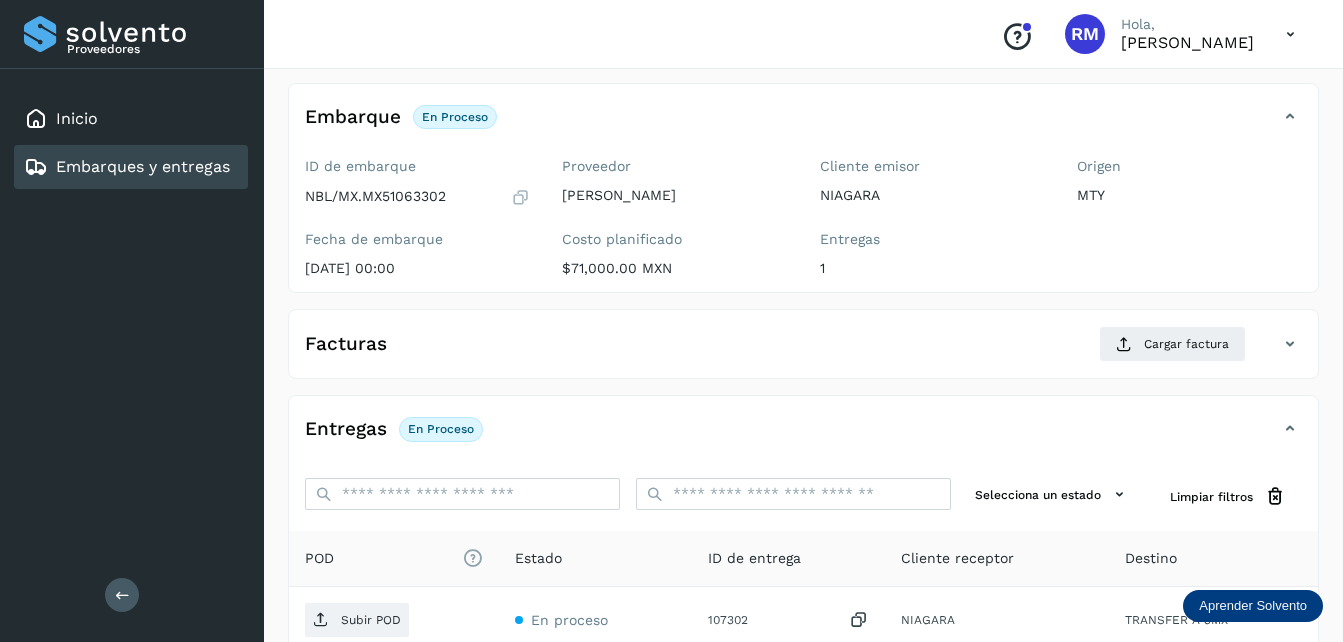 click on "Facturas Cargar factura" 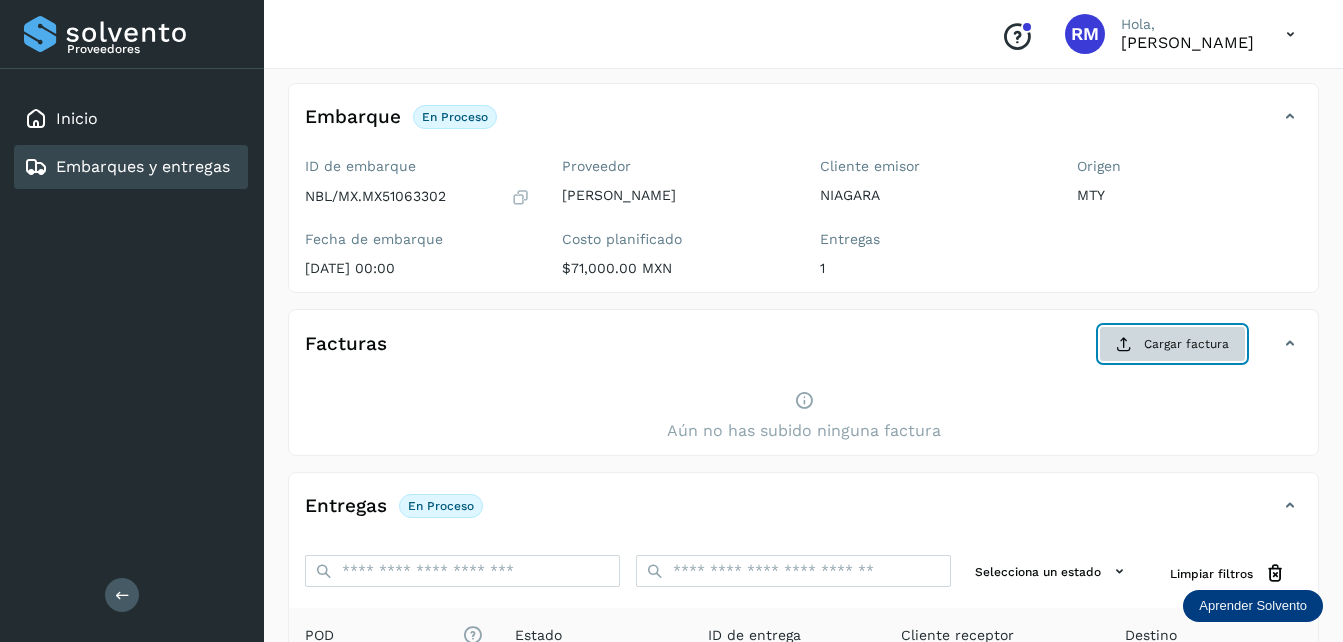 click on "Cargar factura" 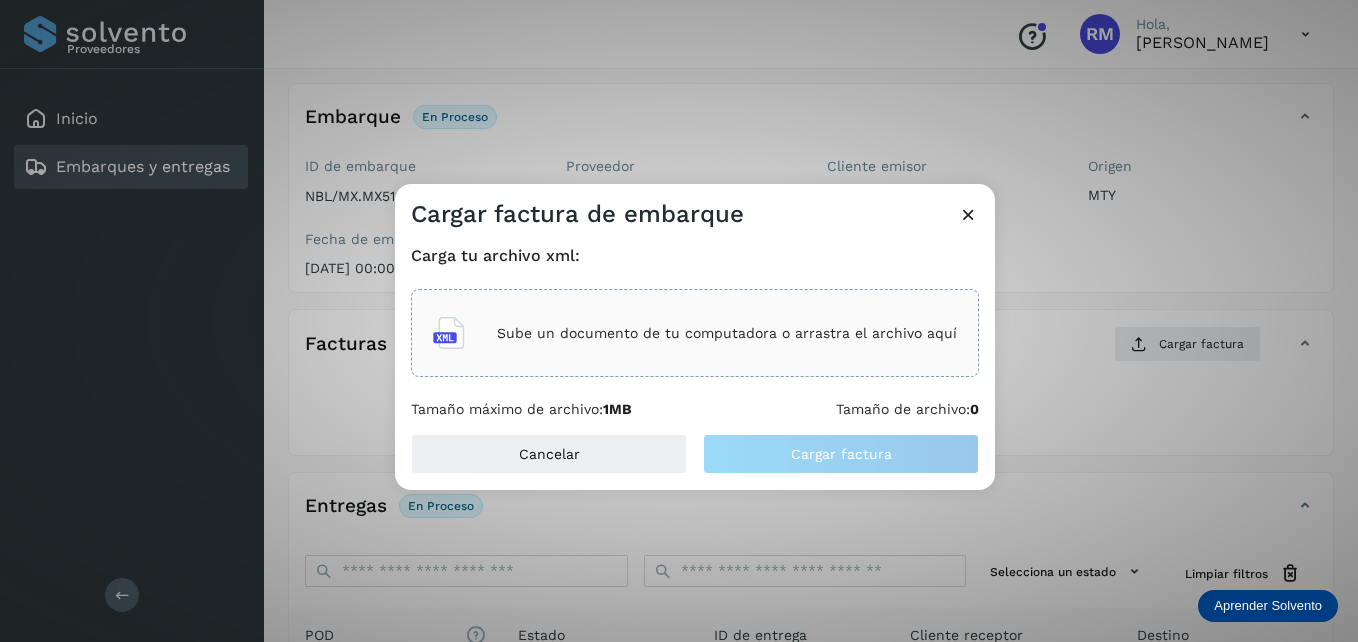 click on "Sube un documento de tu computadora o arrastra el archivo aquí" 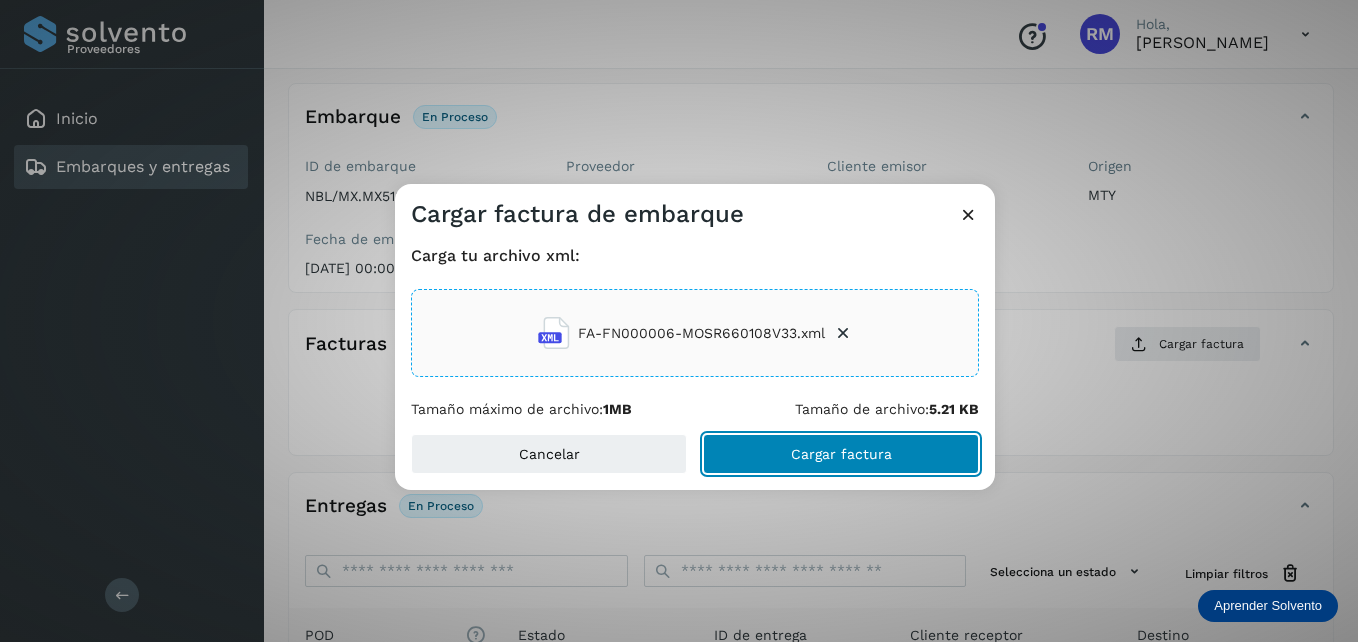 click on "Cargar factura" 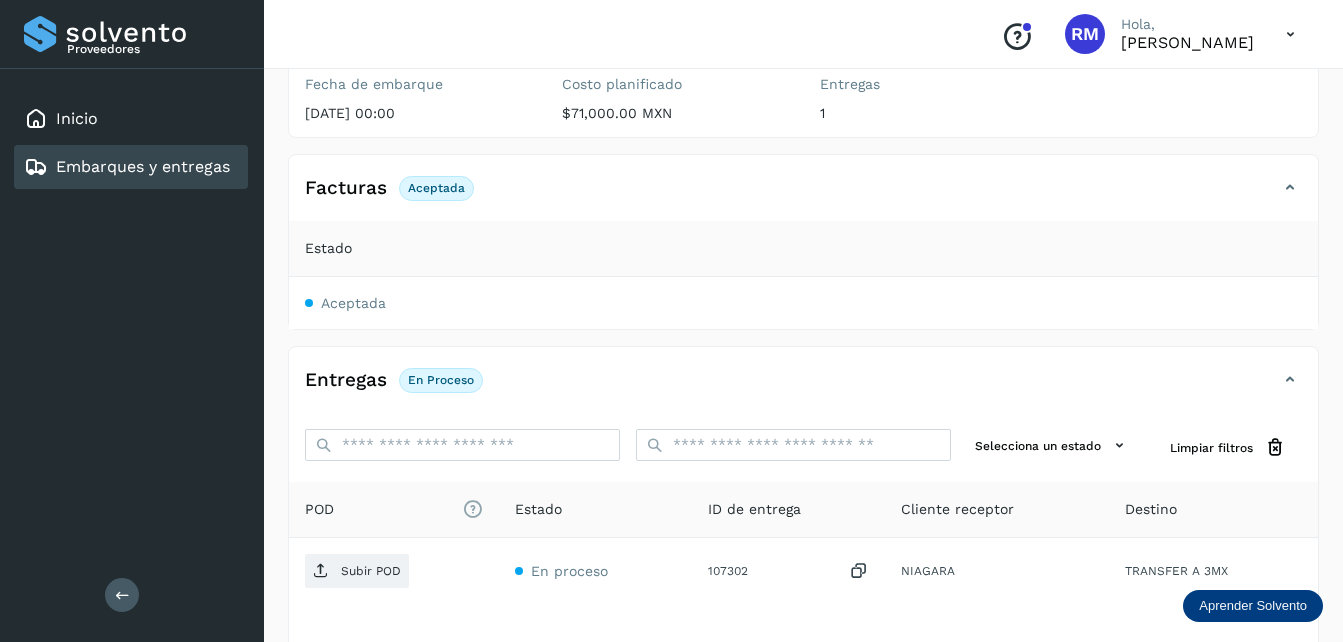 scroll, scrollTop: 300, scrollLeft: 0, axis: vertical 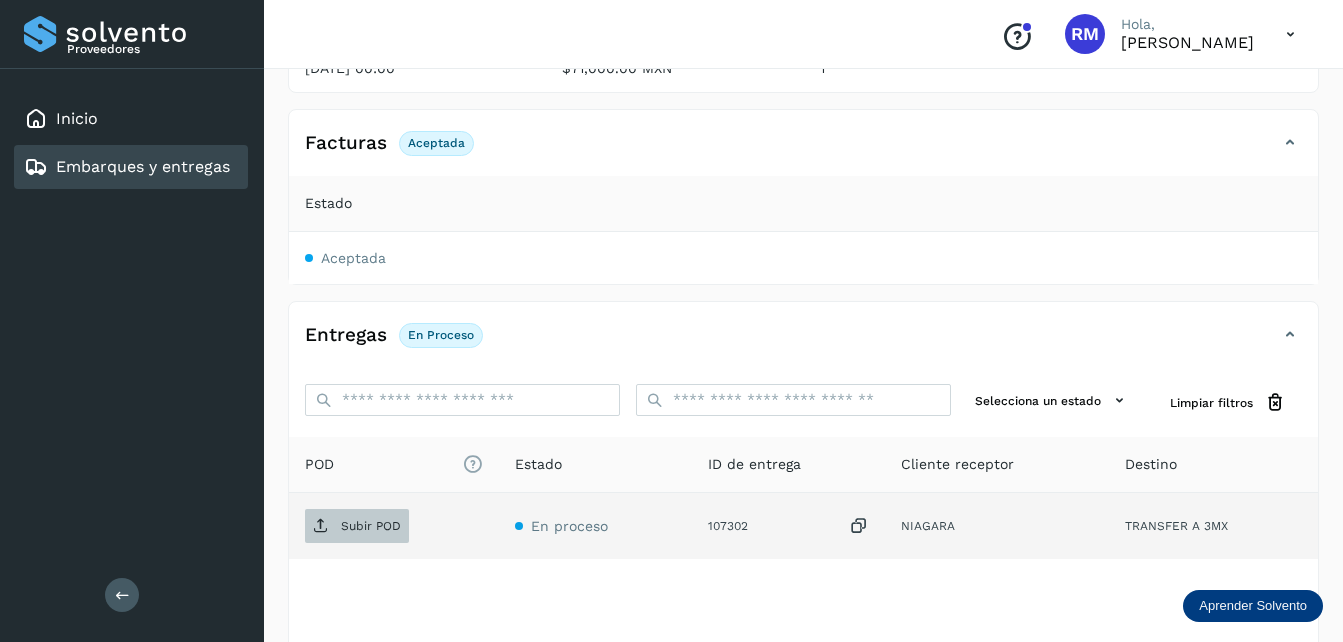 click on "Subir POD" at bounding box center [371, 526] 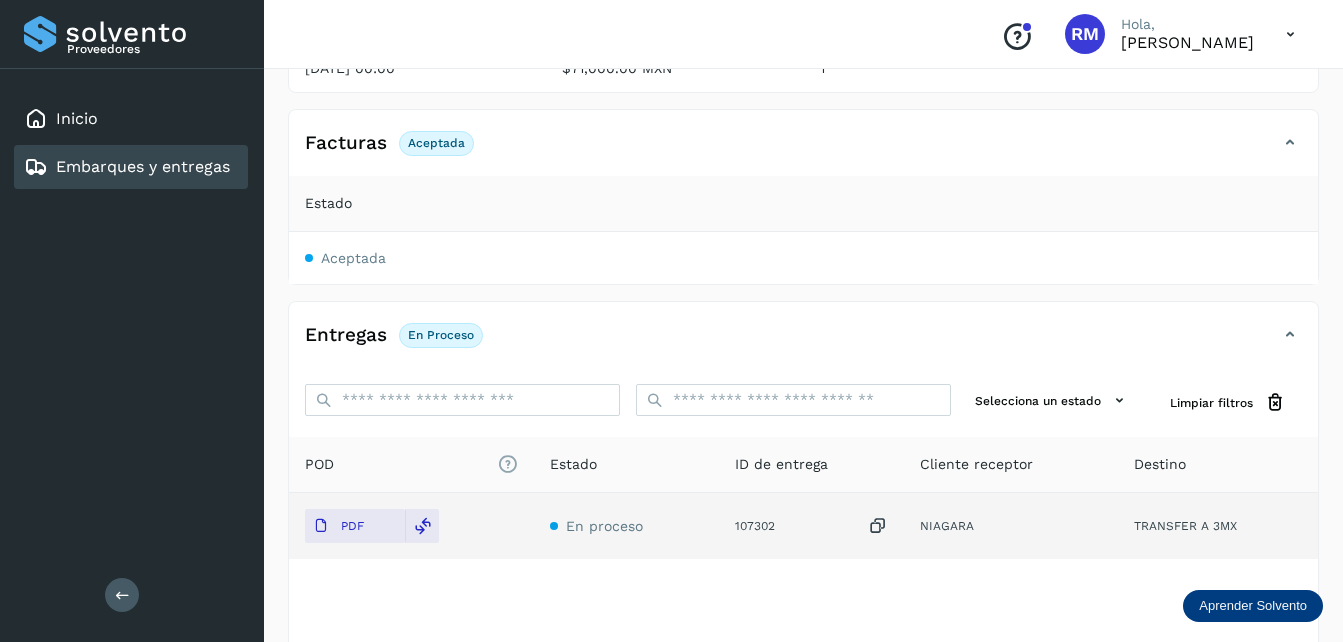 click on "Embarques y entregas" at bounding box center (143, 166) 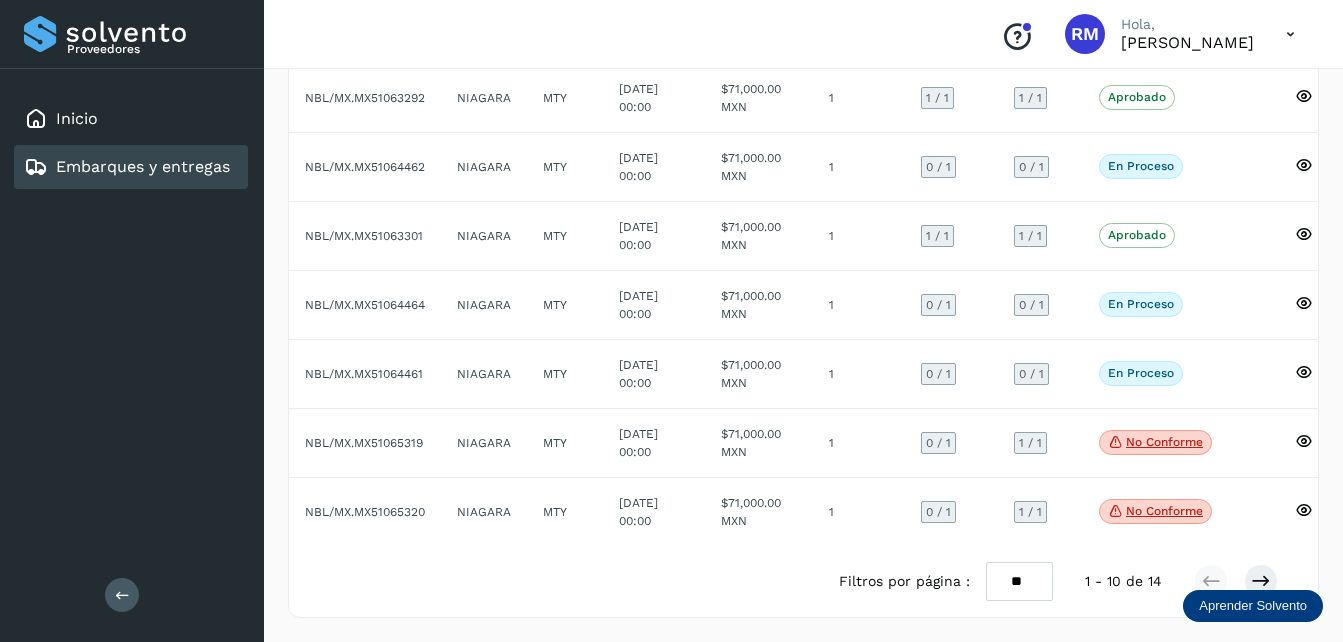 scroll, scrollTop: 415, scrollLeft: 0, axis: vertical 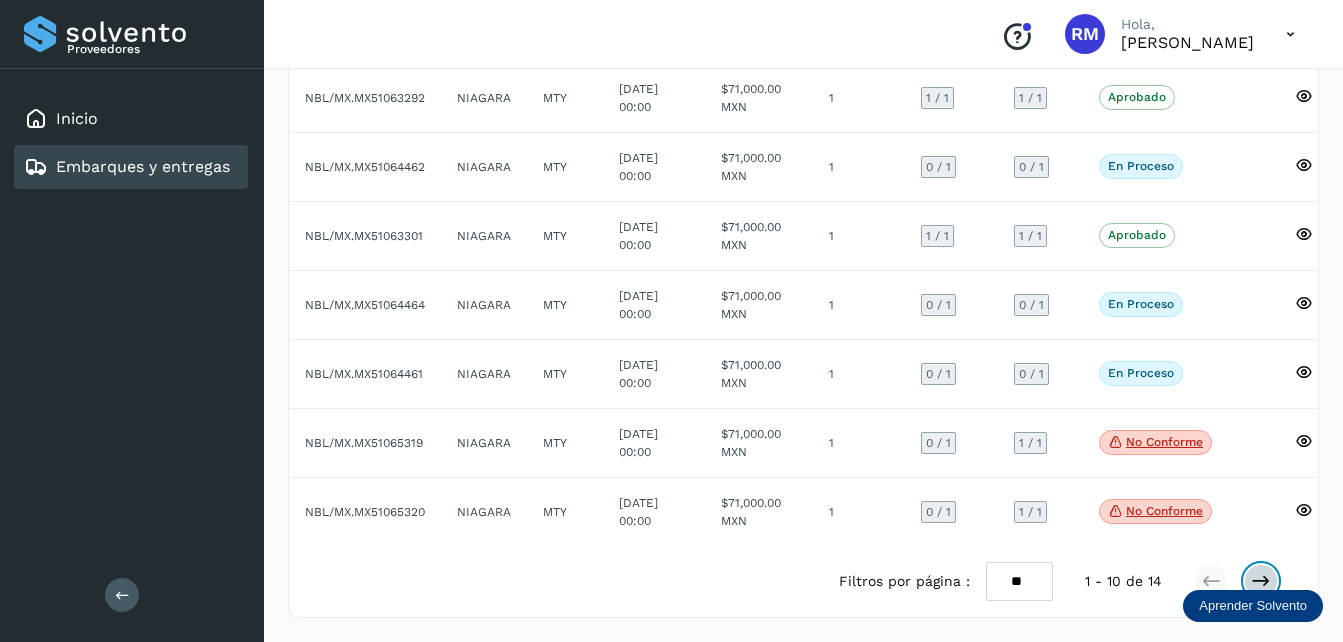 click at bounding box center [1261, 581] 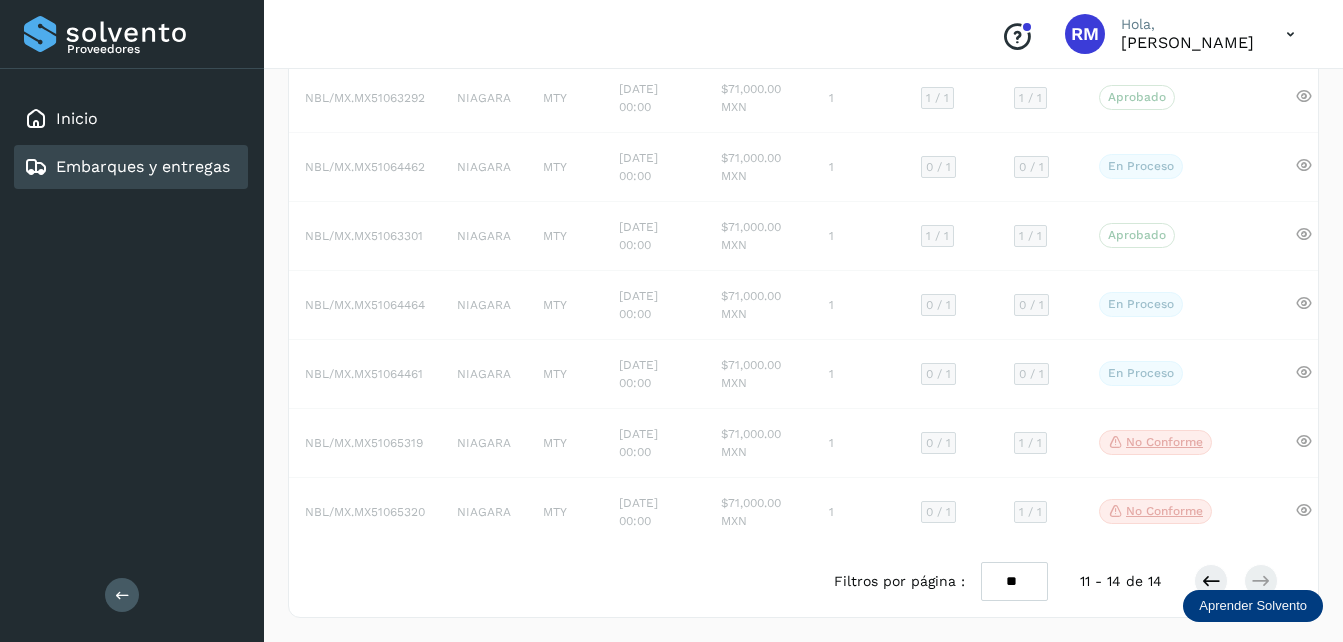 scroll, scrollTop: 0, scrollLeft: 0, axis: both 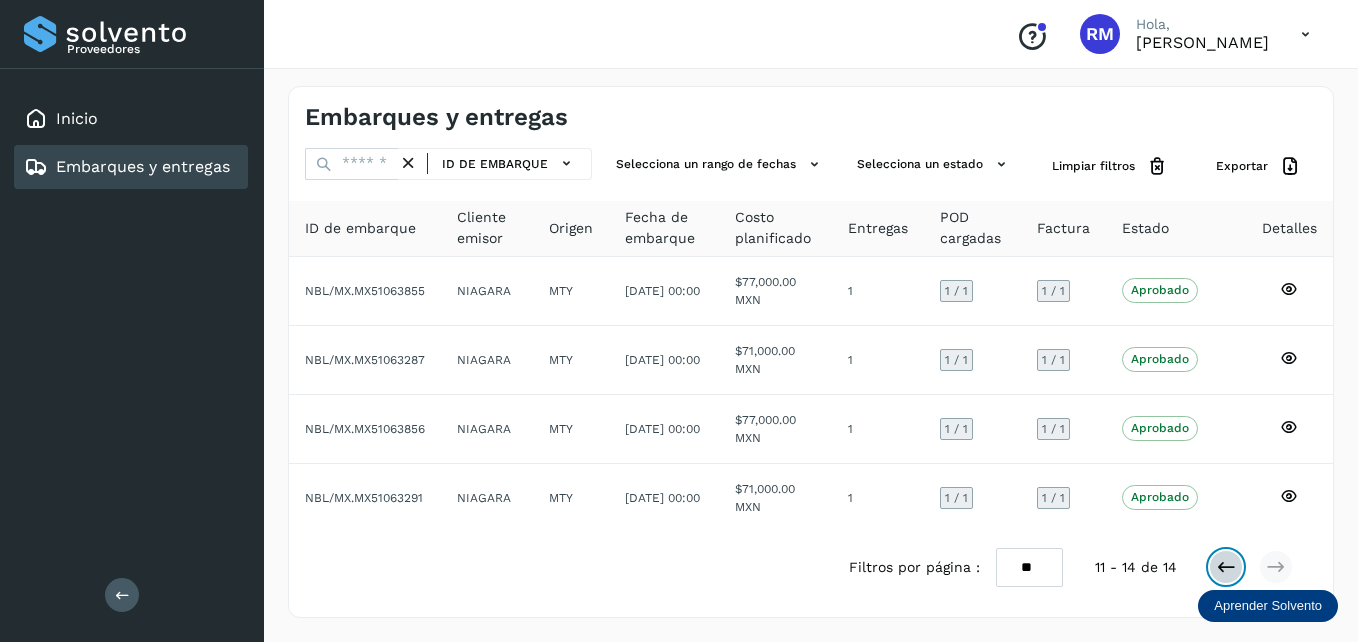 click at bounding box center (1226, 567) 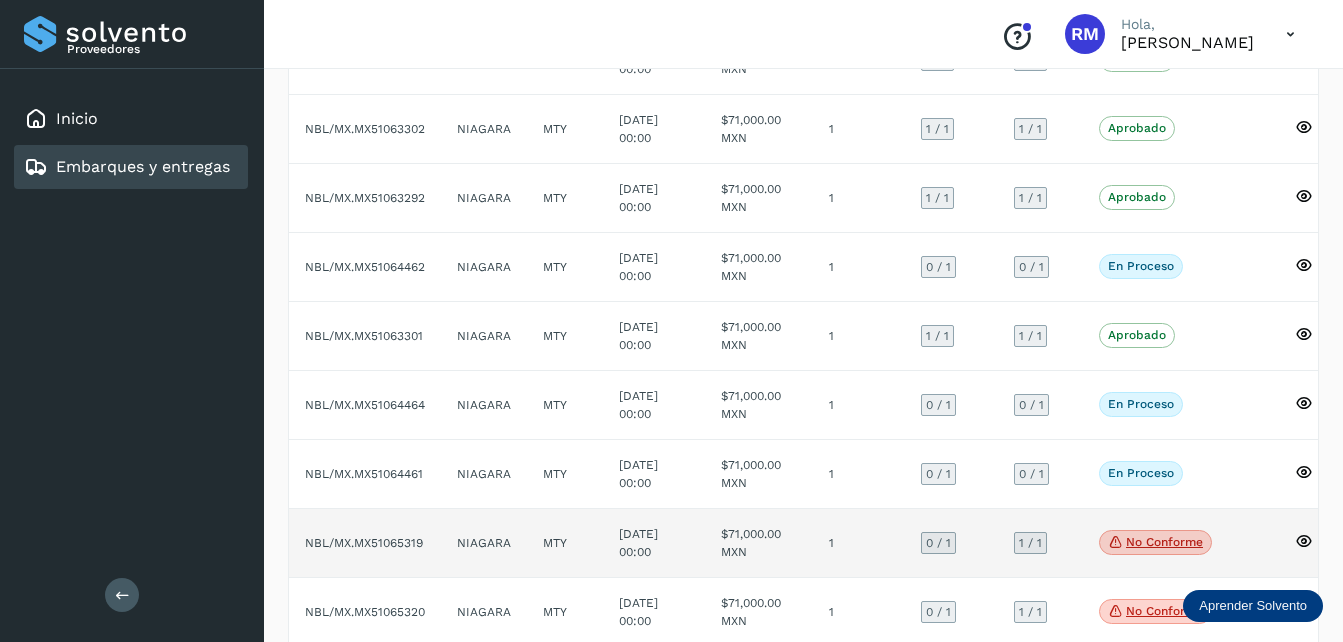 scroll, scrollTop: 400, scrollLeft: 0, axis: vertical 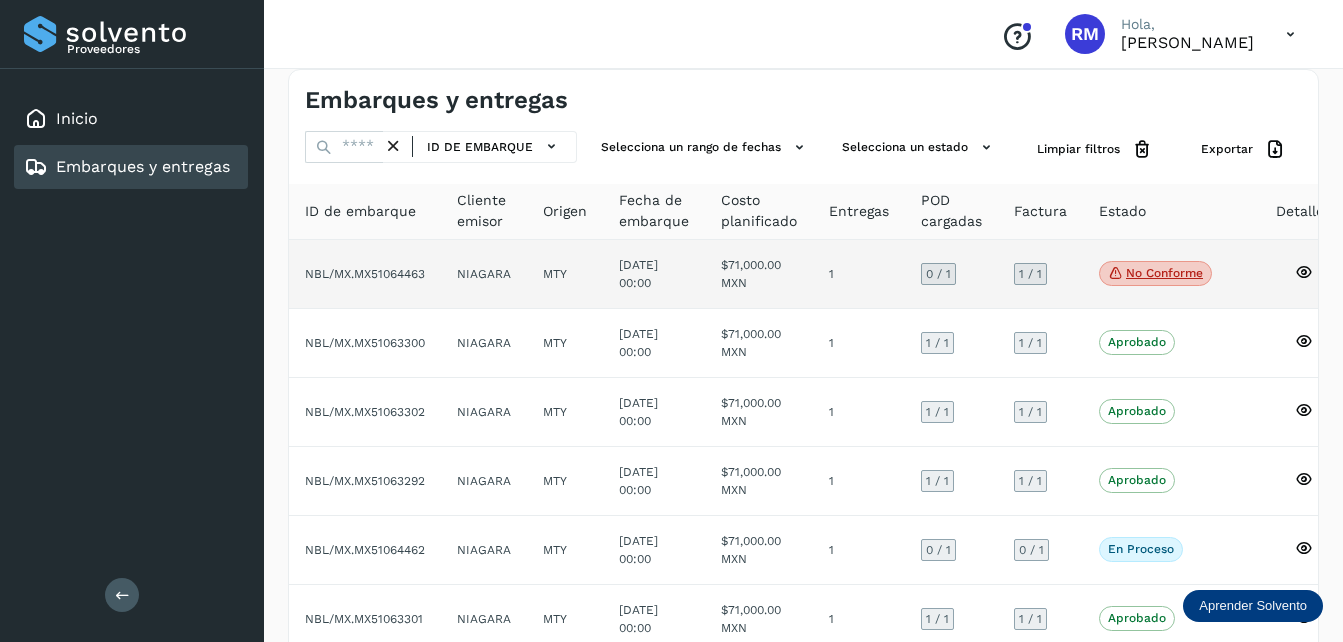 click on "NBL/MX.MX51064463" 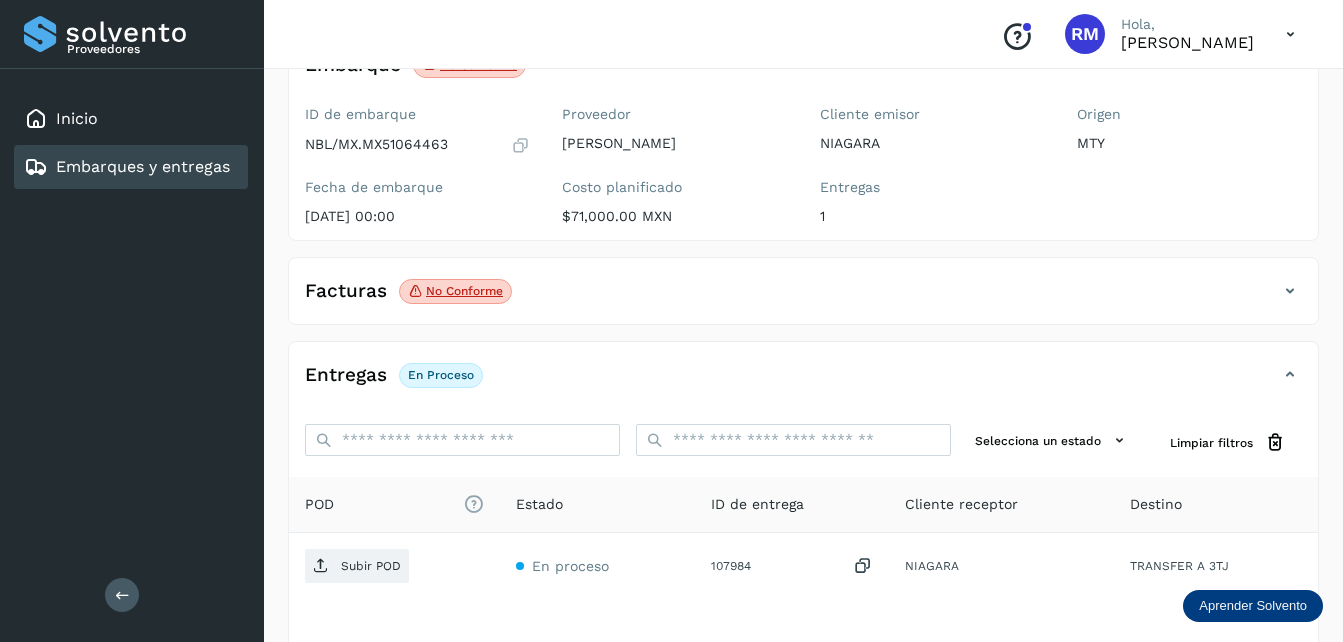 scroll, scrollTop: 117, scrollLeft: 0, axis: vertical 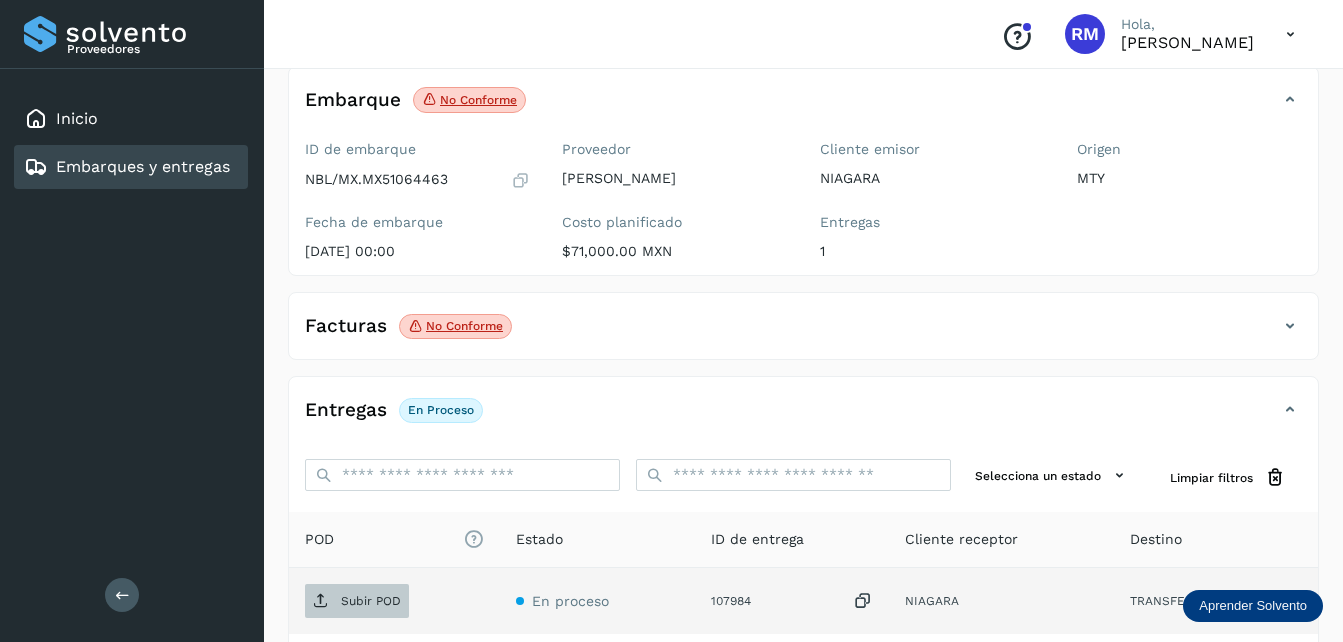 click on "Subir POD" at bounding box center [371, 601] 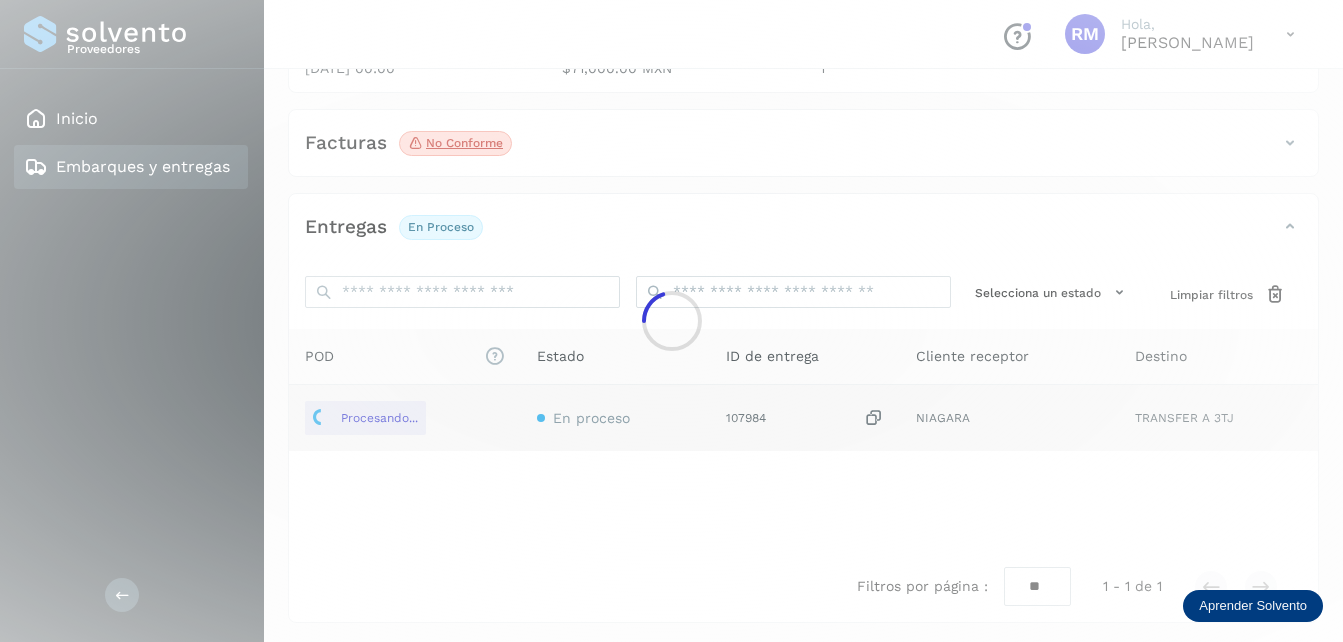 scroll, scrollTop: 305, scrollLeft: 0, axis: vertical 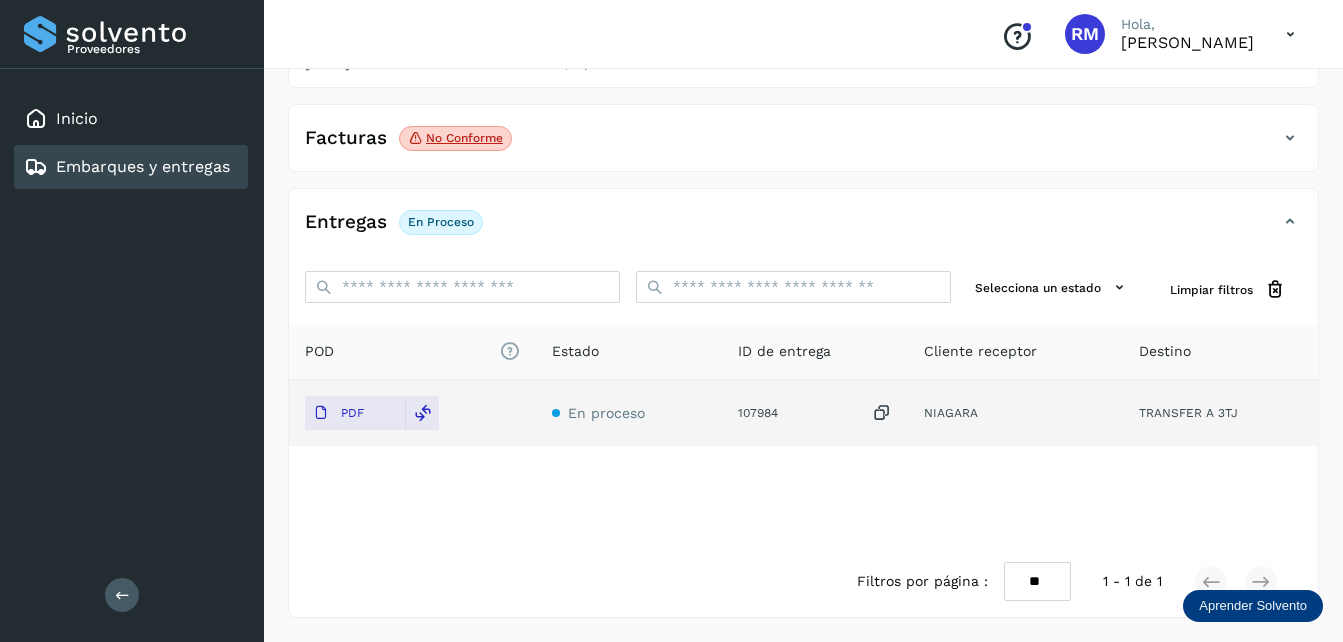 click on "Embarques y entregas" at bounding box center [127, 167] 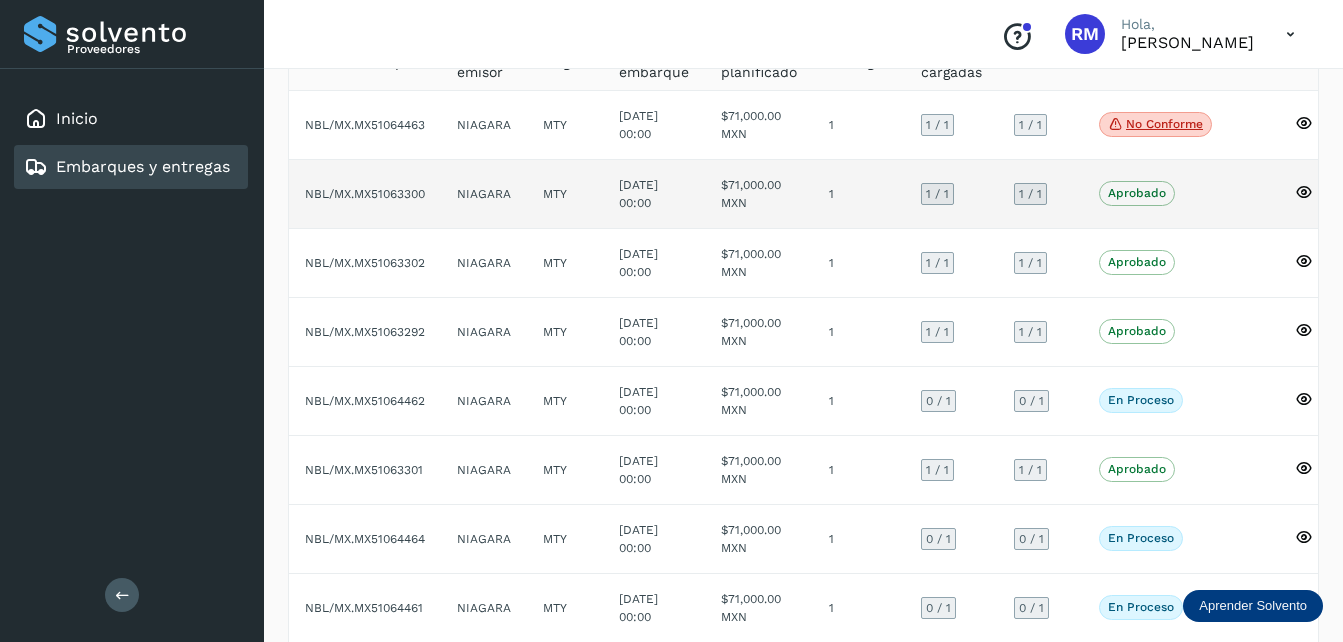 scroll, scrollTop: 200, scrollLeft: 0, axis: vertical 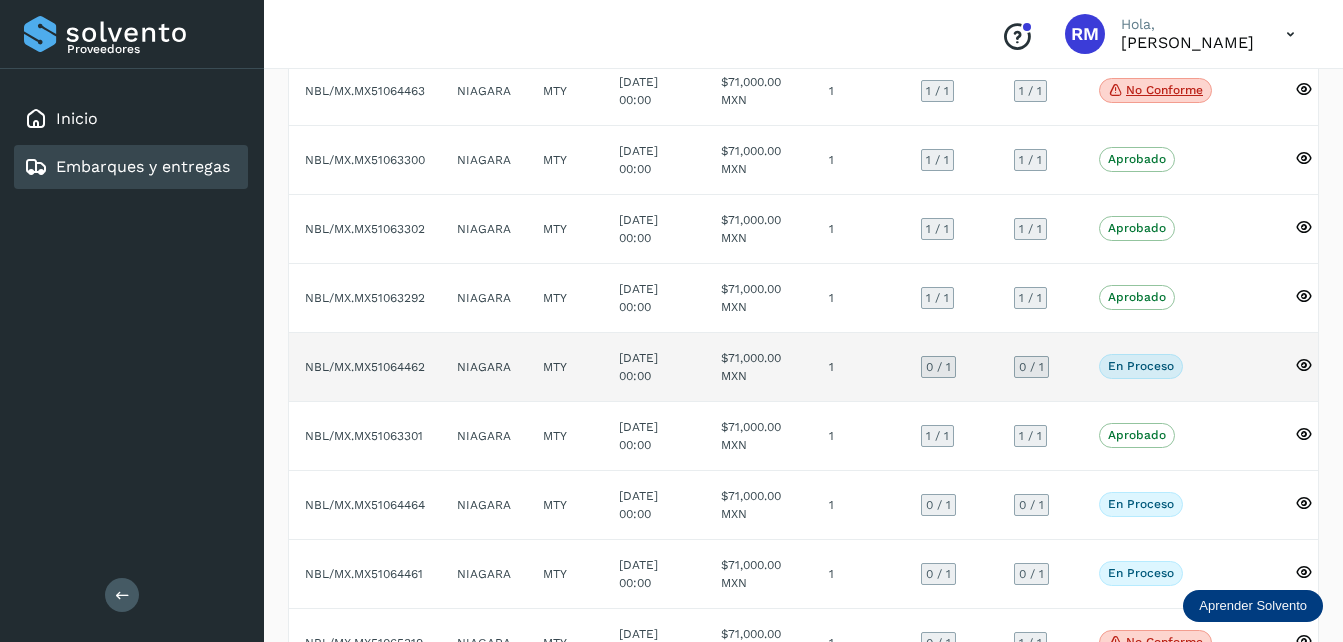 click on "NBL/MX.MX51064462" 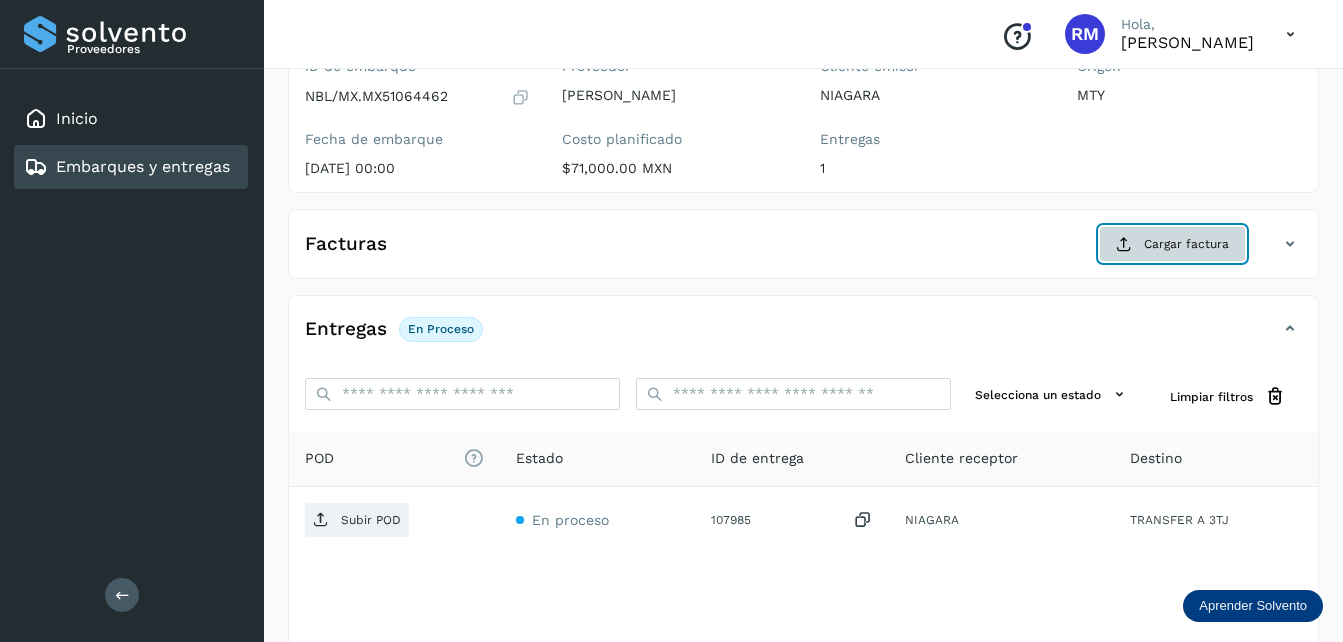 click on "Cargar factura" 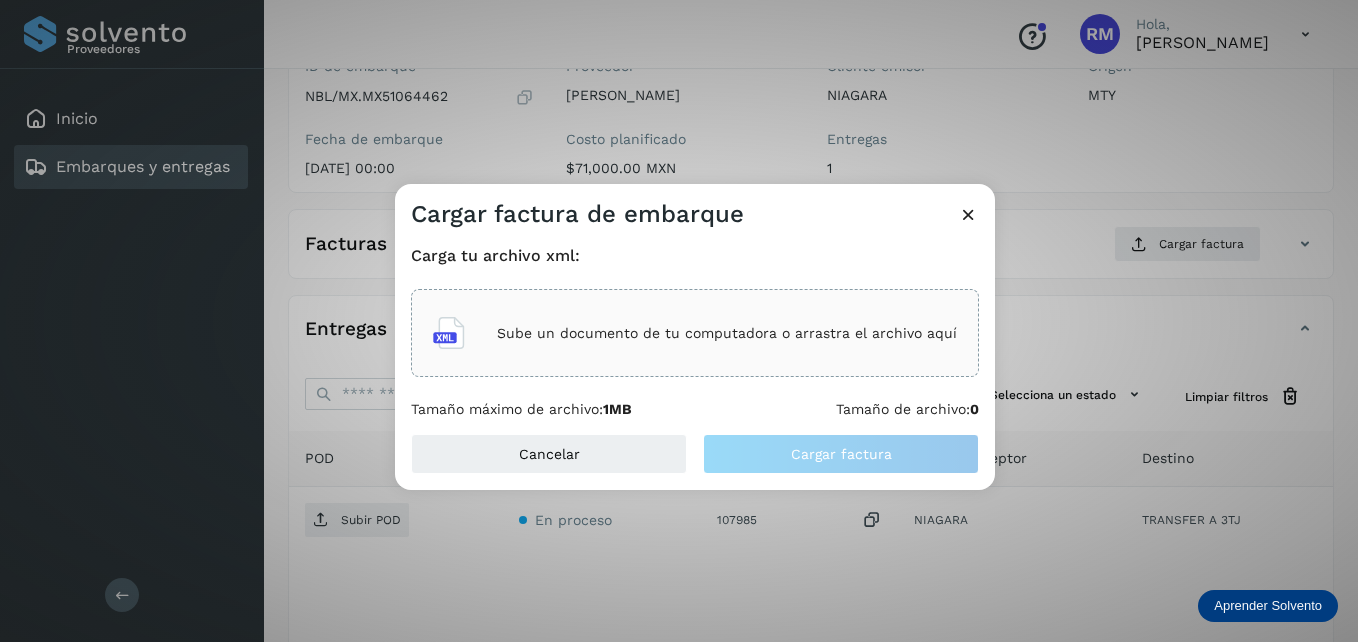 click on "Sube un documento de tu computadora o arrastra el archivo aquí" at bounding box center (727, 333) 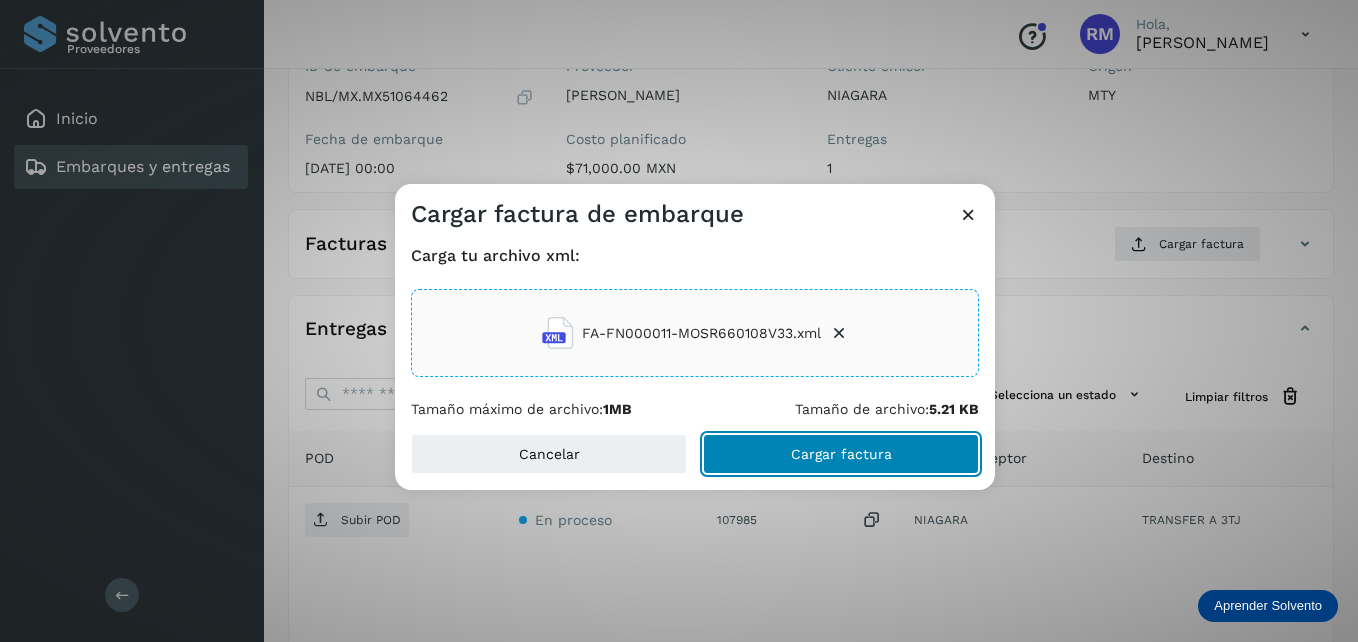 click on "Cargar factura" 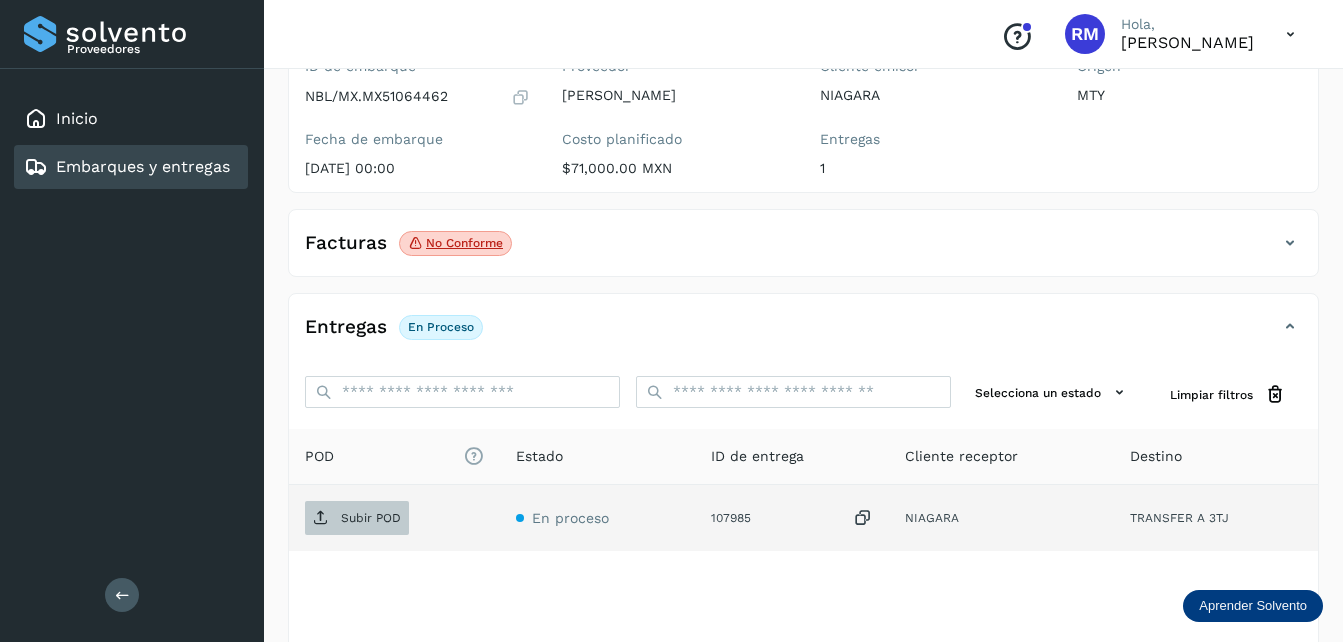 click on "Subir POD" at bounding box center (371, 518) 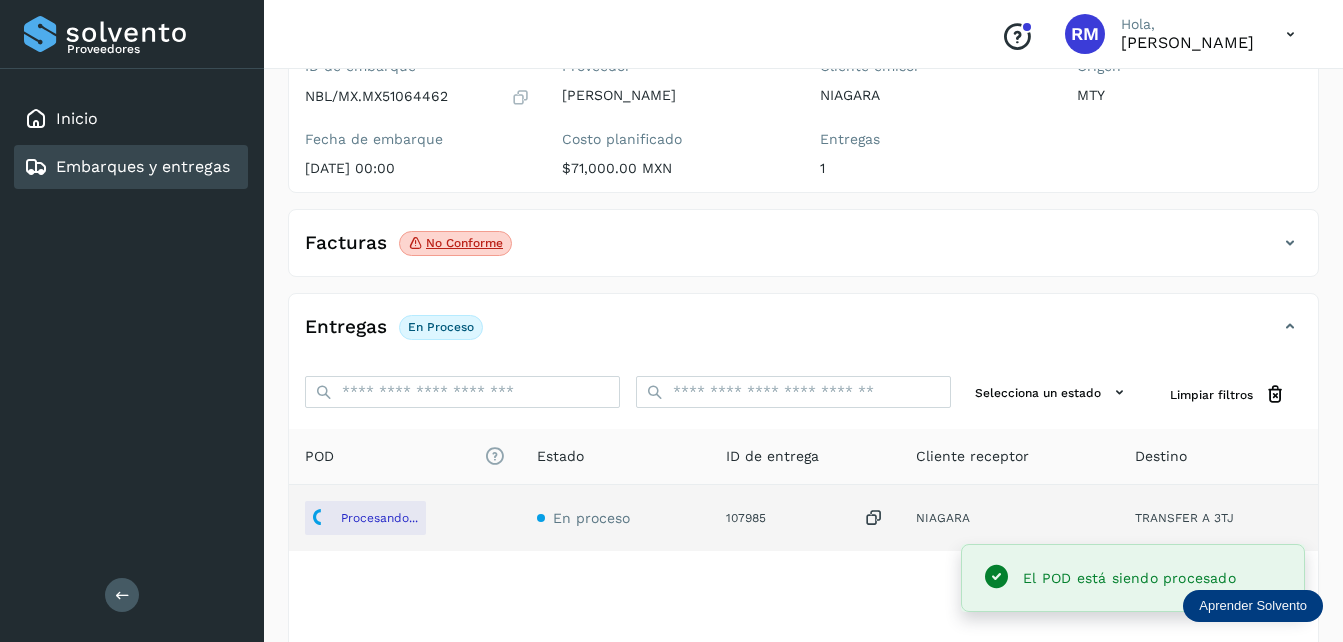 click on "Embarques y entregas" at bounding box center [143, 166] 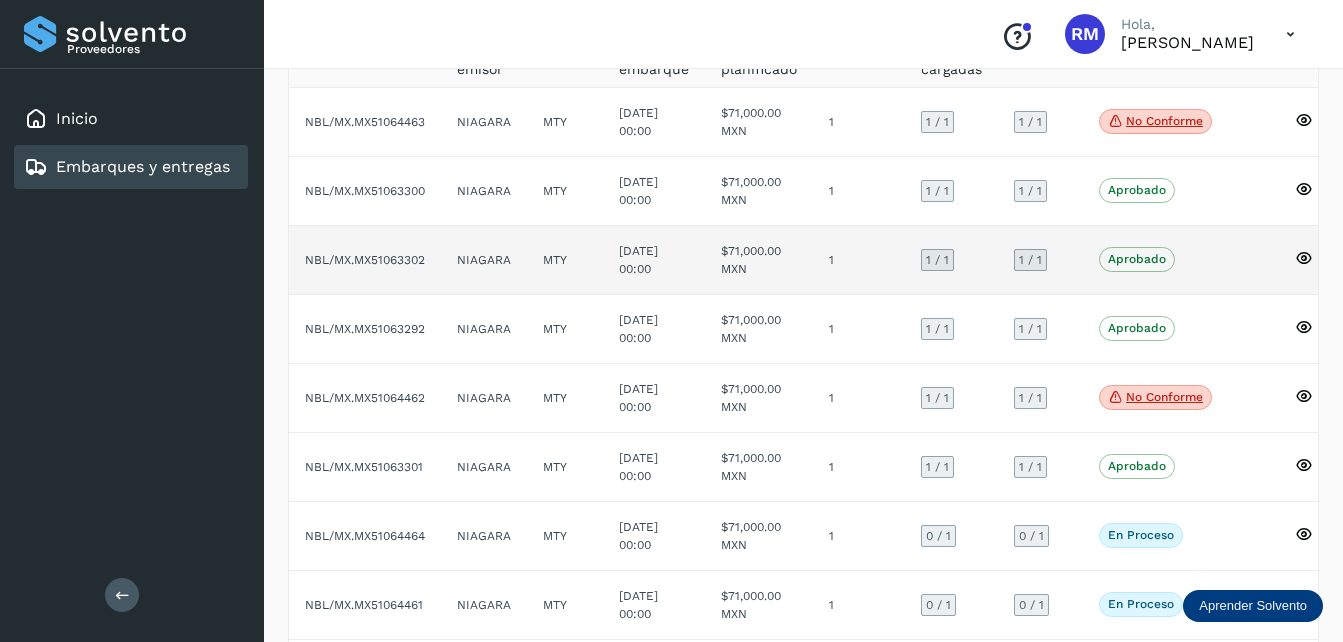 scroll, scrollTop: 200, scrollLeft: 0, axis: vertical 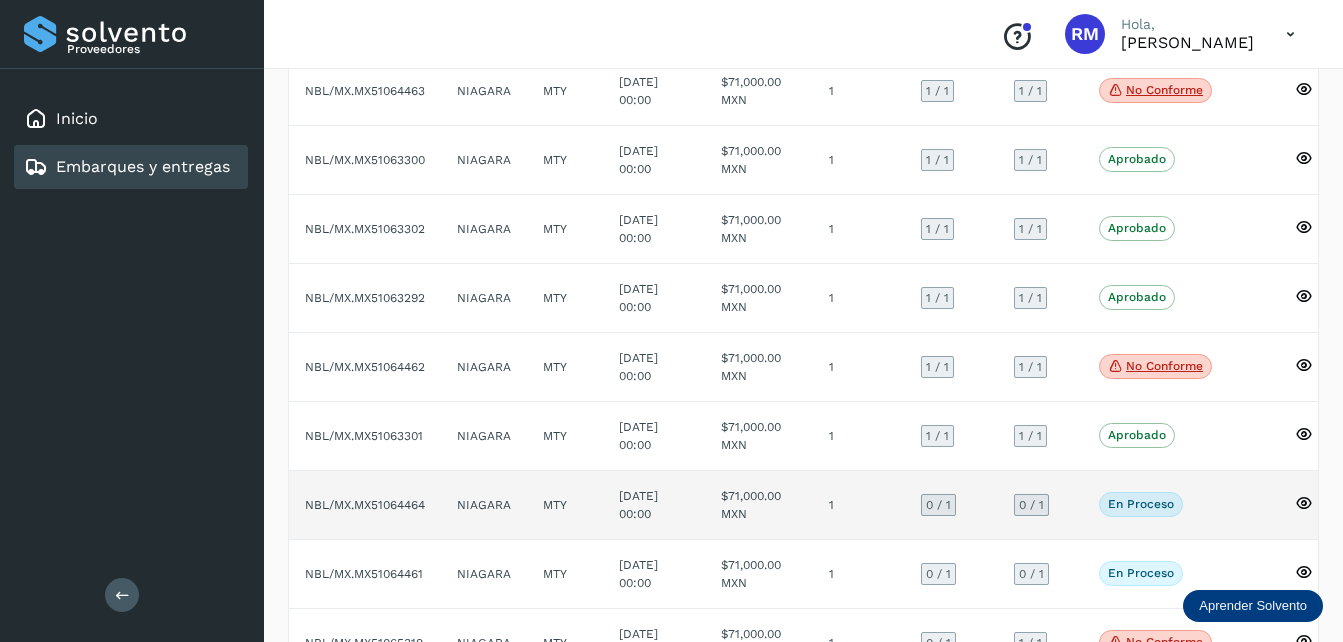 click on "NBL/MX.MX51064464" 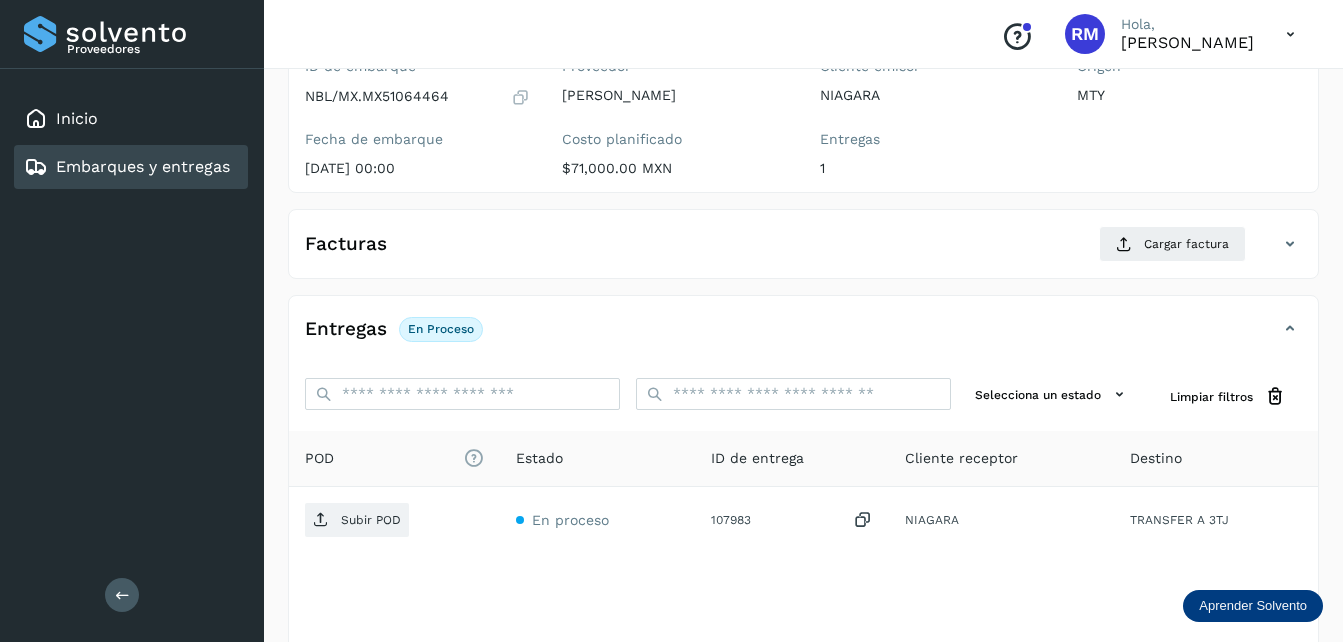 click on "Facturas" at bounding box center [346, 244] 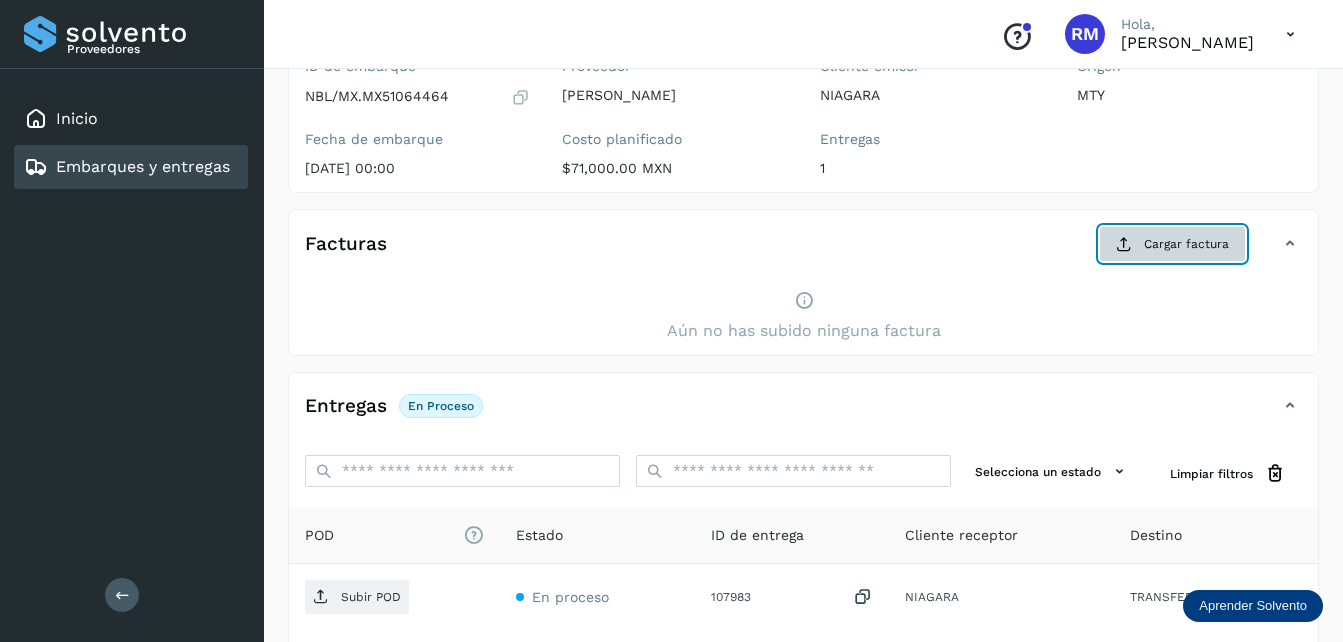 click on "Cargar factura" 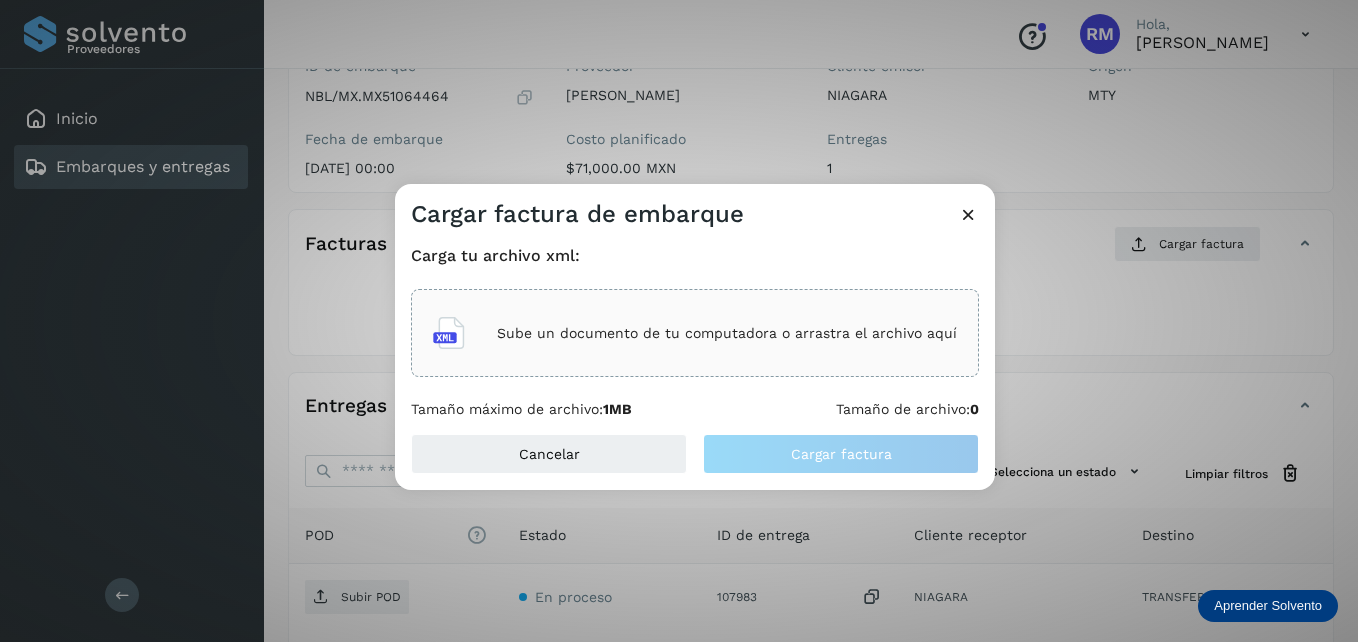 click on "Sube un documento de tu computadora o arrastra el archivo aquí" at bounding box center [727, 333] 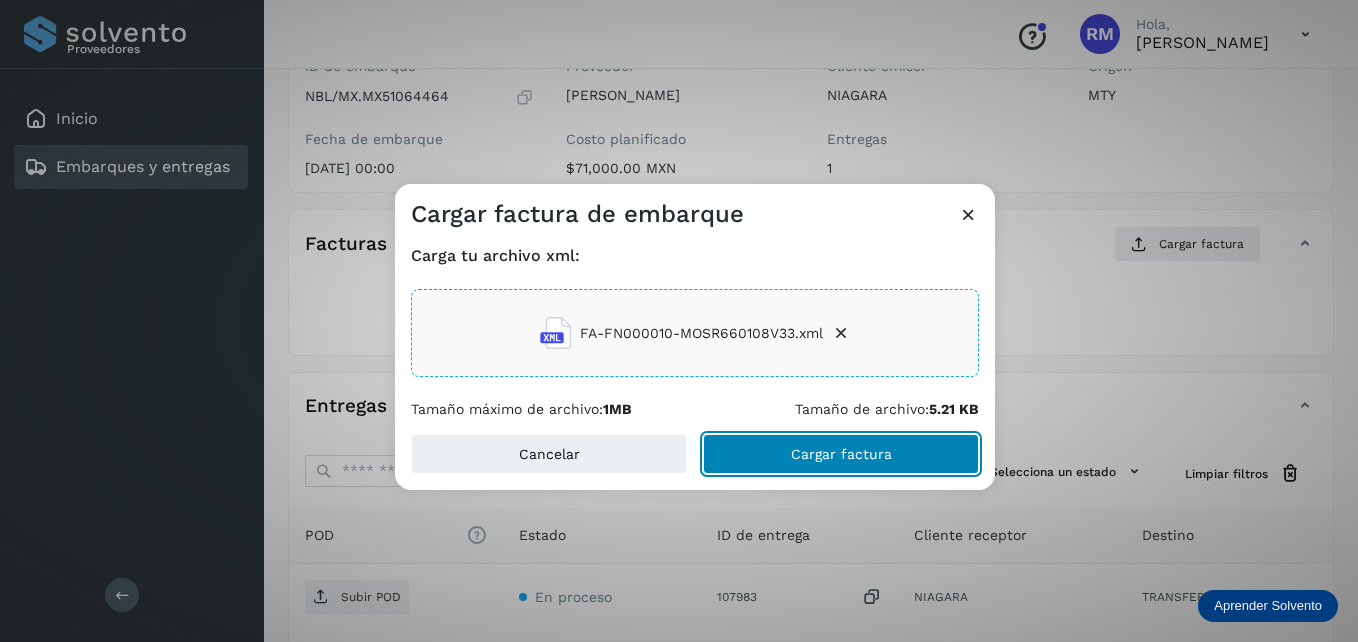 click on "Cargar factura" 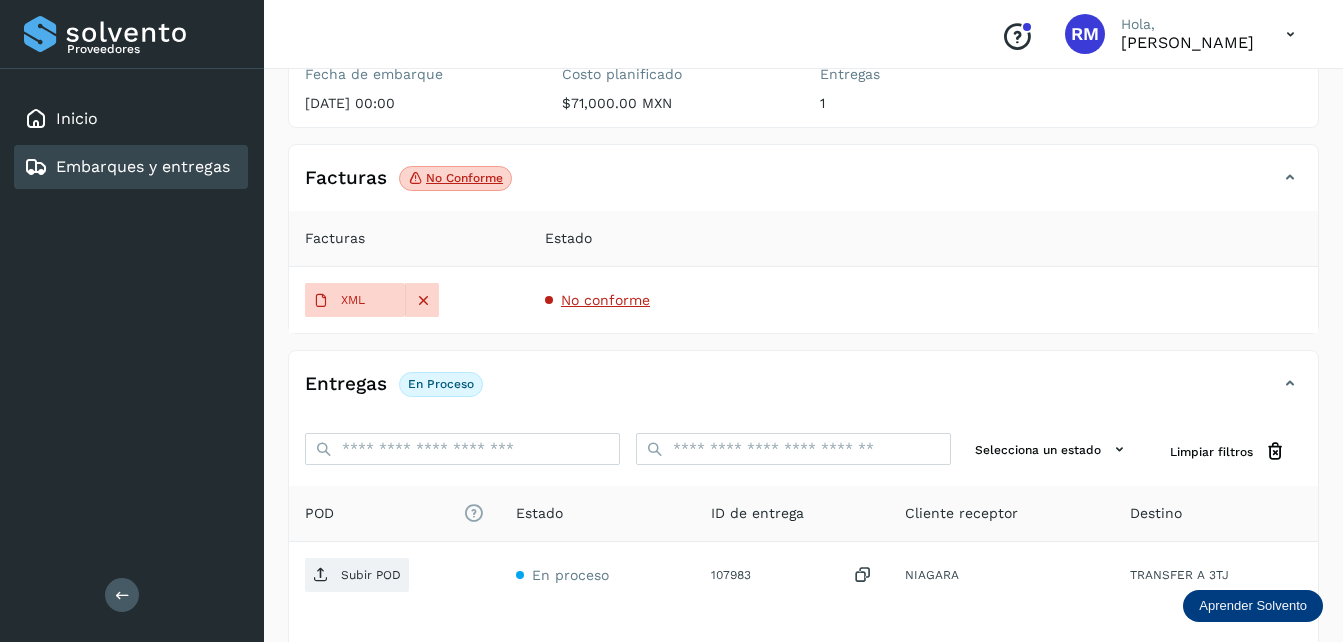 scroll, scrollTop: 300, scrollLeft: 0, axis: vertical 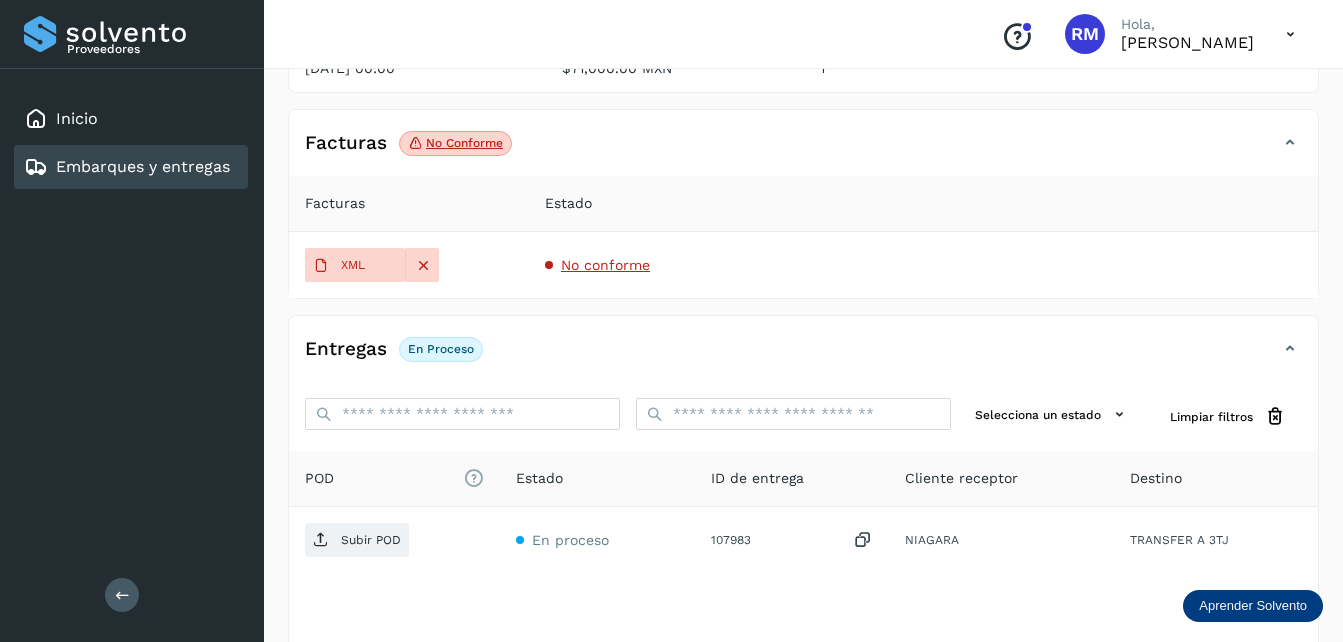 click on "Entregas" at bounding box center [346, 349] 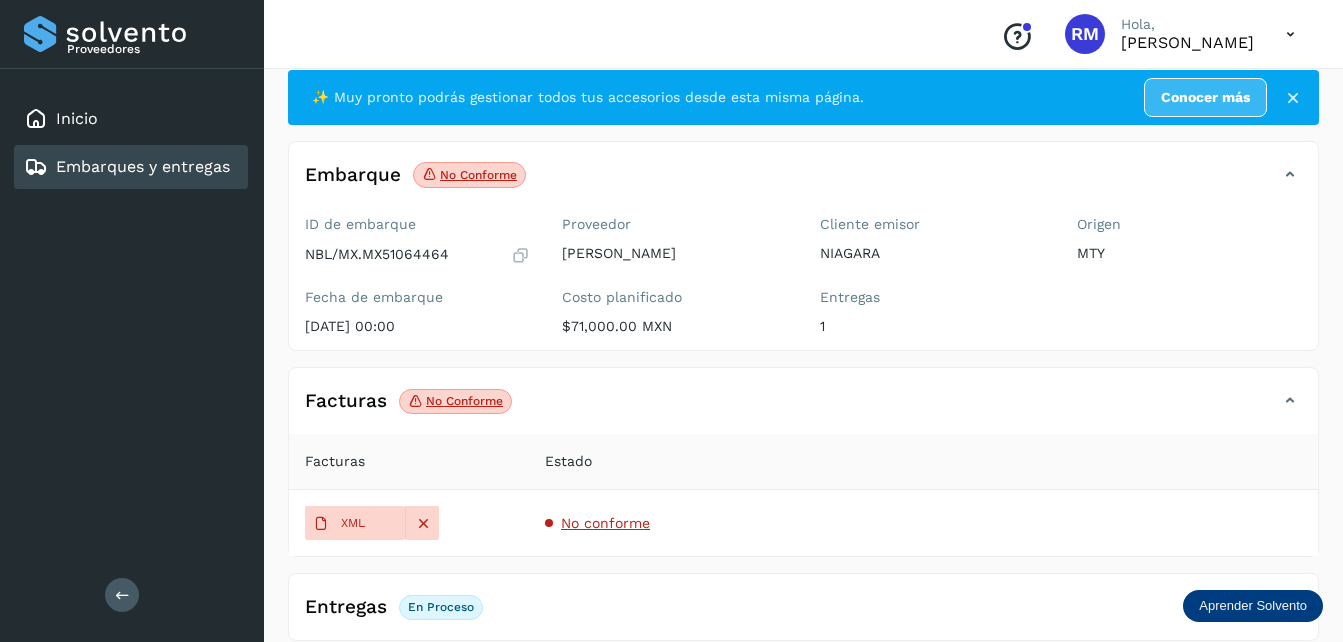 scroll, scrollTop: 65, scrollLeft: 0, axis: vertical 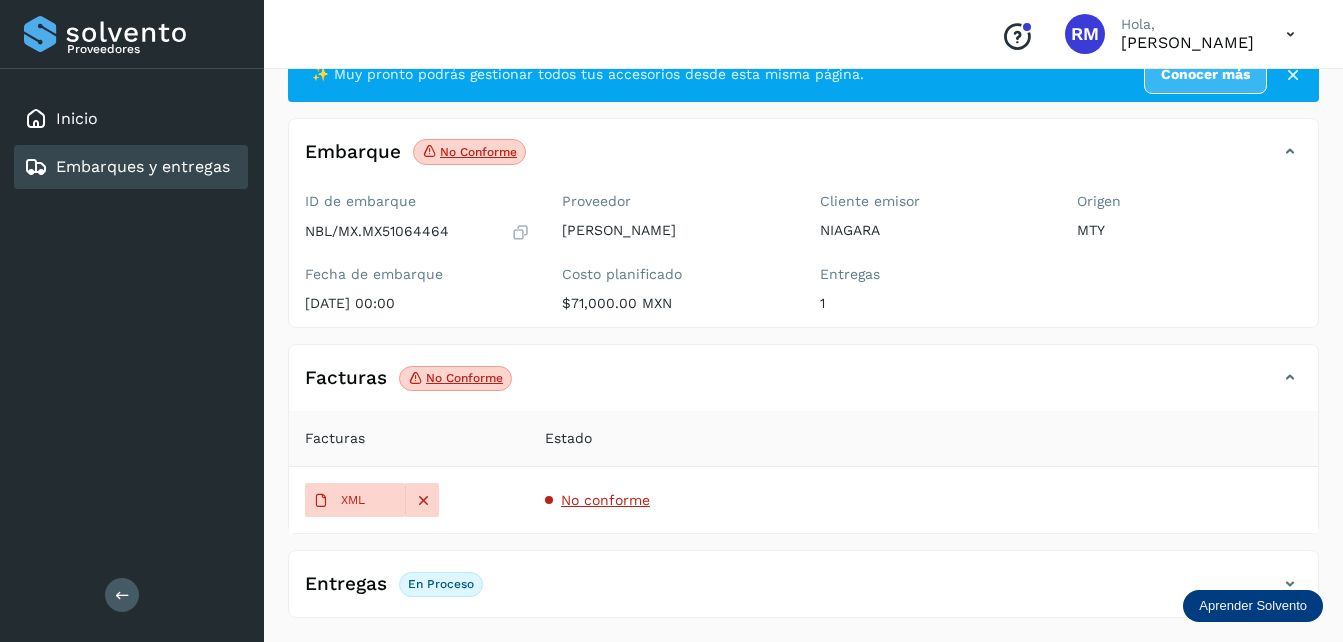 click on "Entregas" at bounding box center [346, 584] 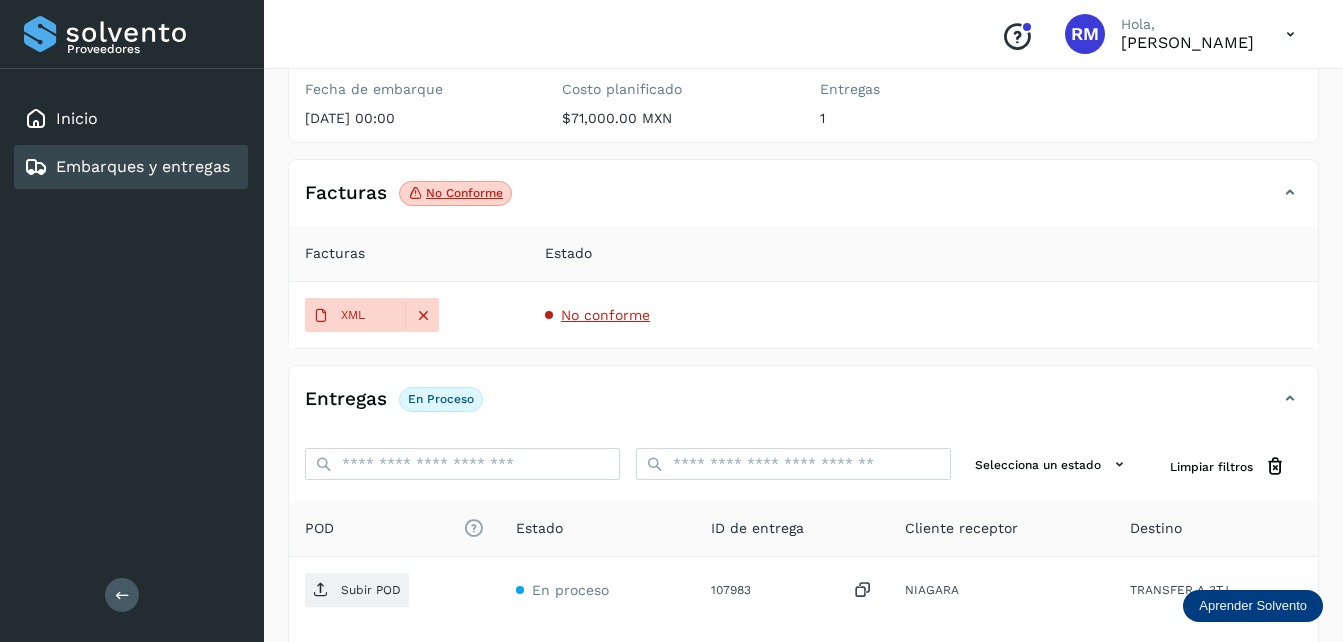 scroll, scrollTop: 365, scrollLeft: 0, axis: vertical 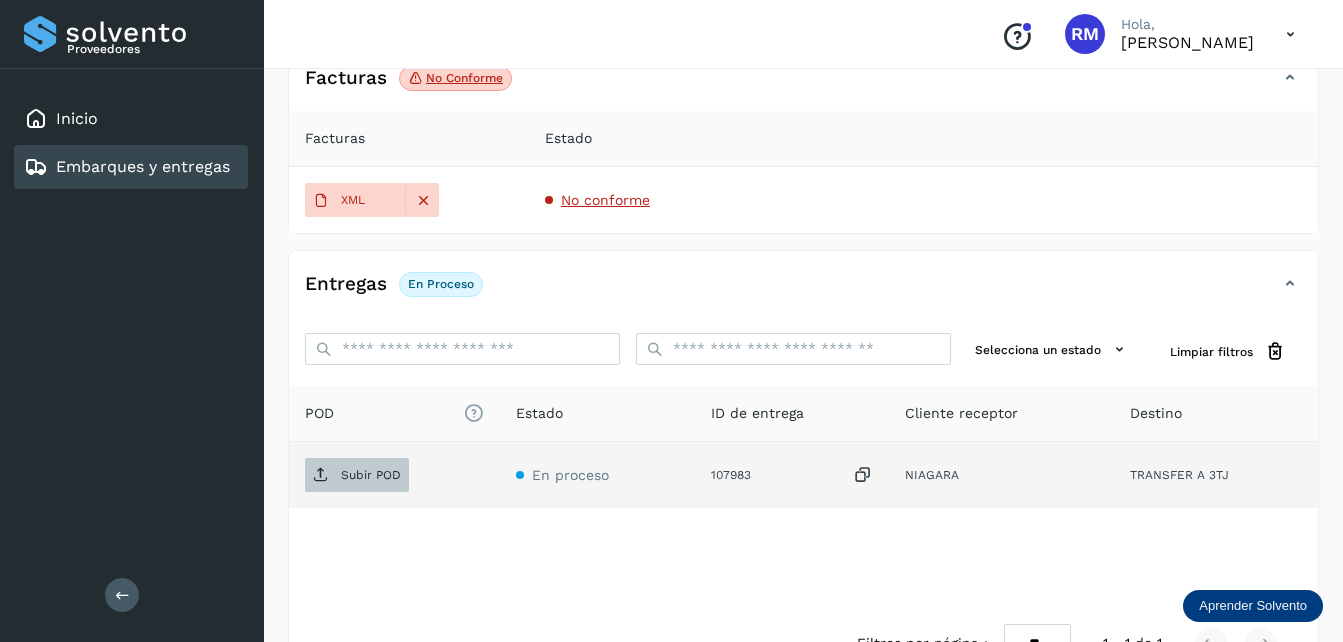 click on "Subir POD" at bounding box center [371, 475] 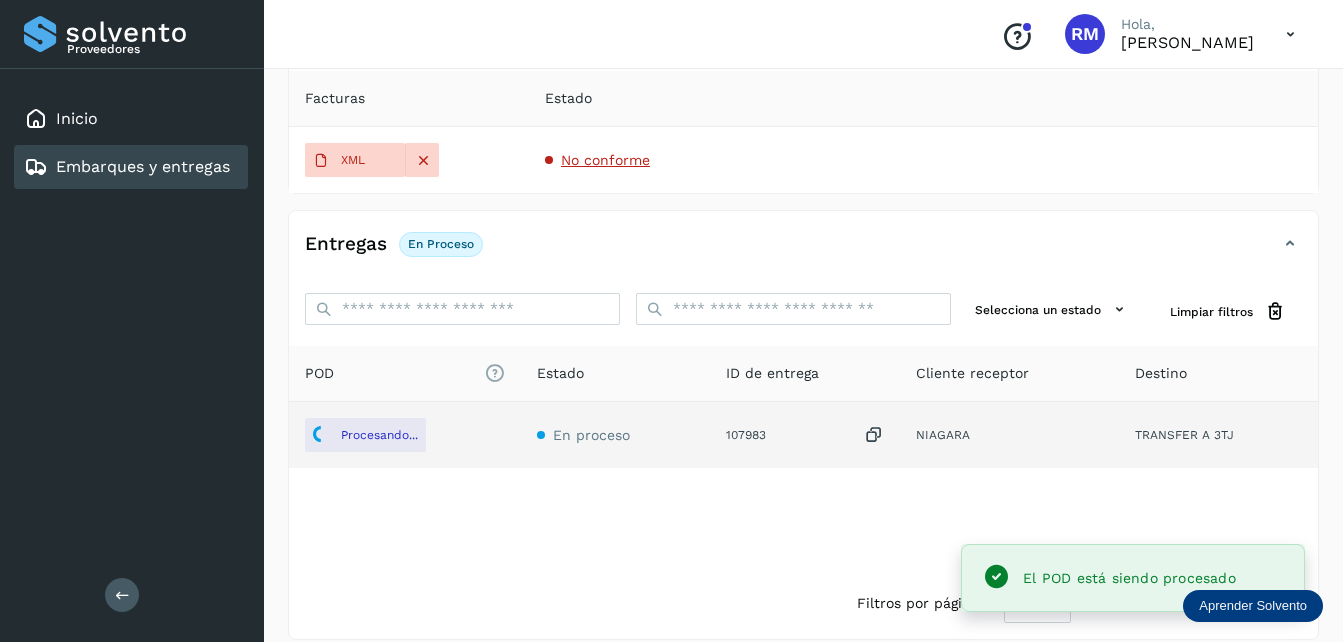scroll, scrollTop: 427, scrollLeft: 0, axis: vertical 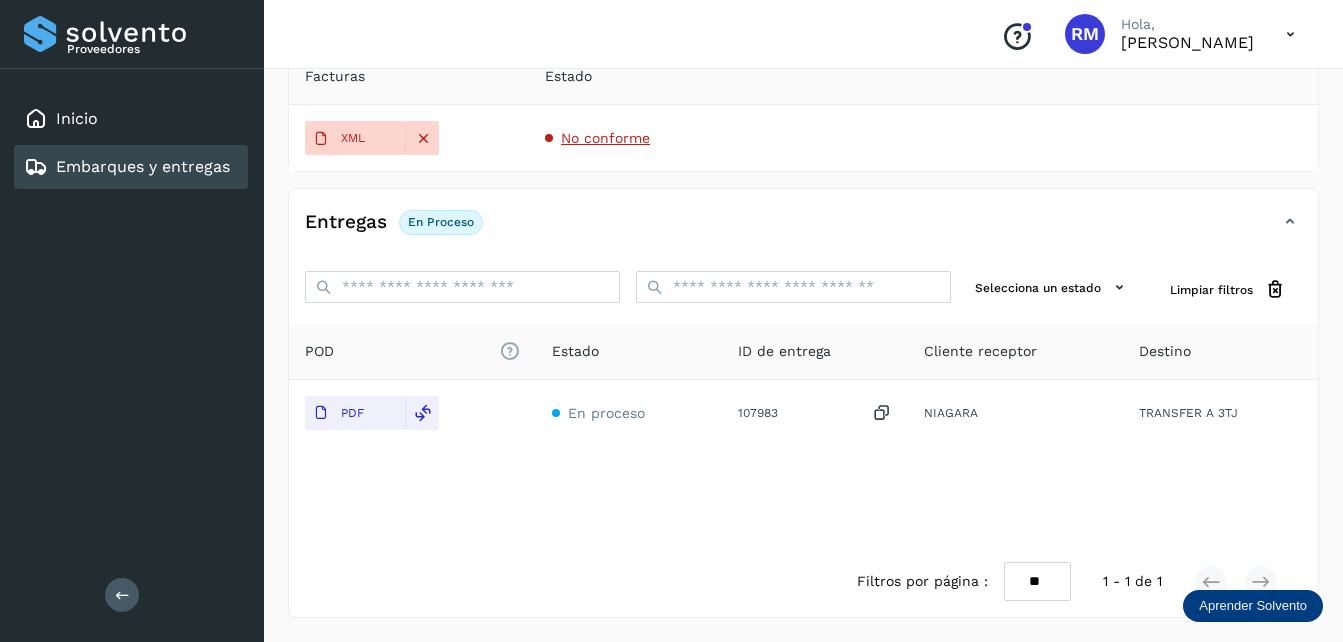 click on "Embarques y entregas" at bounding box center (143, 166) 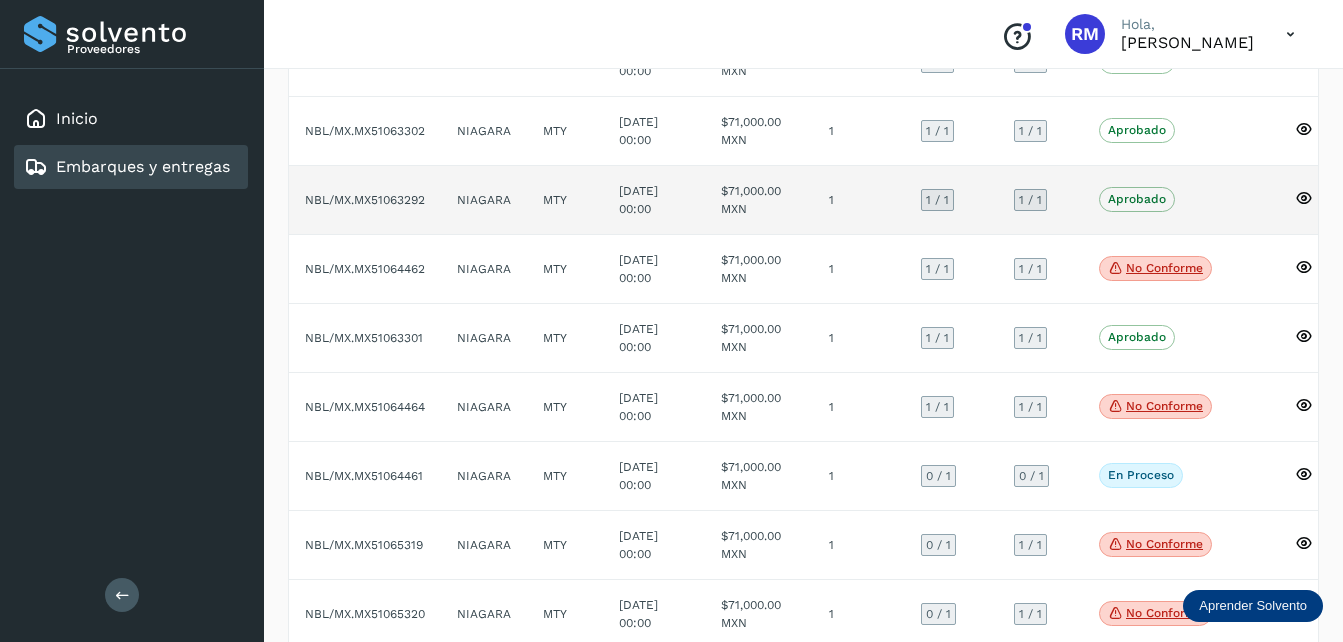 scroll, scrollTop: 400, scrollLeft: 0, axis: vertical 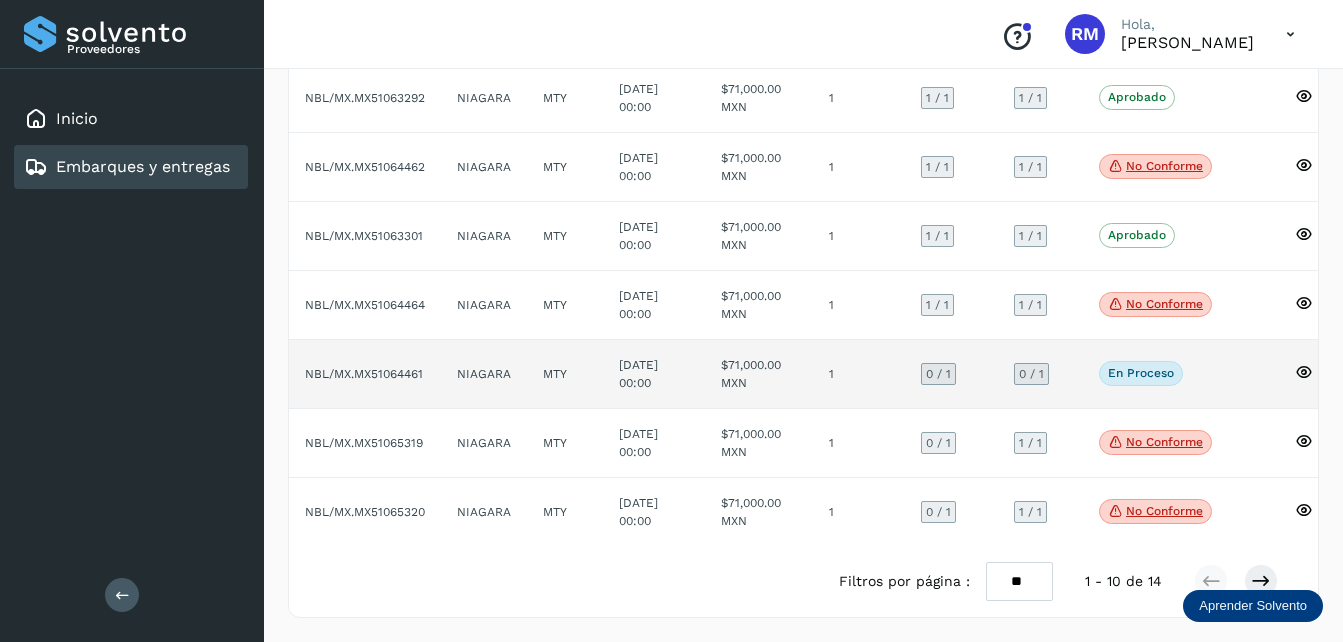 click on "NBL/MX.MX51064461" 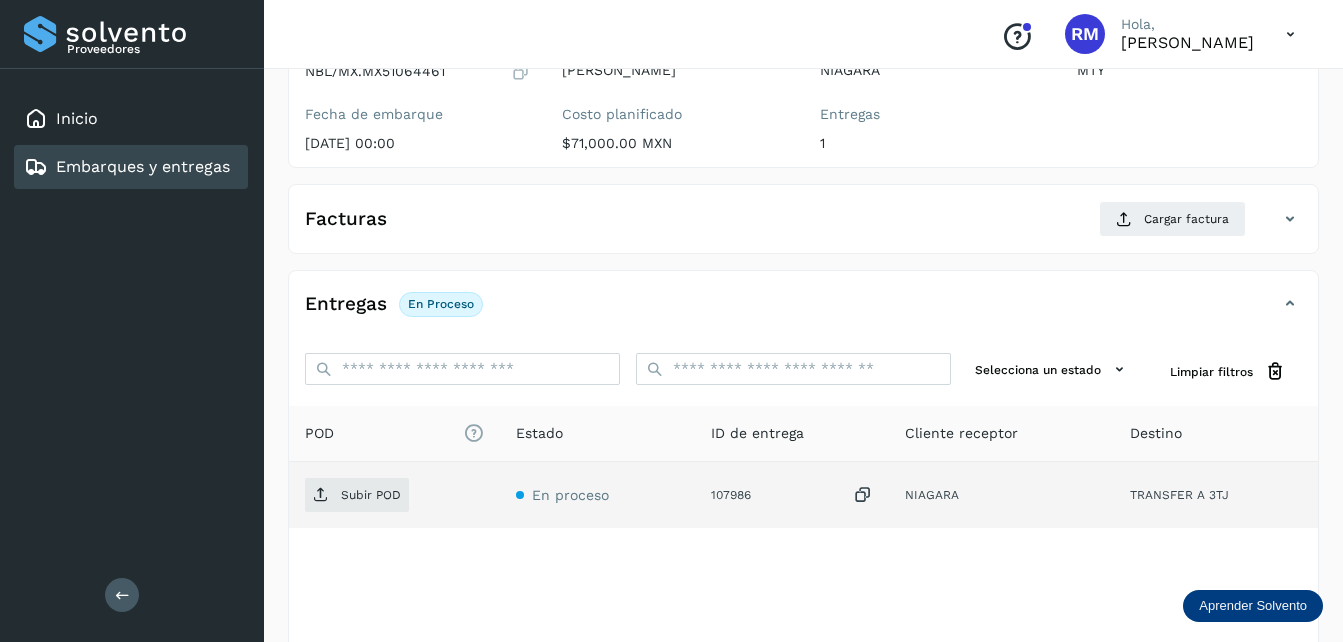 scroll, scrollTop: 107, scrollLeft: 0, axis: vertical 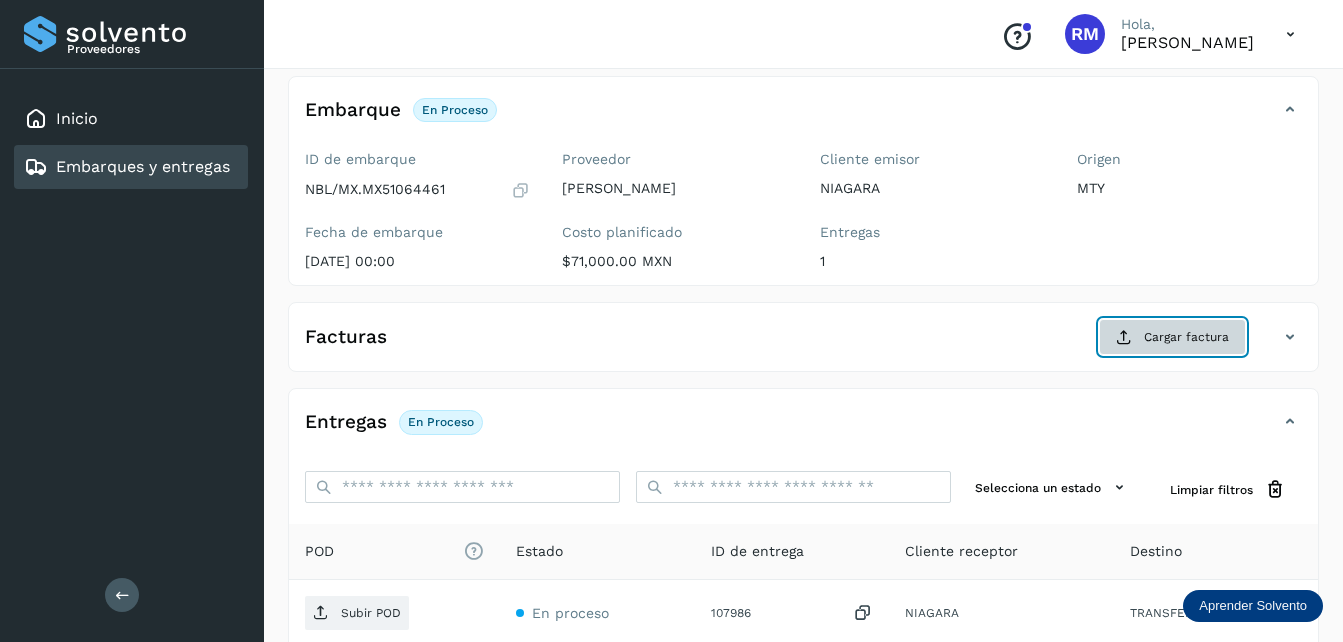 click on "Cargar factura" 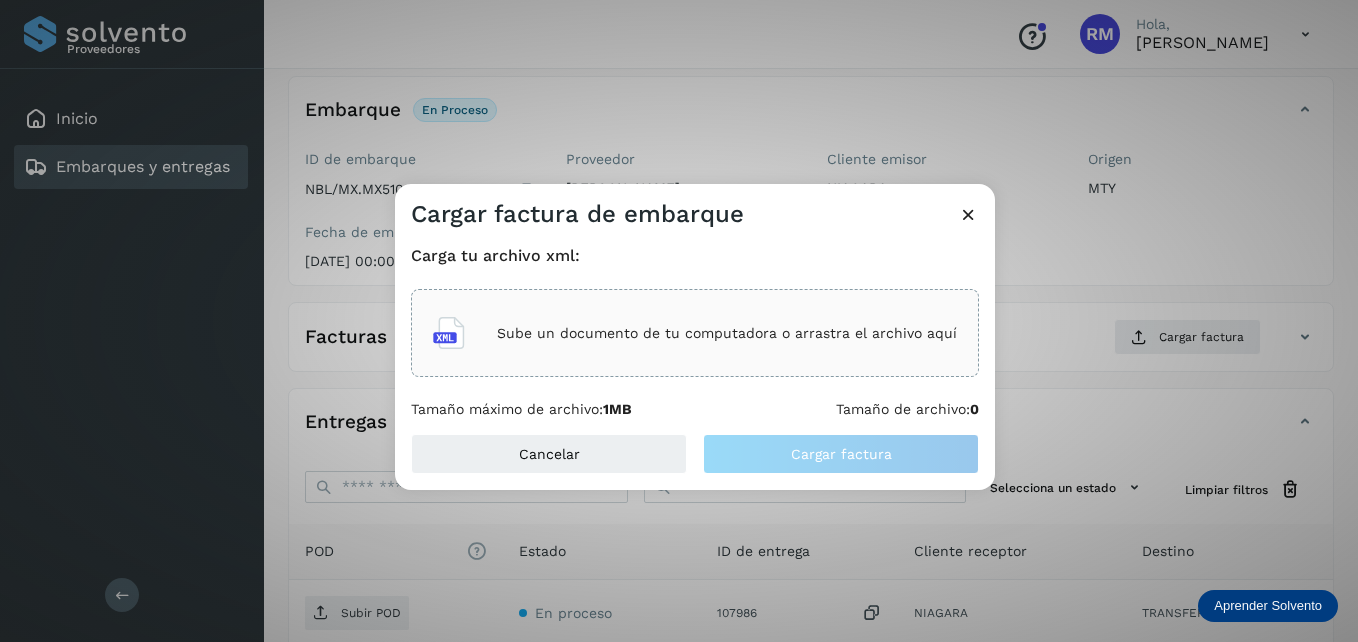 click on "Sube un documento de tu computadora o arrastra el archivo aquí" at bounding box center (727, 333) 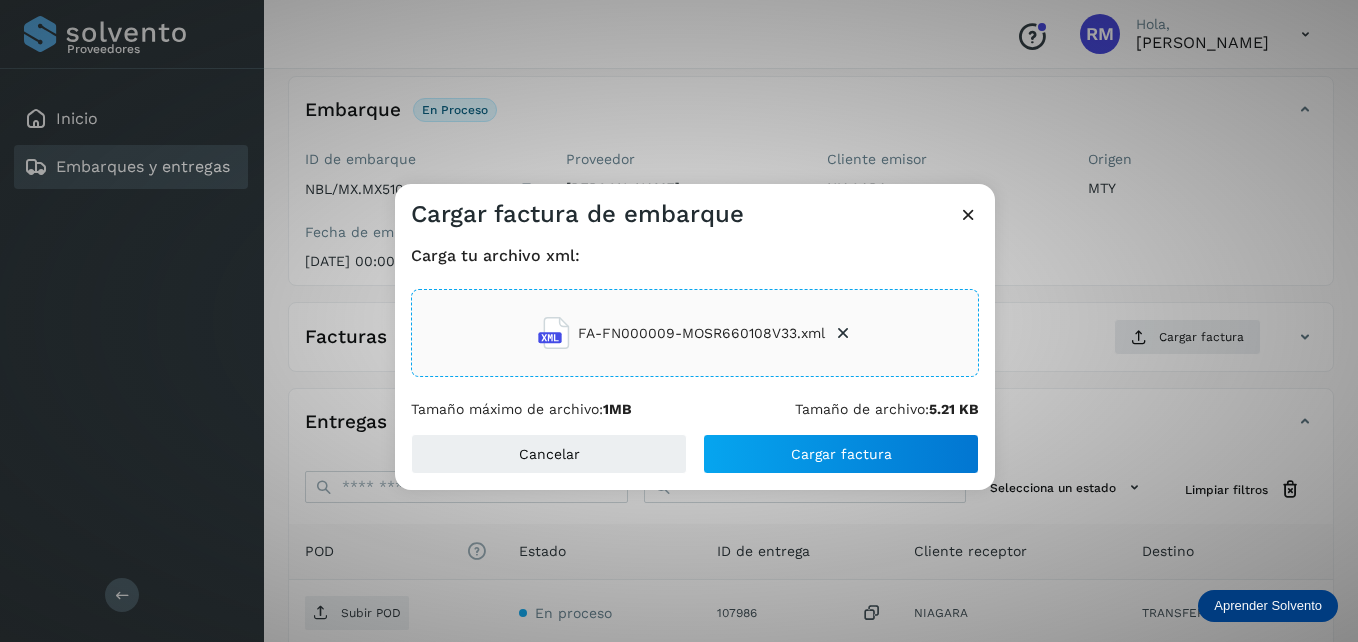 click on "Carga tu archivo xml: FA-FN000009-MOSR660108V33.xml Tamaño máximo de archivo:  1MB Tamaño de archivo:  5.21 KB" at bounding box center [695, 332] 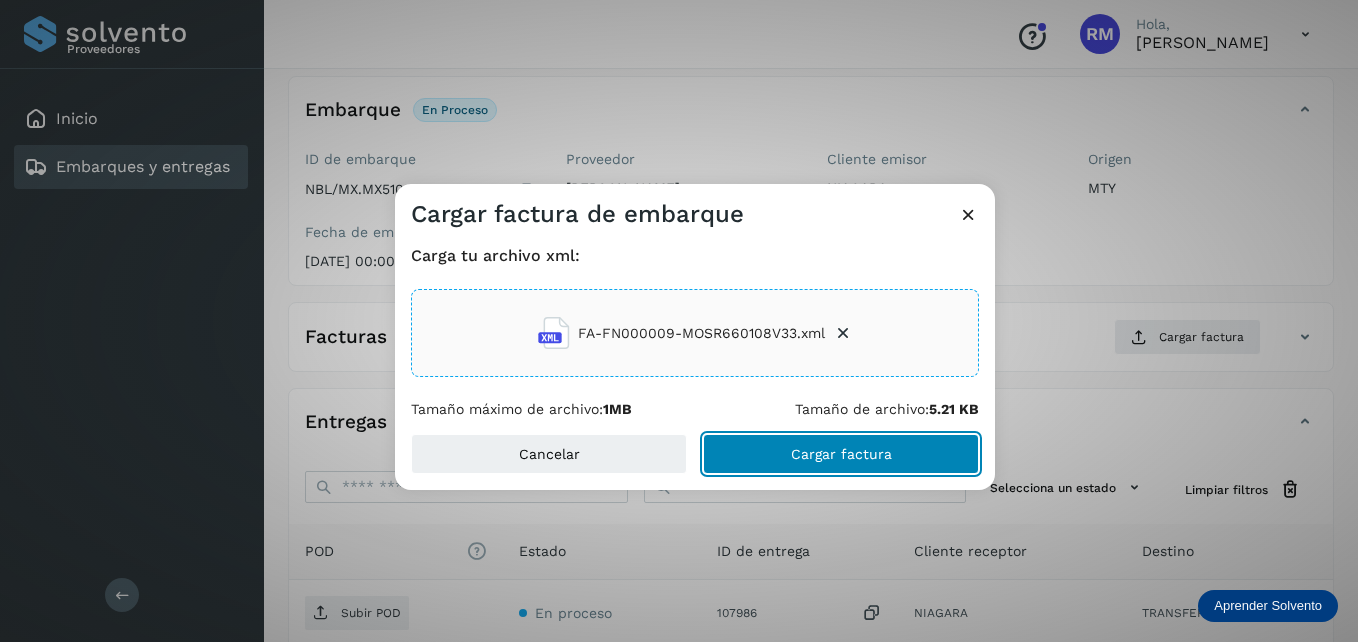 click on "Cargar factura" 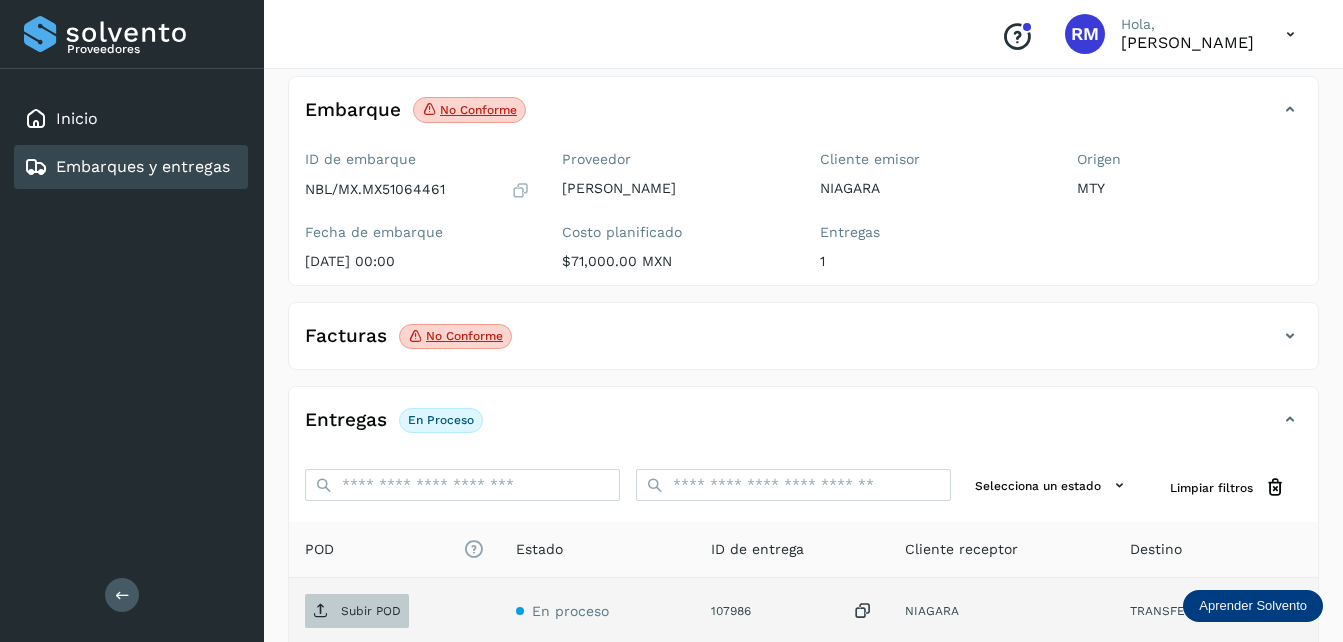 click on "Subir POD" at bounding box center (371, 611) 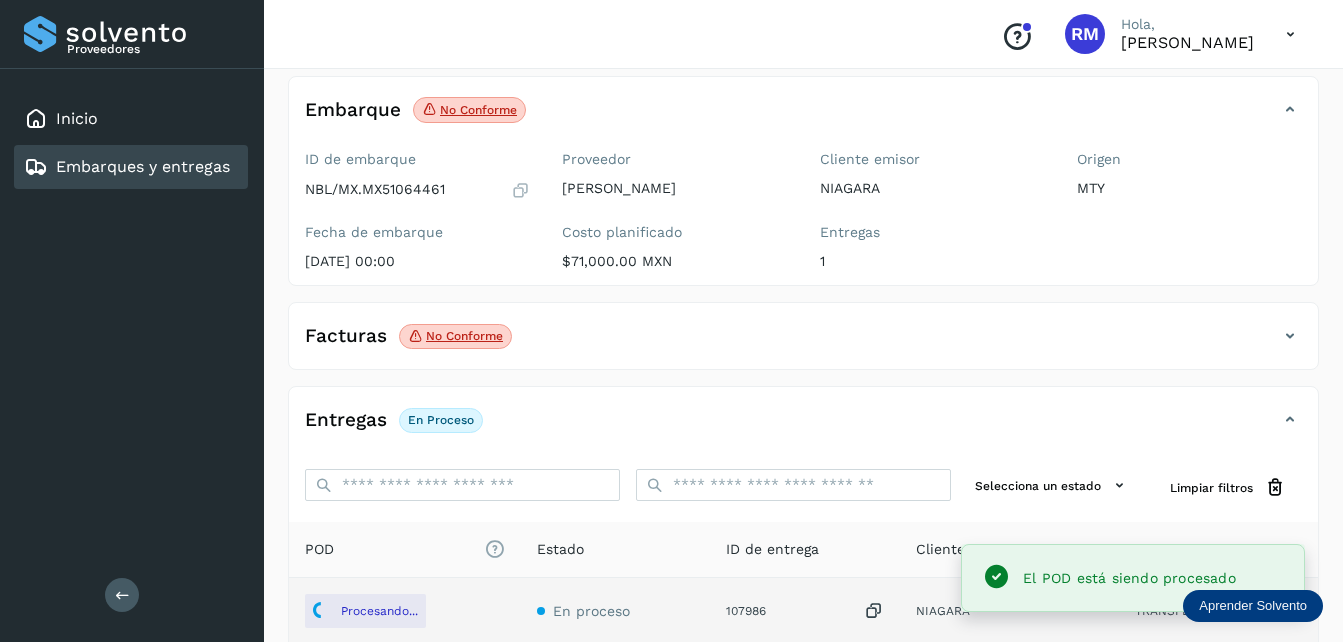 scroll, scrollTop: 207, scrollLeft: 0, axis: vertical 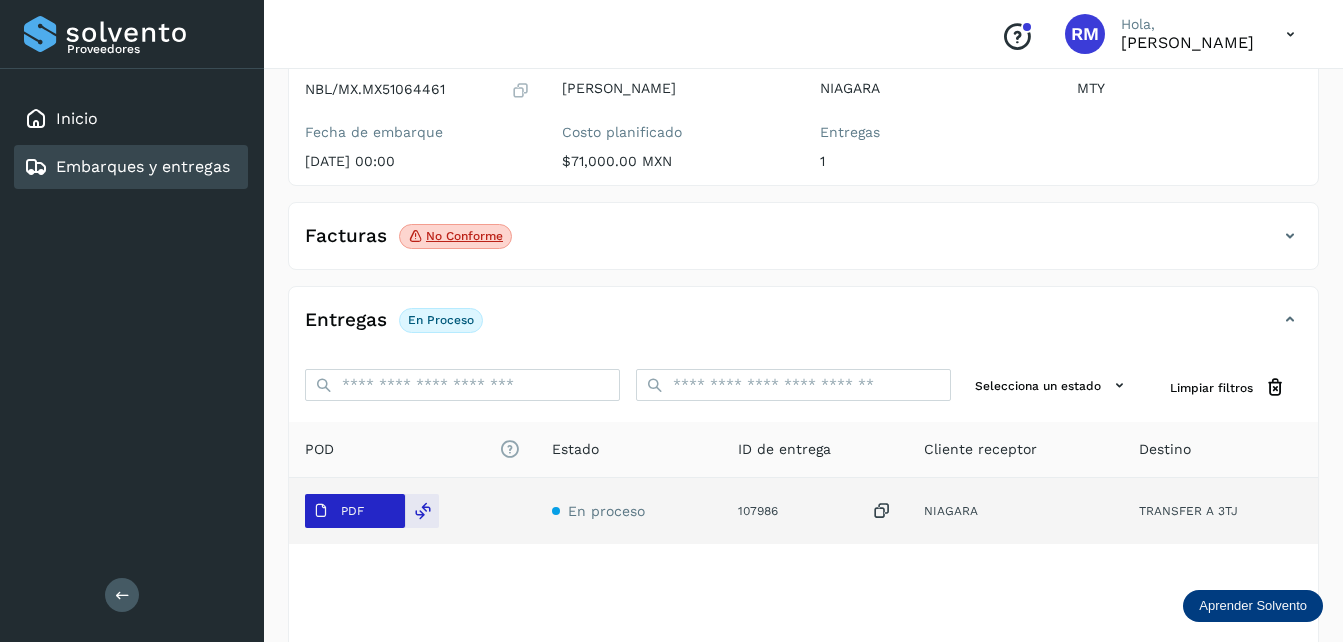 click on "PDF" at bounding box center (355, 511) 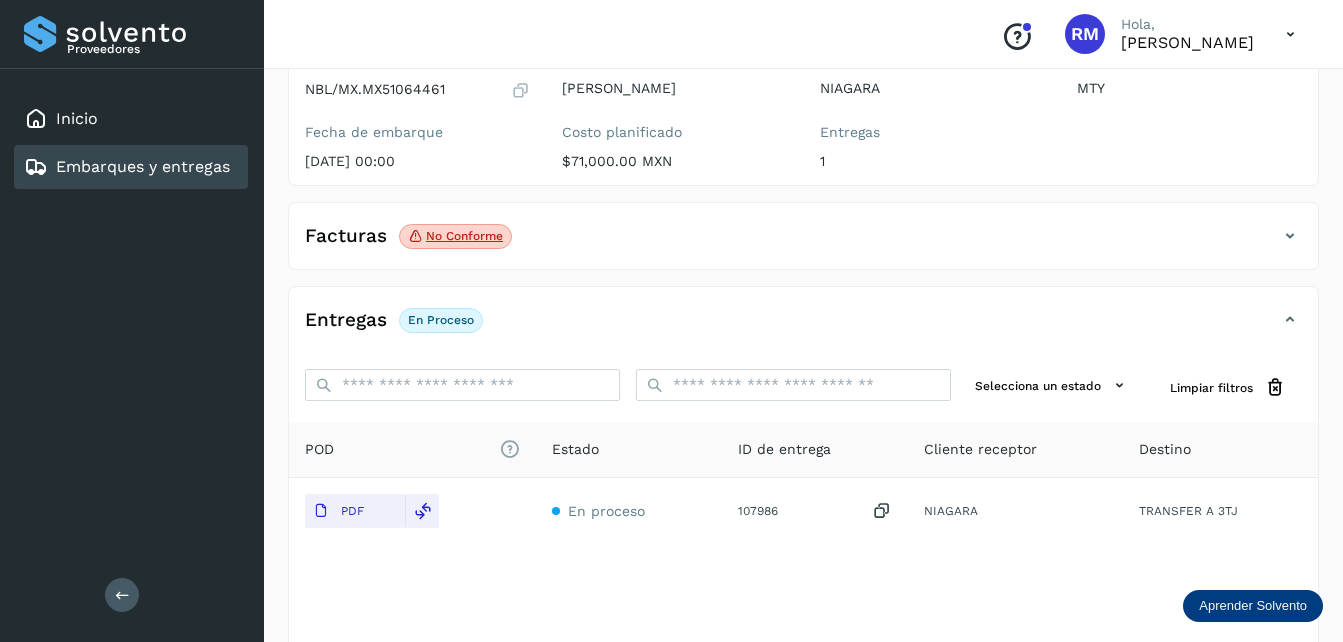 click on "Embarques y entregas" at bounding box center (143, 166) 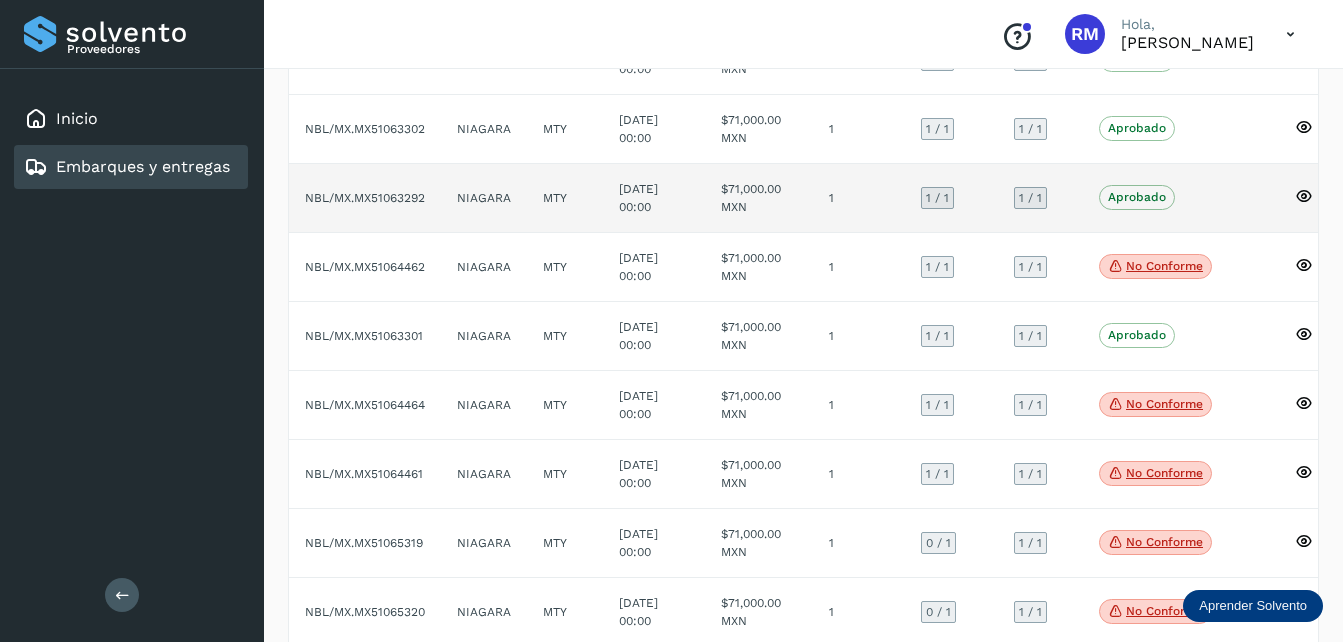 scroll, scrollTop: 415, scrollLeft: 0, axis: vertical 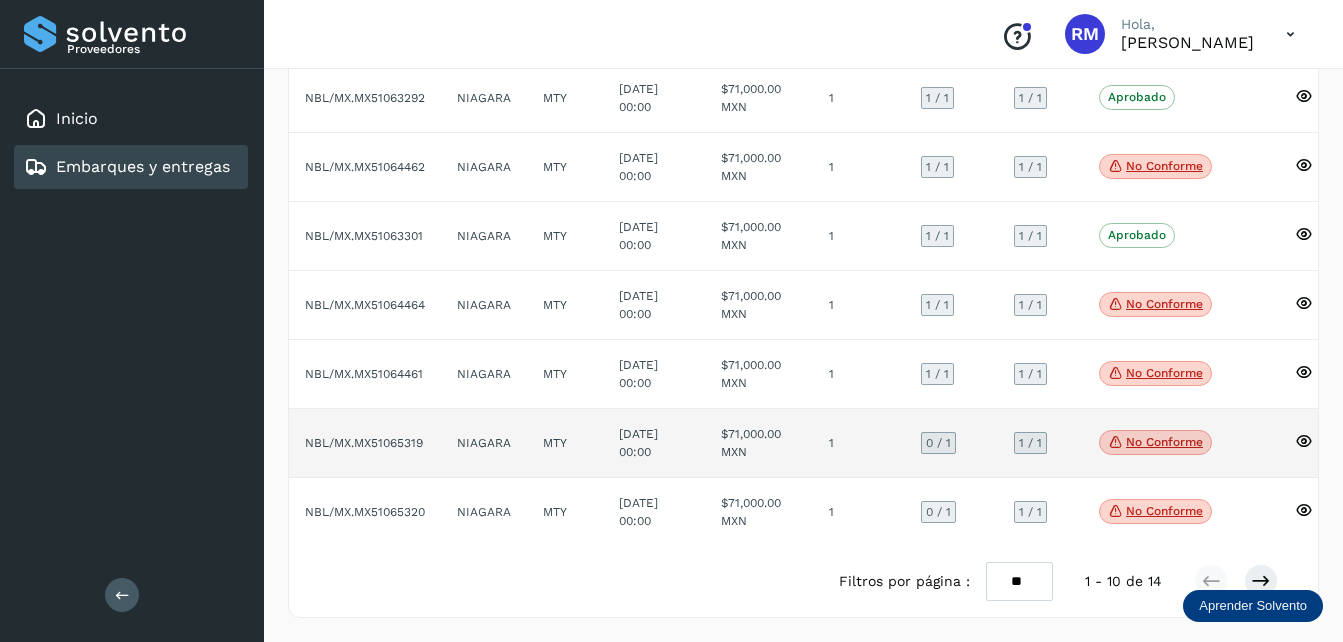 click on "NBL/MX.MX51065319" 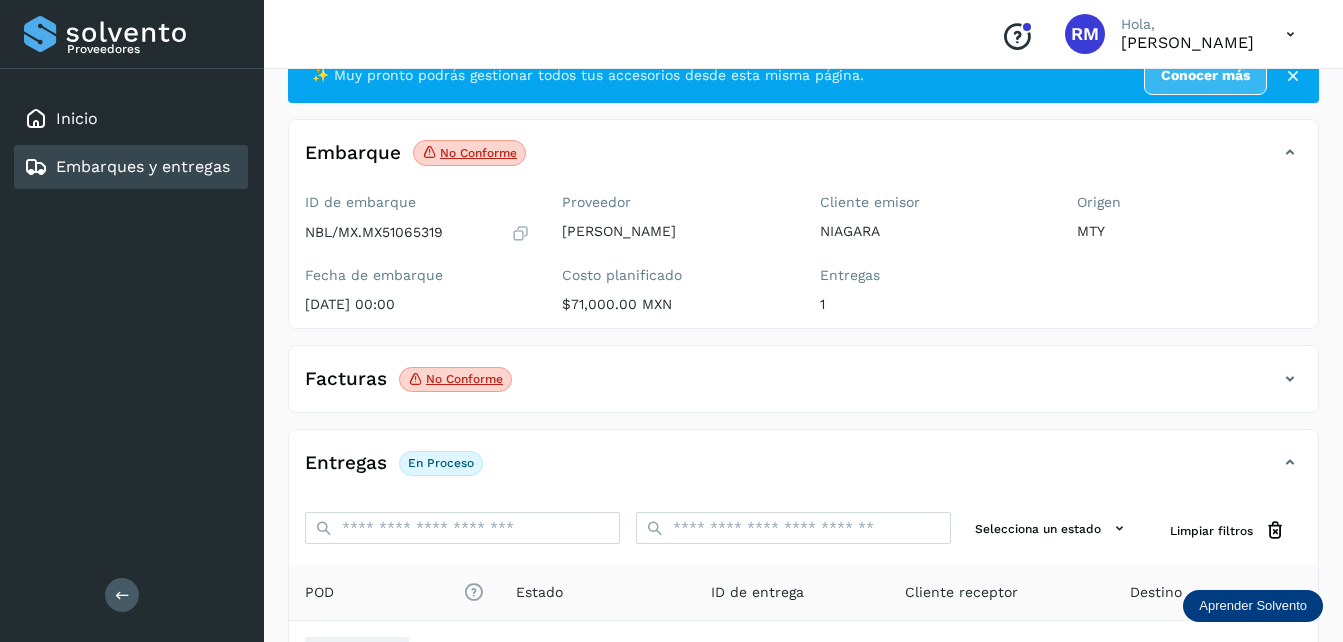scroll, scrollTop: 100, scrollLeft: 0, axis: vertical 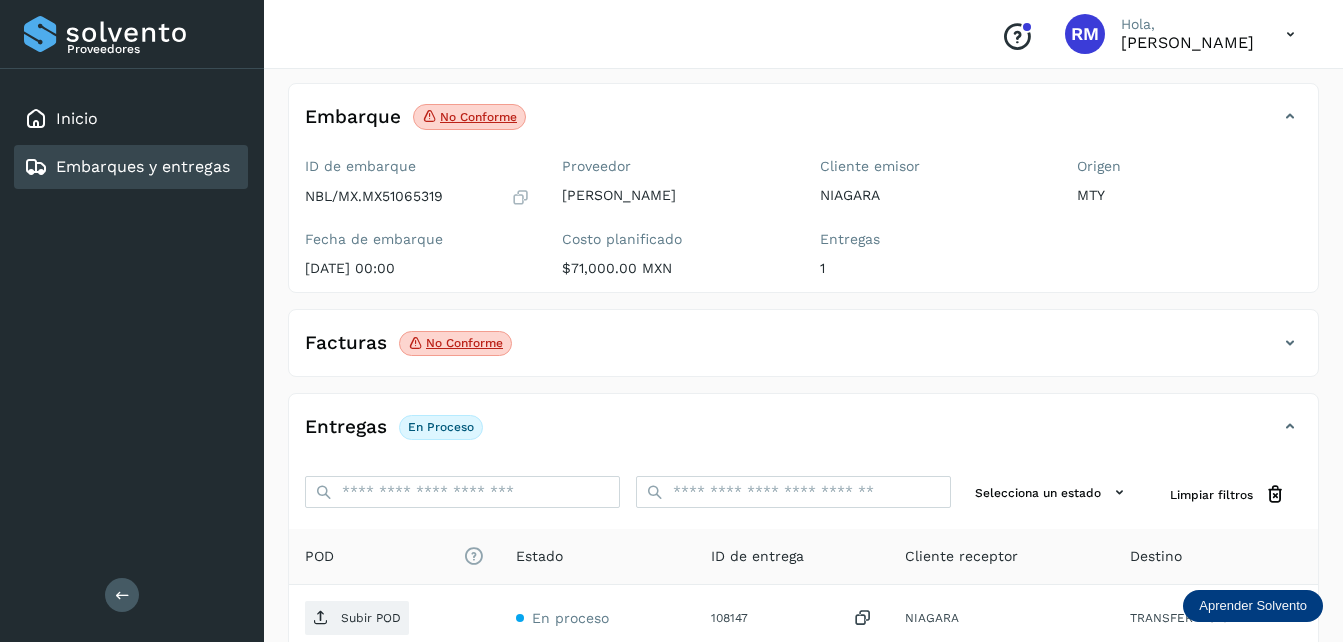 click on "No conforme" 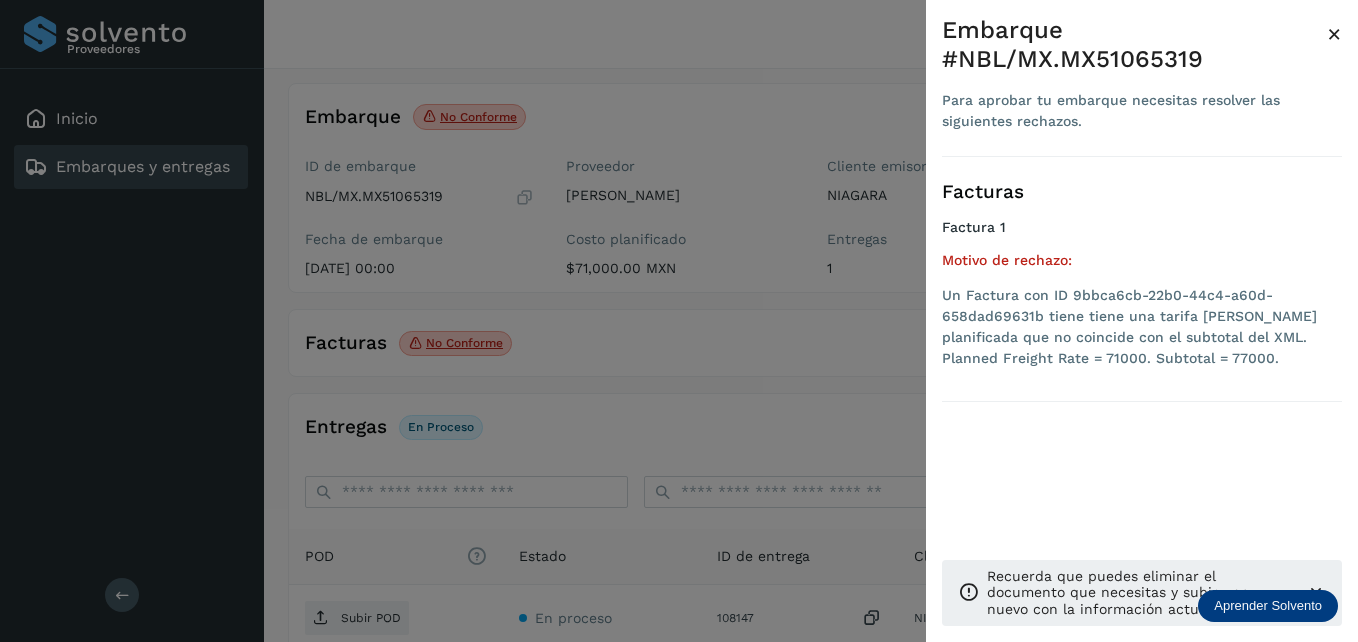 click on "Recuerda que puedes eliminar el documento que necesitas y subir uno nuevo con la información actualizada." 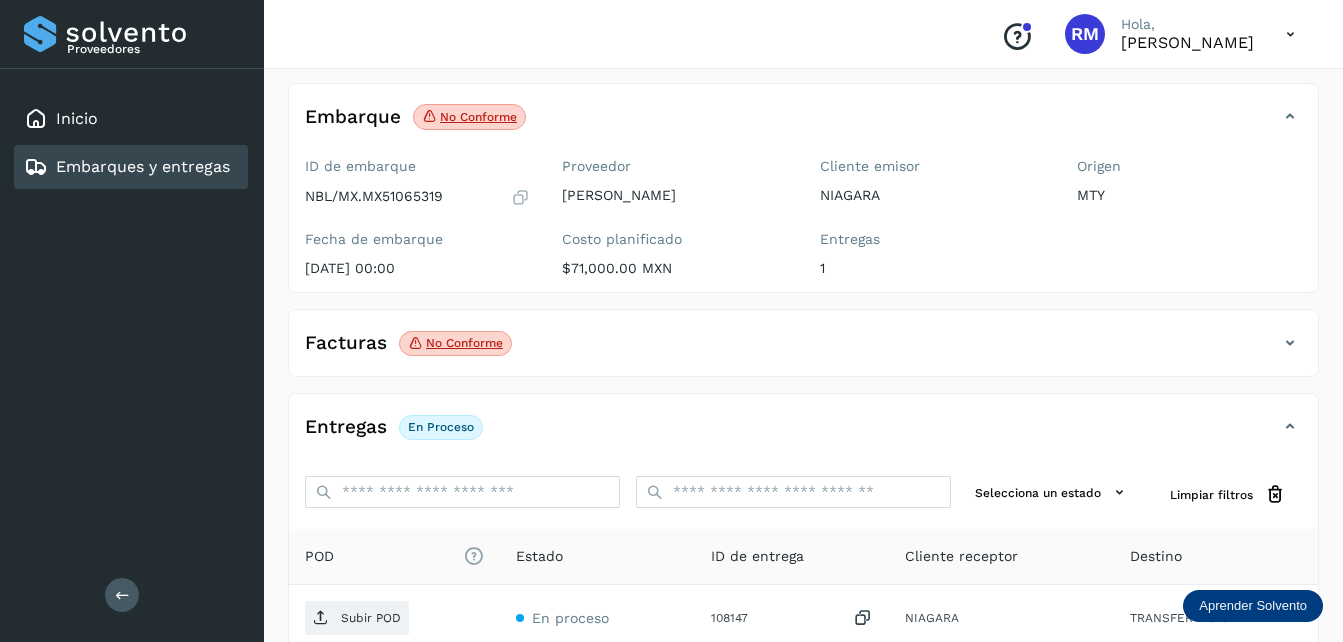 click at bounding box center [1290, 343] 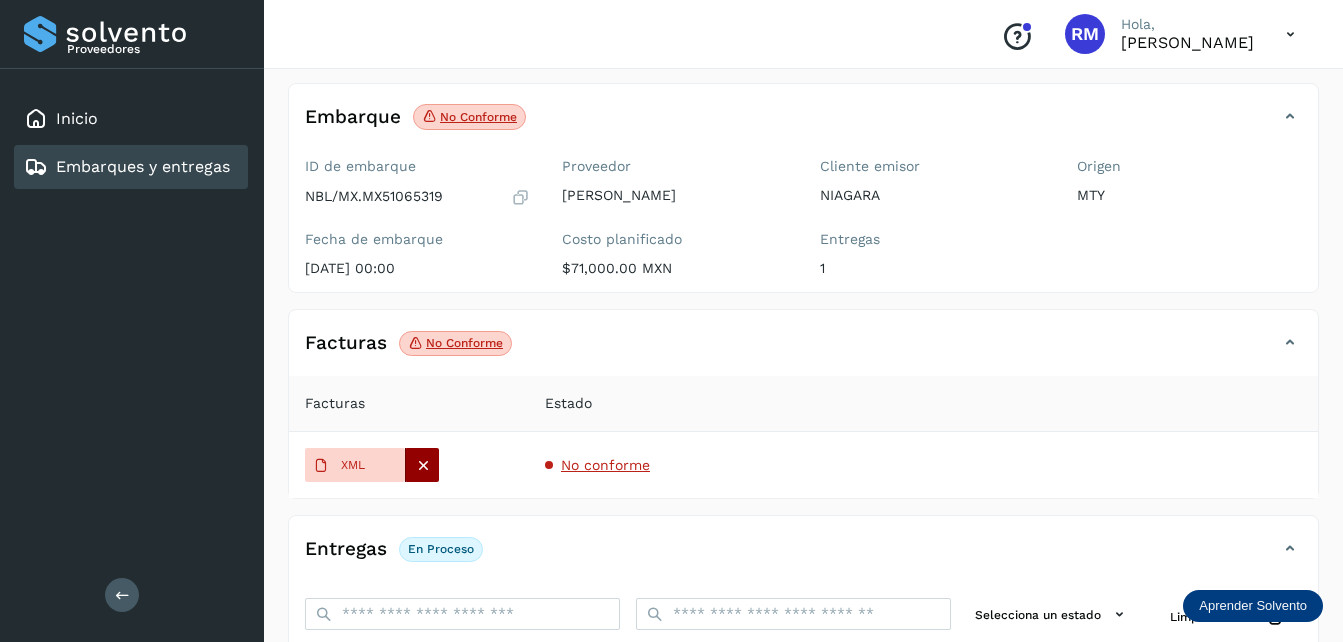 click at bounding box center (423, 465) 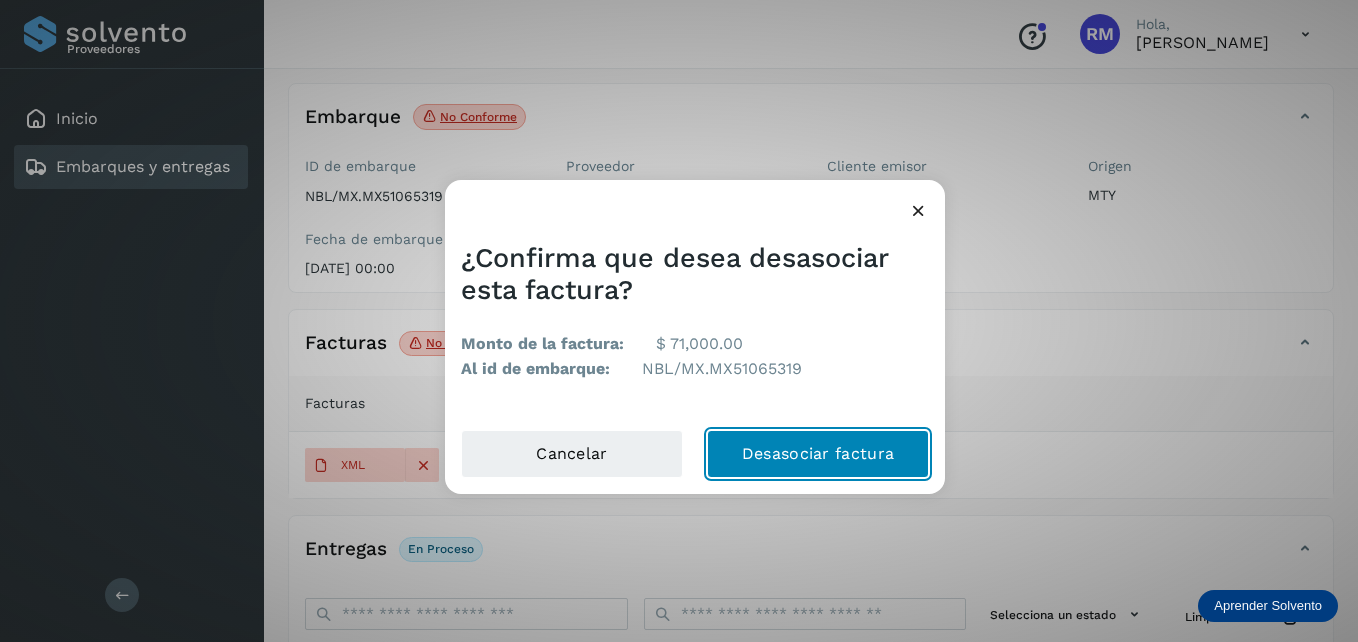click on "Desasociar factura" 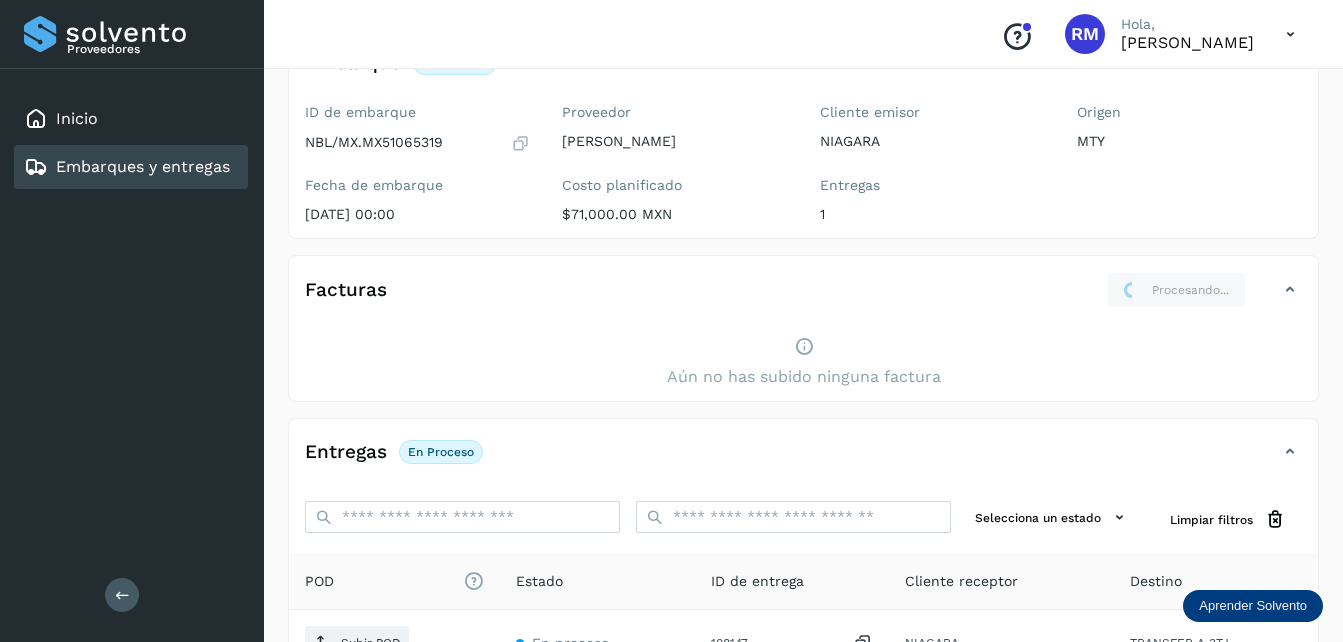 scroll, scrollTop: 200, scrollLeft: 0, axis: vertical 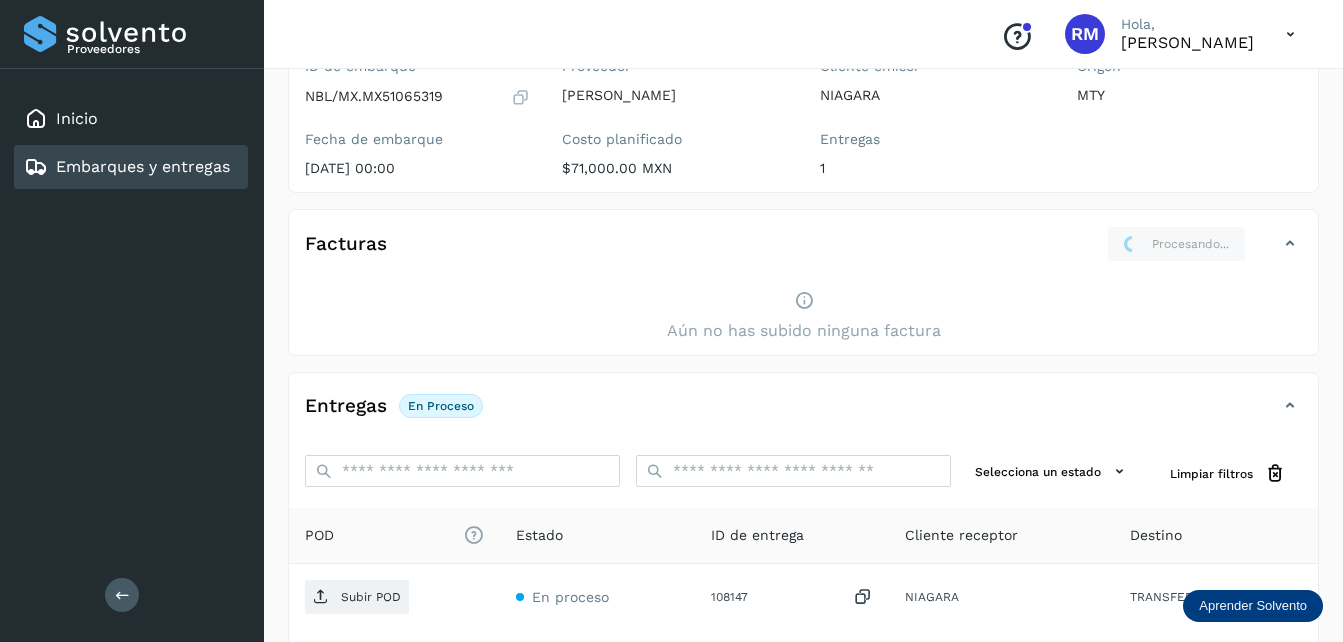 click on "En proceso" 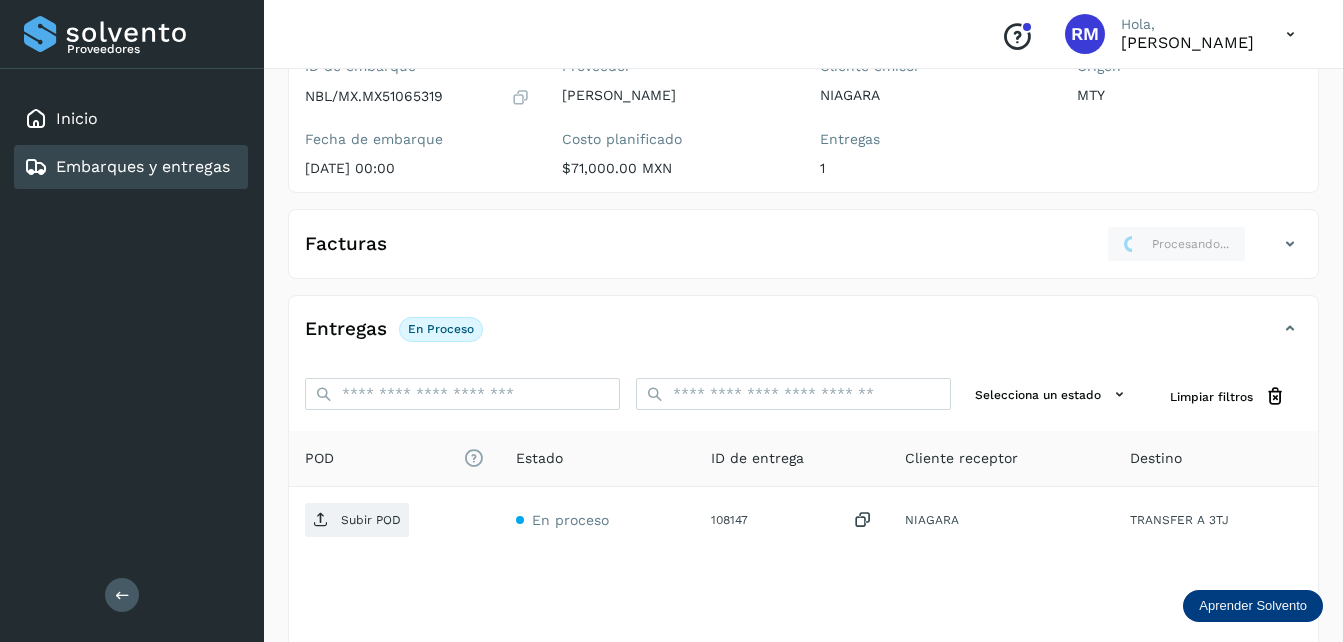 click at bounding box center (1290, 244) 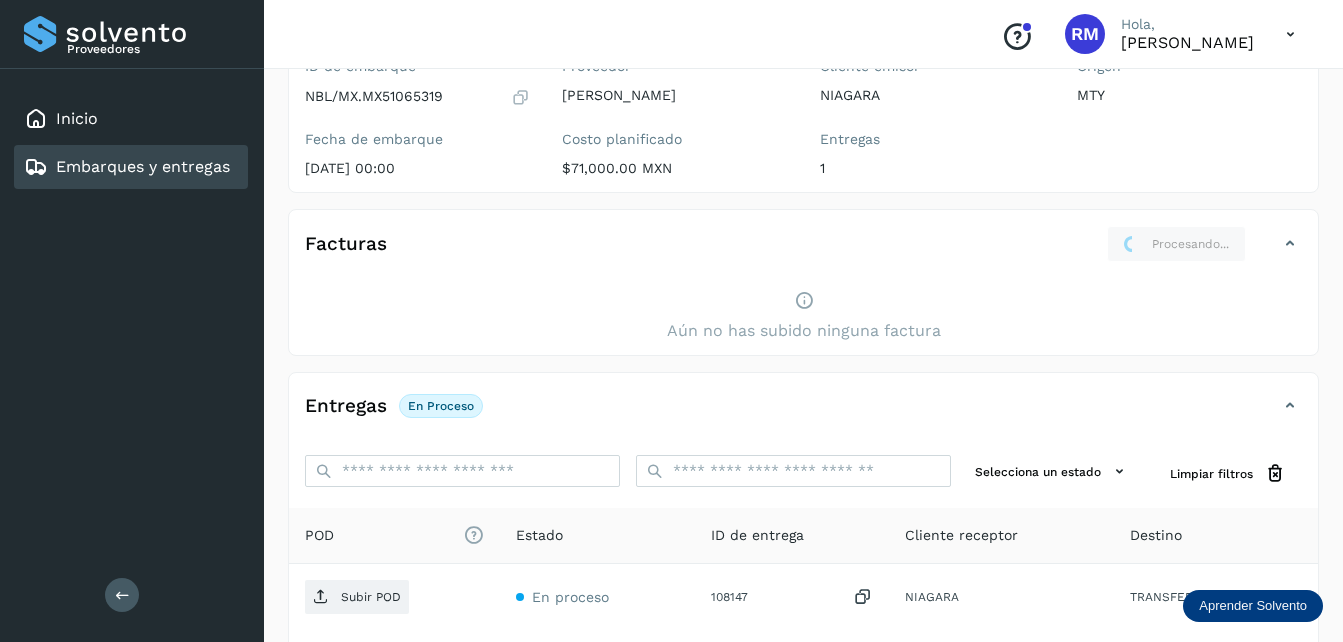 click on "Facturas" at bounding box center (346, 244) 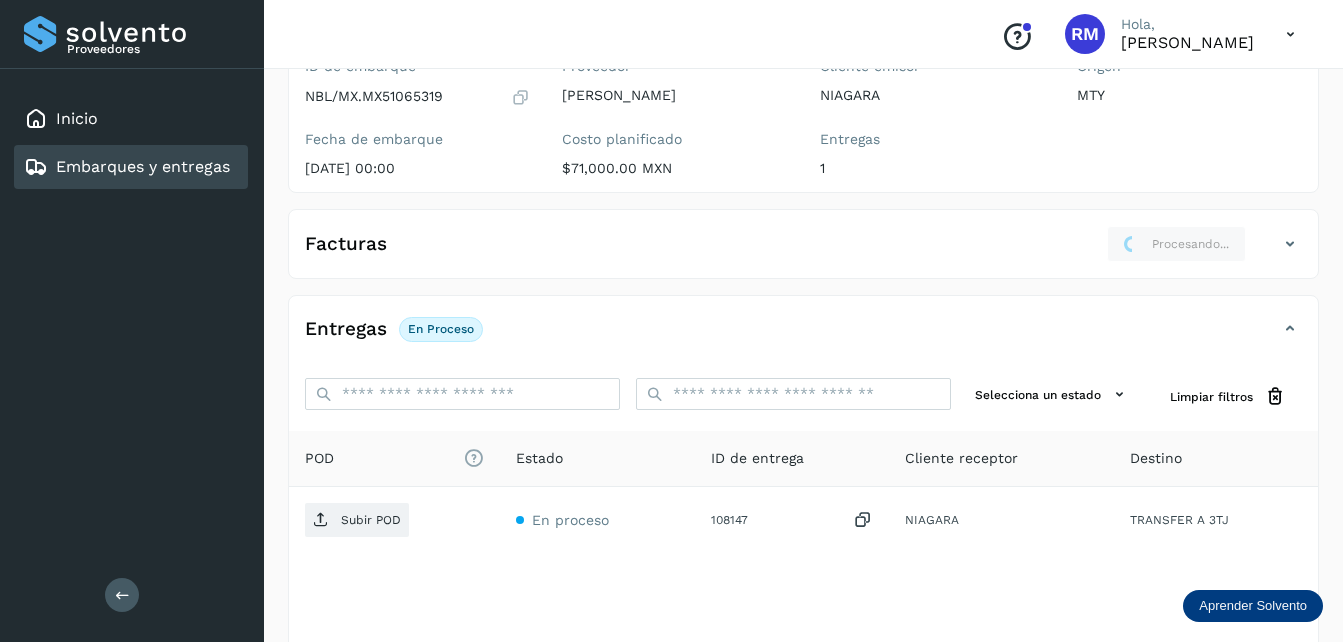 click on "Facturas" at bounding box center (346, 244) 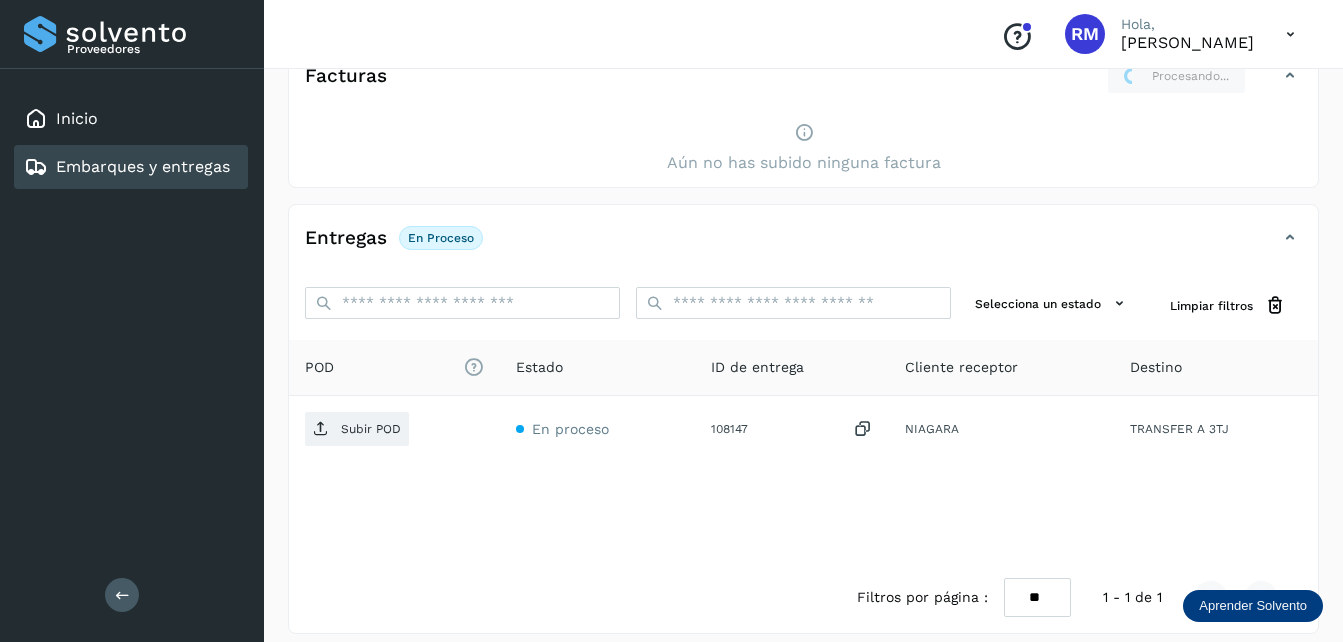scroll, scrollTop: 384, scrollLeft: 0, axis: vertical 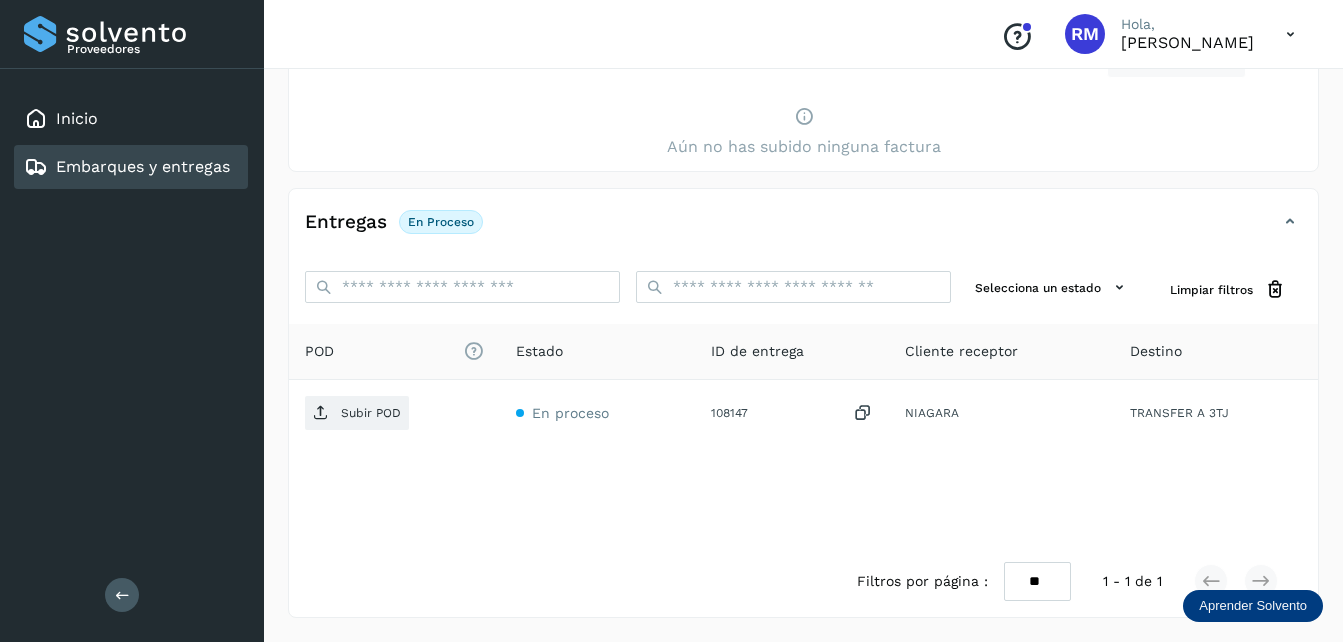 click on "Embarques y entregas" at bounding box center [143, 166] 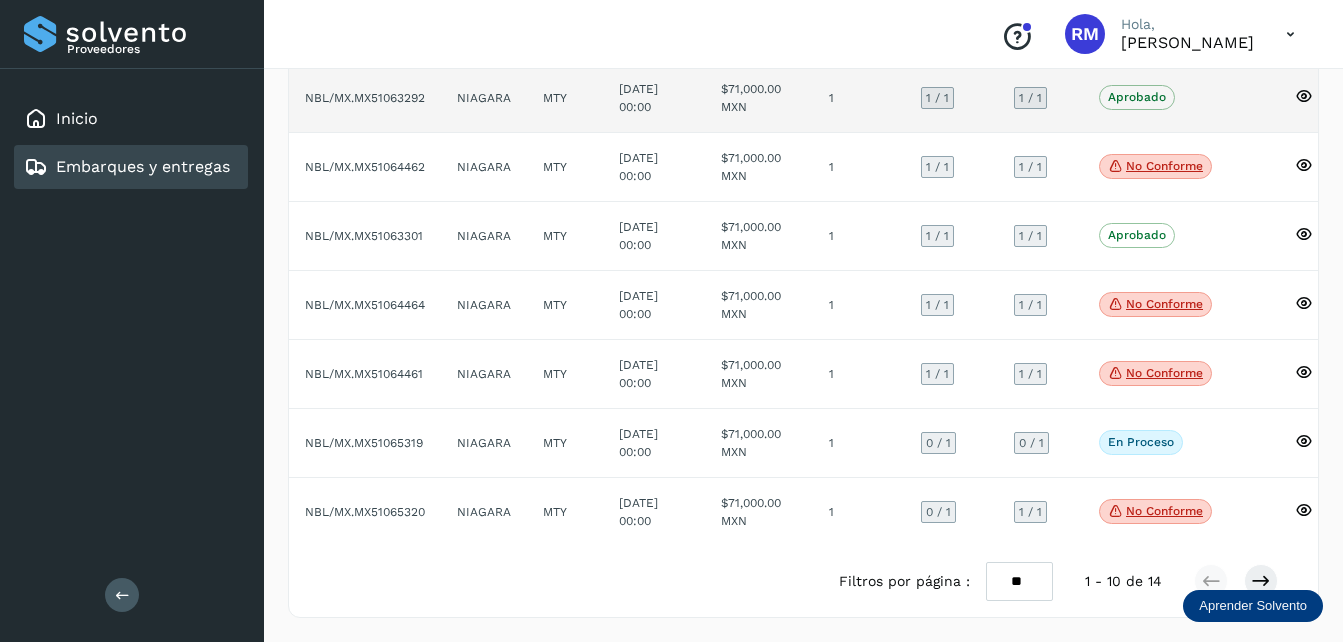 scroll, scrollTop: 415, scrollLeft: 0, axis: vertical 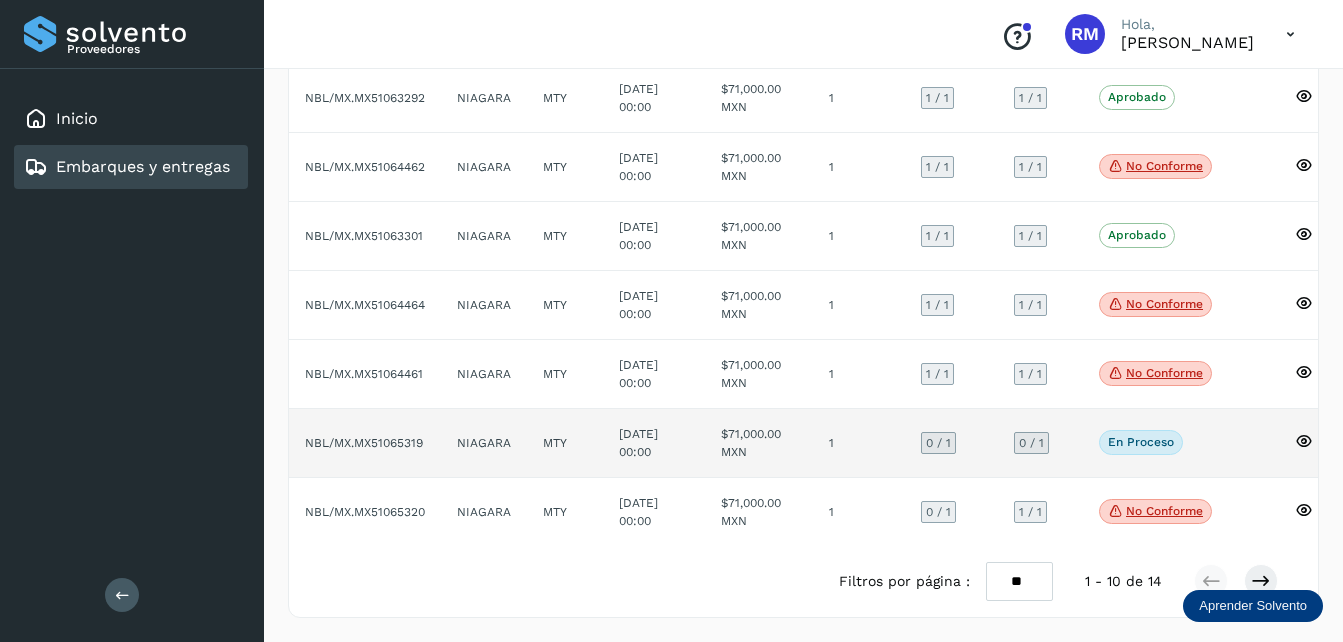 click on "NBL/MX.MX51065319" 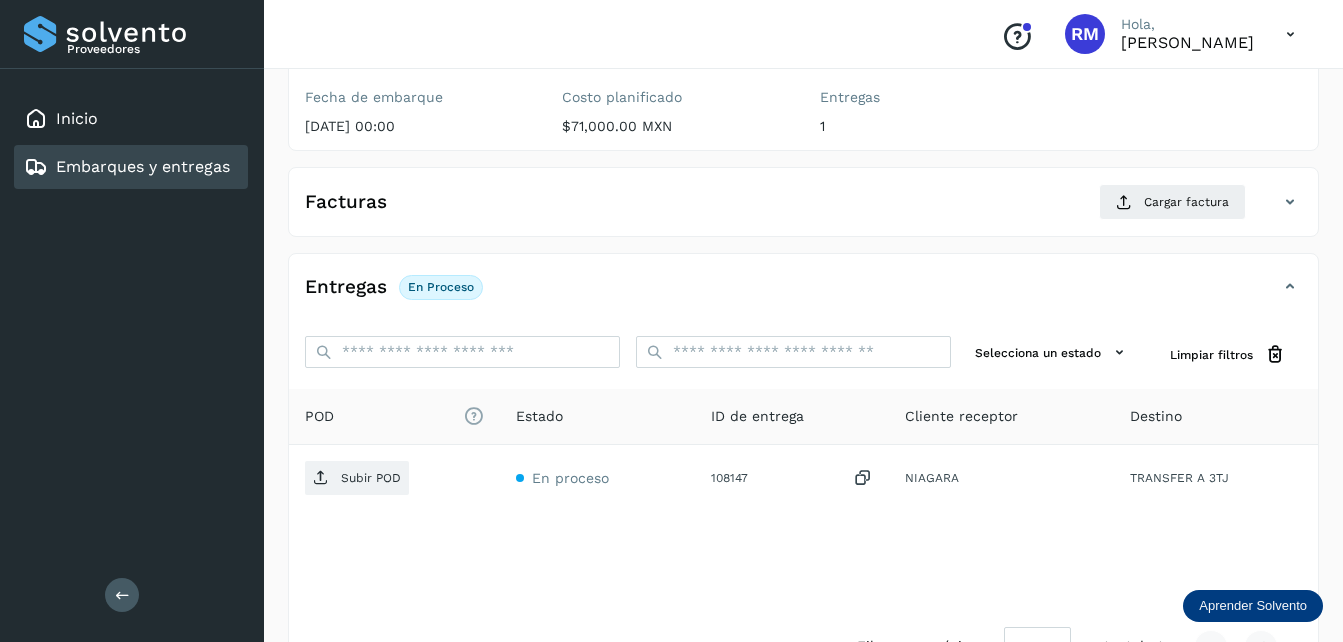 scroll, scrollTop: 207, scrollLeft: 0, axis: vertical 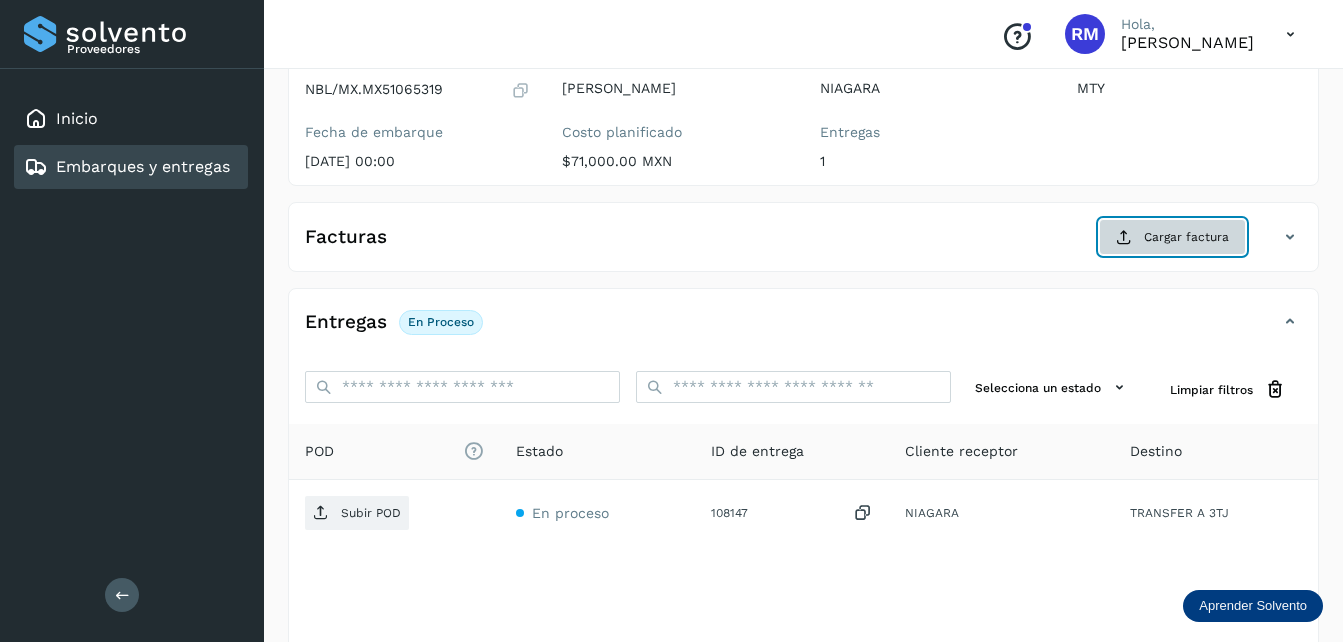click on "Cargar factura" 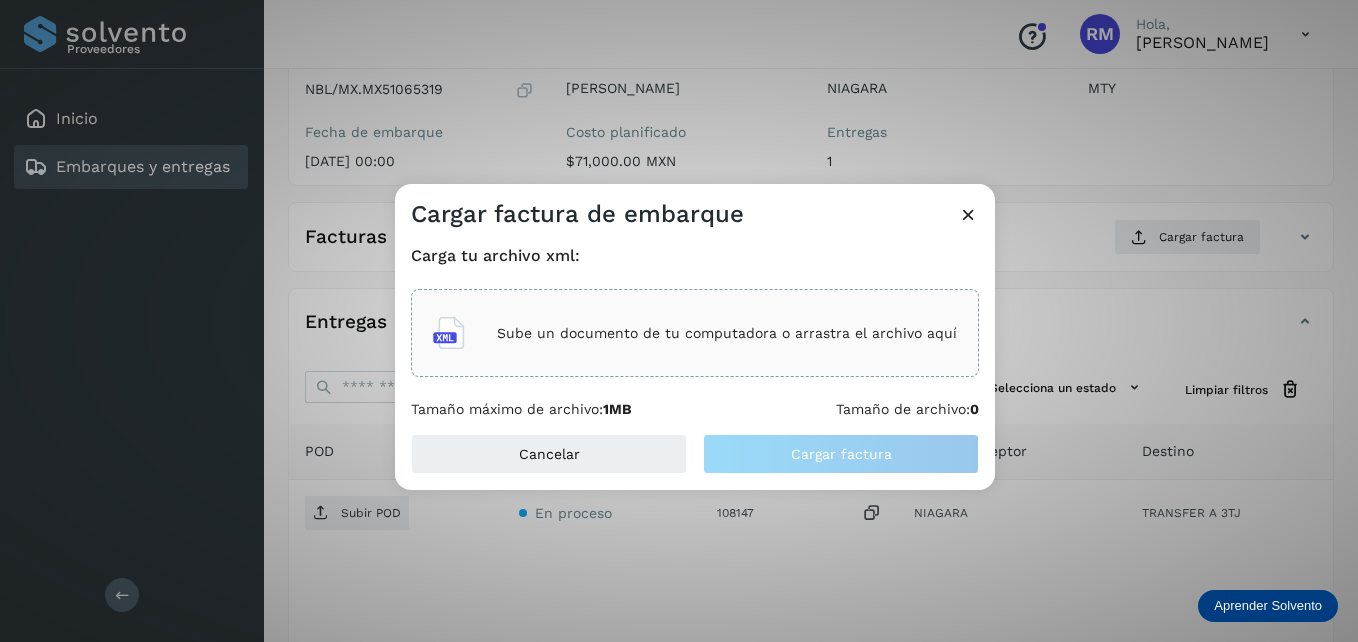 click on "Sube un documento de tu computadora o arrastra el archivo aquí" at bounding box center [727, 333] 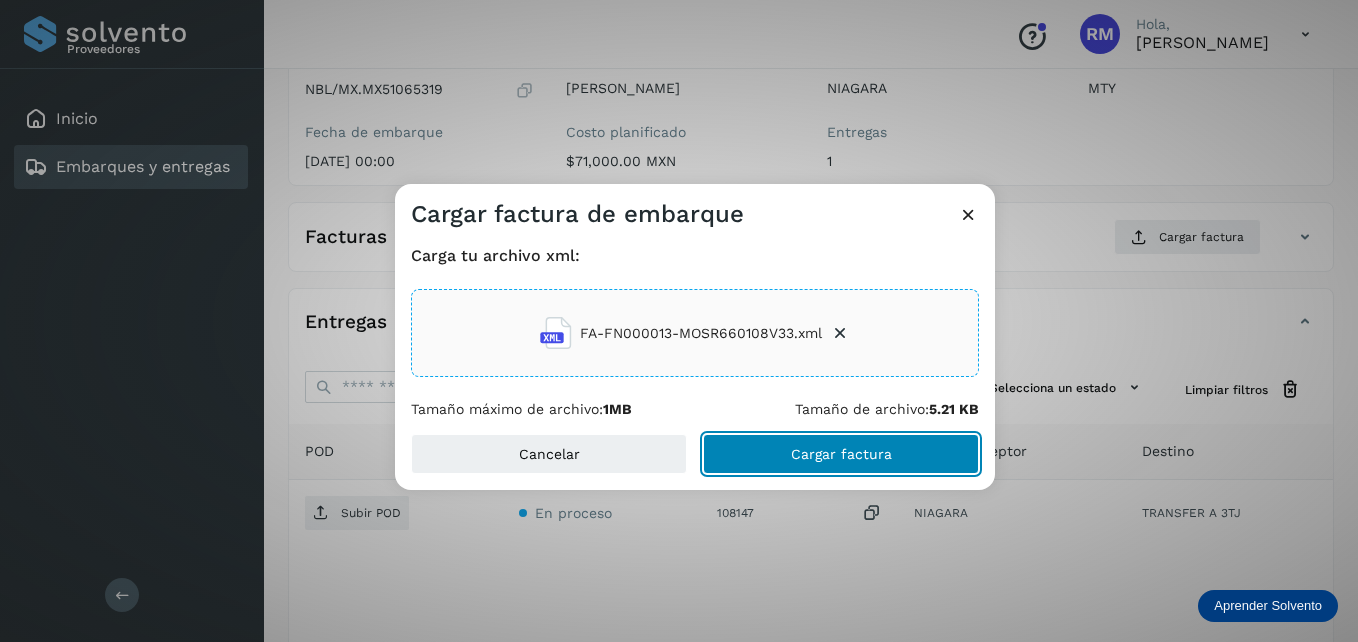click on "Cargar factura" 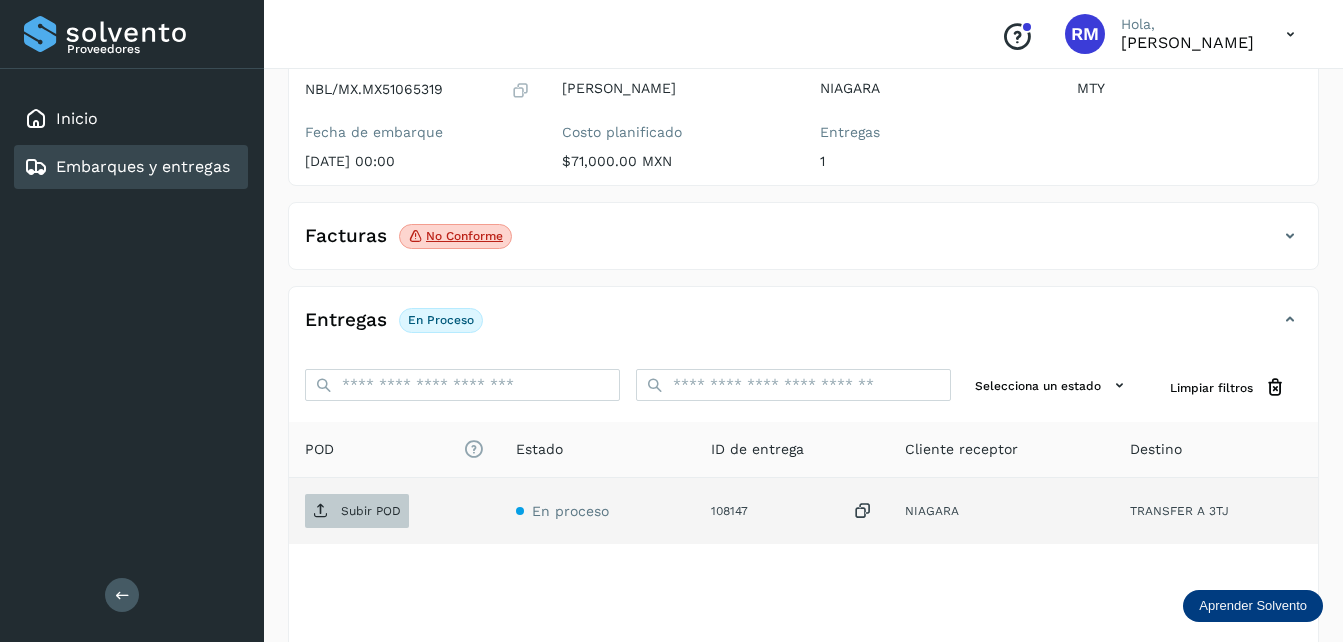 click on "Subir POD" at bounding box center (371, 511) 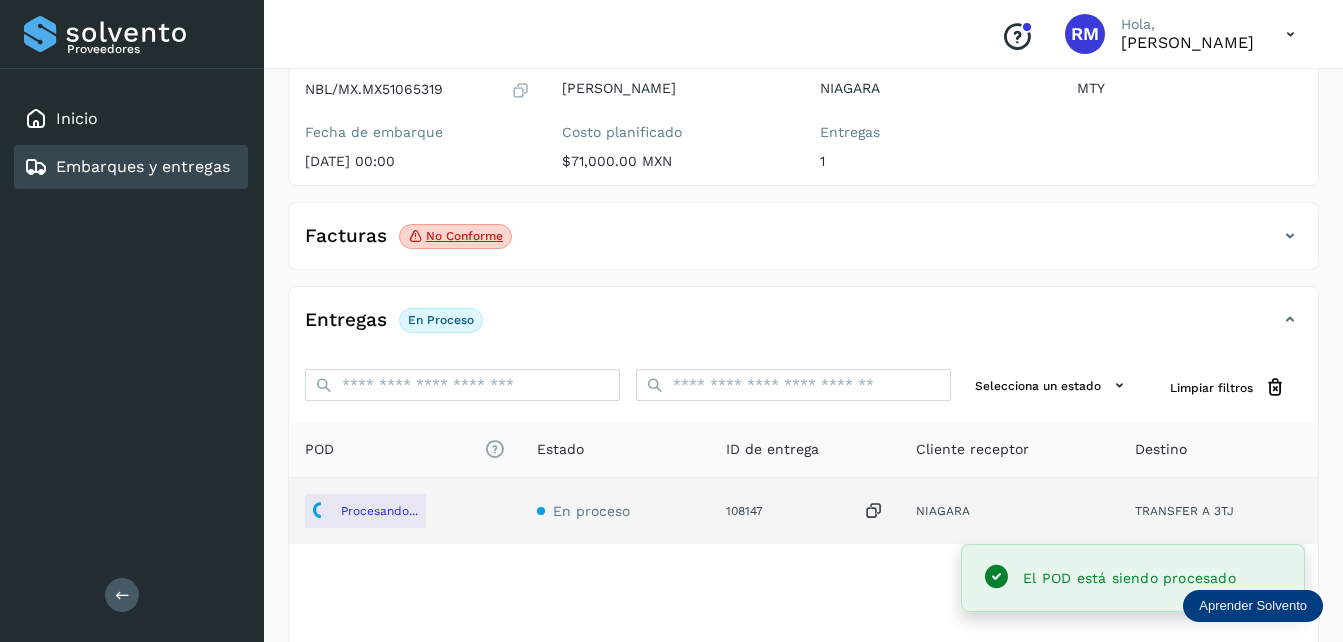 click on "Embarques y entregas" at bounding box center [143, 166] 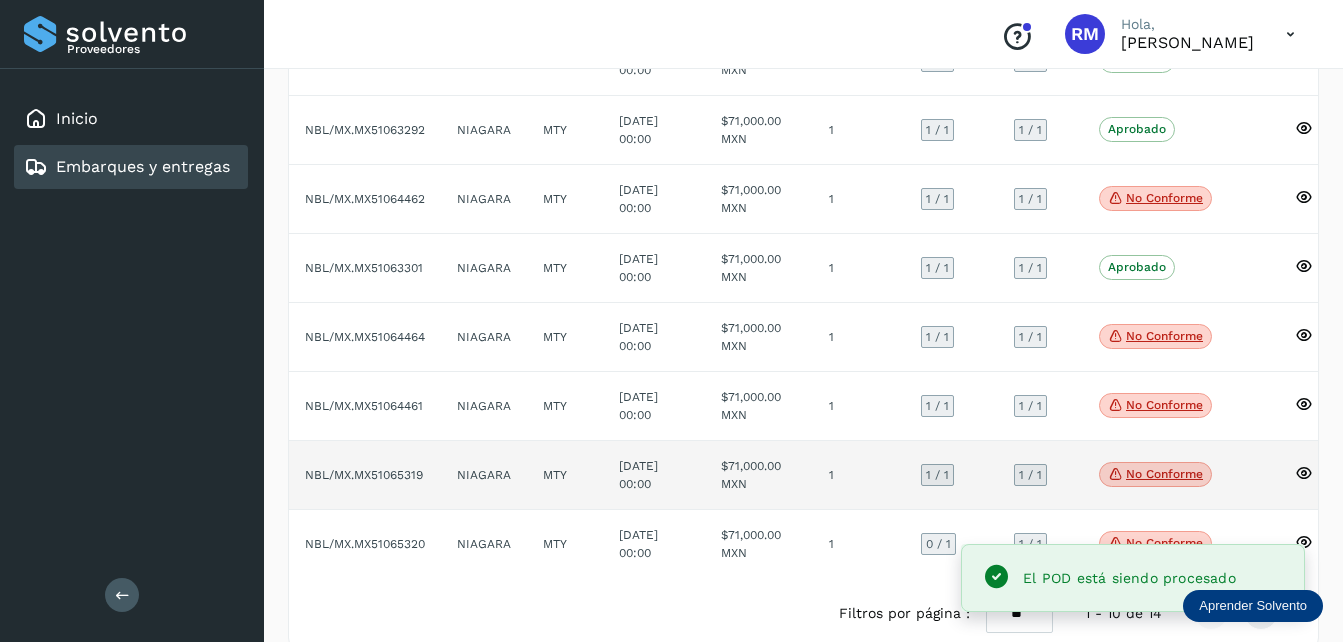 scroll, scrollTop: 415, scrollLeft: 0, axis: vertical 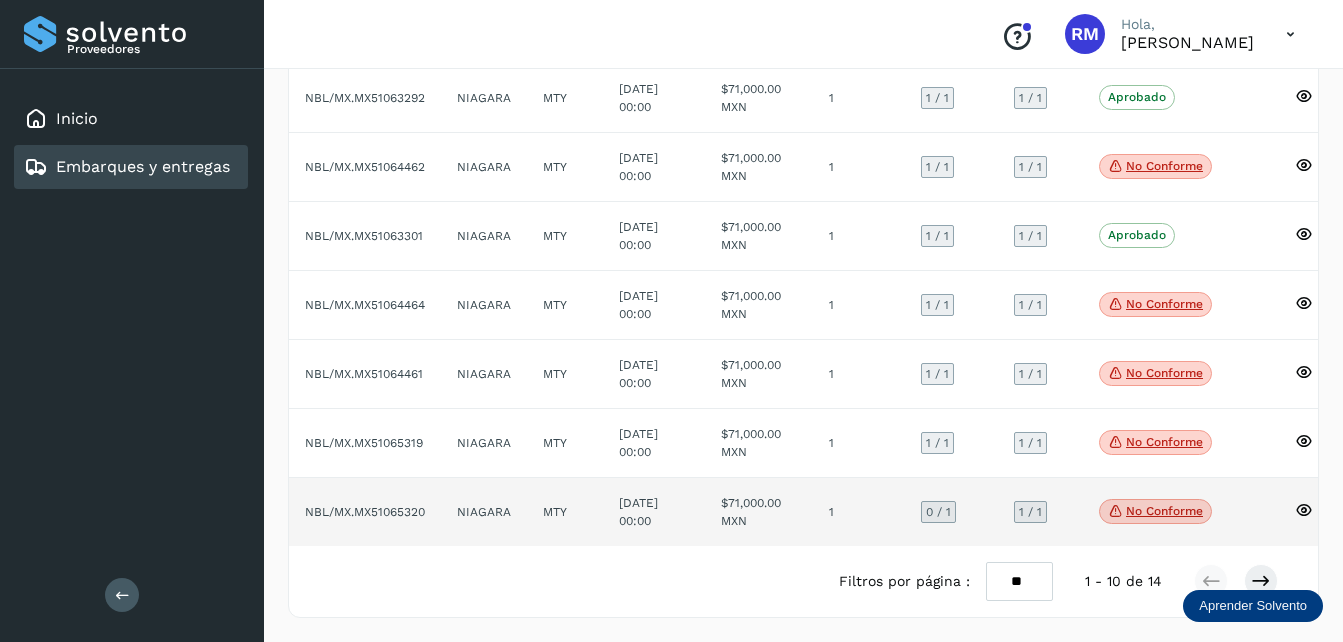 click on "NBL/MX.MX51065320" 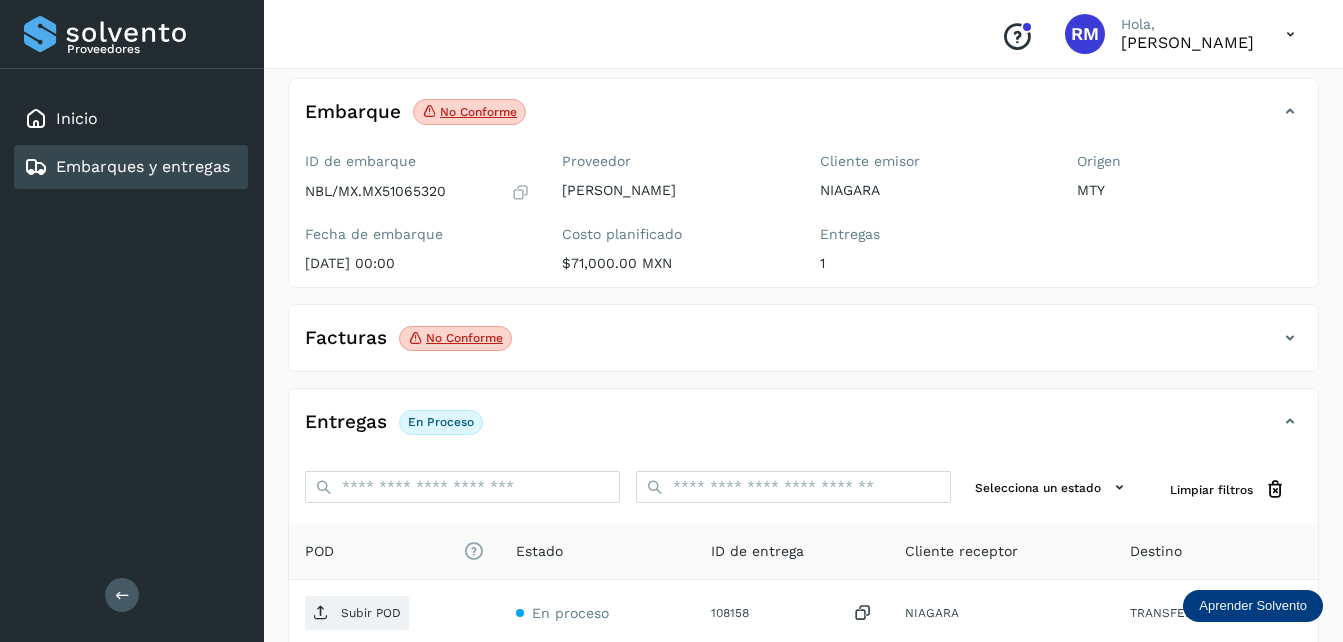 scroll, scrollTop: 205, scrollLeft: 0, axis: vertical 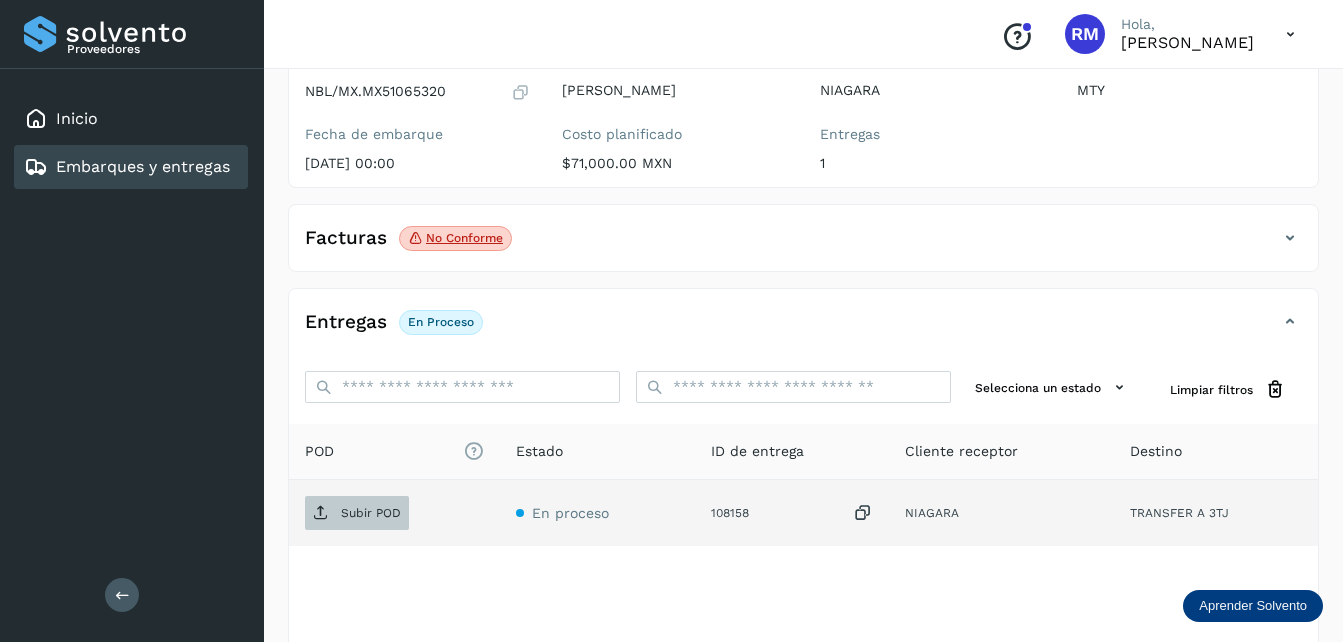 click on "Subir POD" at bounding box center [371, 513] 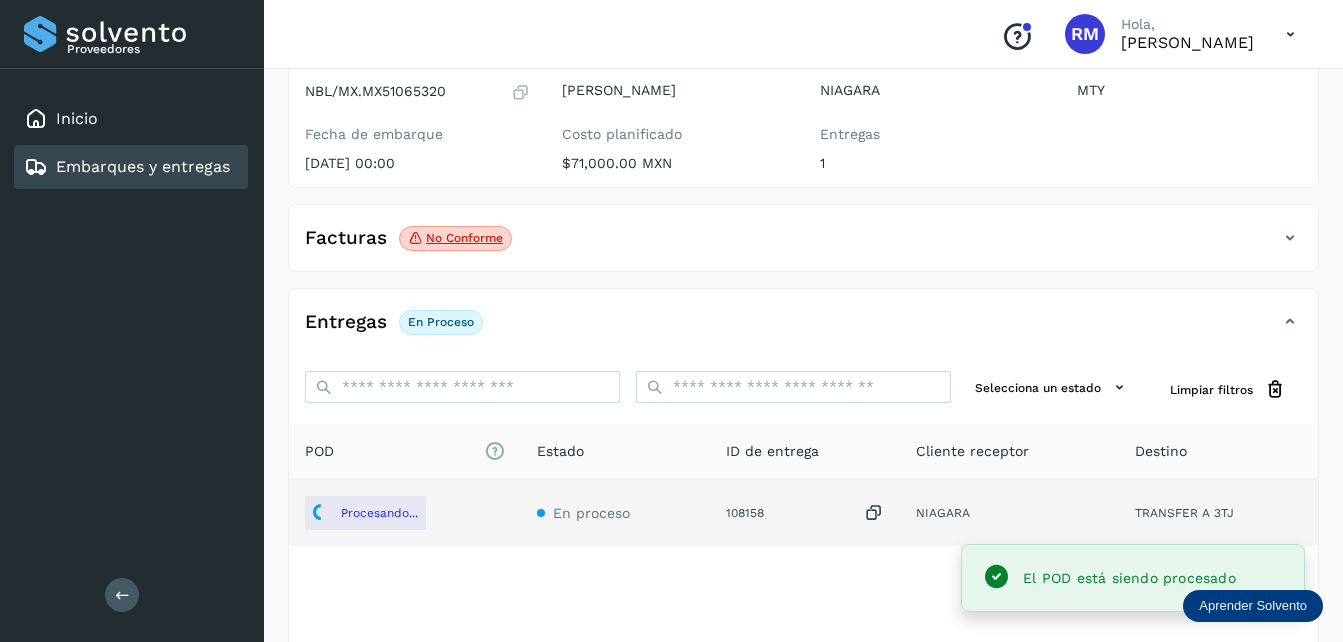 click on "Proveedores Inicio Embarques y entregas Salir
Conoce nuestros beneficios
[PERSON_NAME], [PERSON_NAME] Embarques y entregas Embarque #NBL/MX.MX51065320  ✨ Muy pronto podrás gestionar todos tus accesorios desde esta misma página. Conocer más Embarque No conforme
Verifica el estado de la factura o entregas asociadas a este embarque
ID de embarque NBL/MX.MX51065320 Fecha de embarque [DATE] 00:00 Proveedor [PERSON_NAME] Costo planificado  $71,000.00 MXN  Cliente emisor NIAGARA Entregas 1 Origen MTY Facturas No conforme Facturas Estado XML No conforme Entregas En proceso Selecciona un estado Limpiar filtros POD
El tamaño máximo de archivo es de 20 Mb.
Estado ID de entrega Cliente receptor [PERSON_NAME]... En proceso 108158  NIAGARA TRANSFER A 3TJ NIAGARA 108158 Procesando... Destino: TRANSFER A 3TJ En proceso Filtros por página : ** ** **" 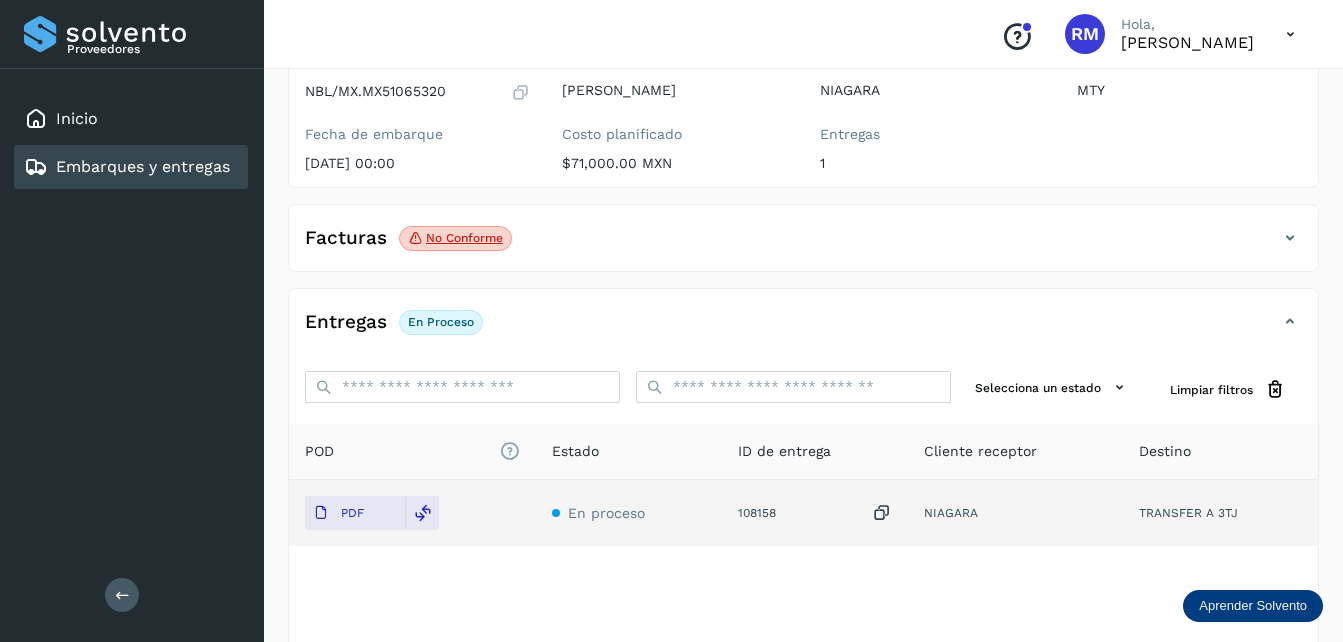 click on "Embarques y entregas" at bounding box center [127, 167] 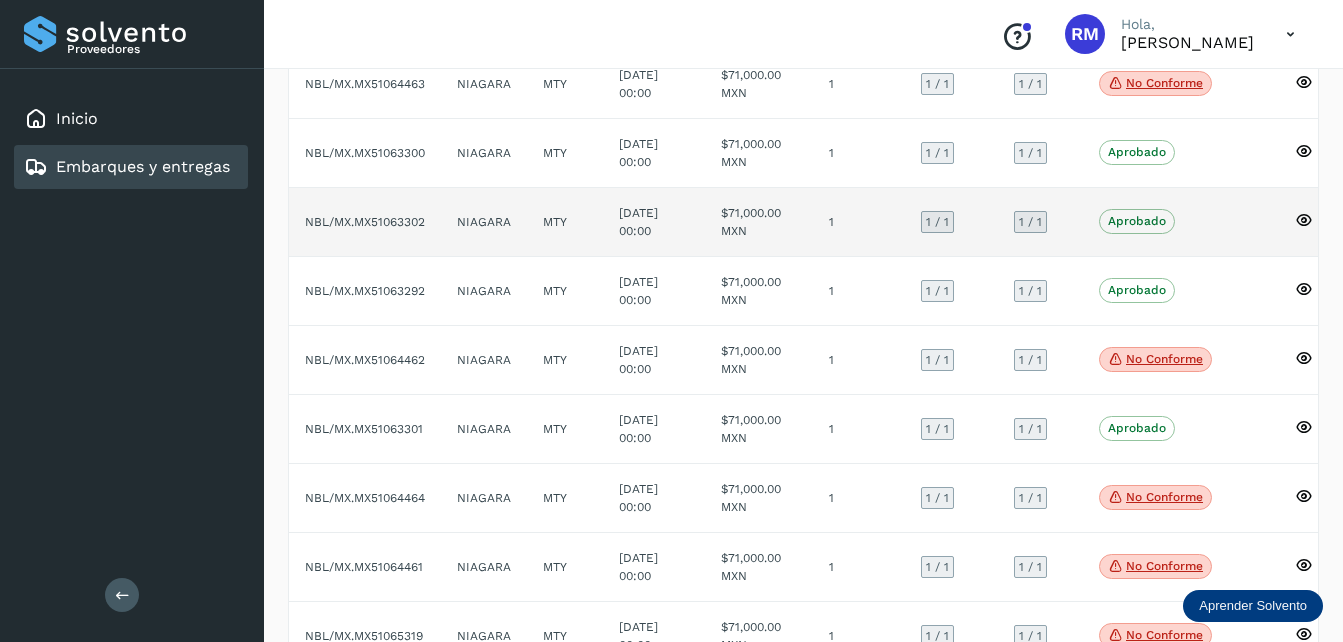 scroll, scrollTop: 415, scrollLeft: 0, axis: vertical 